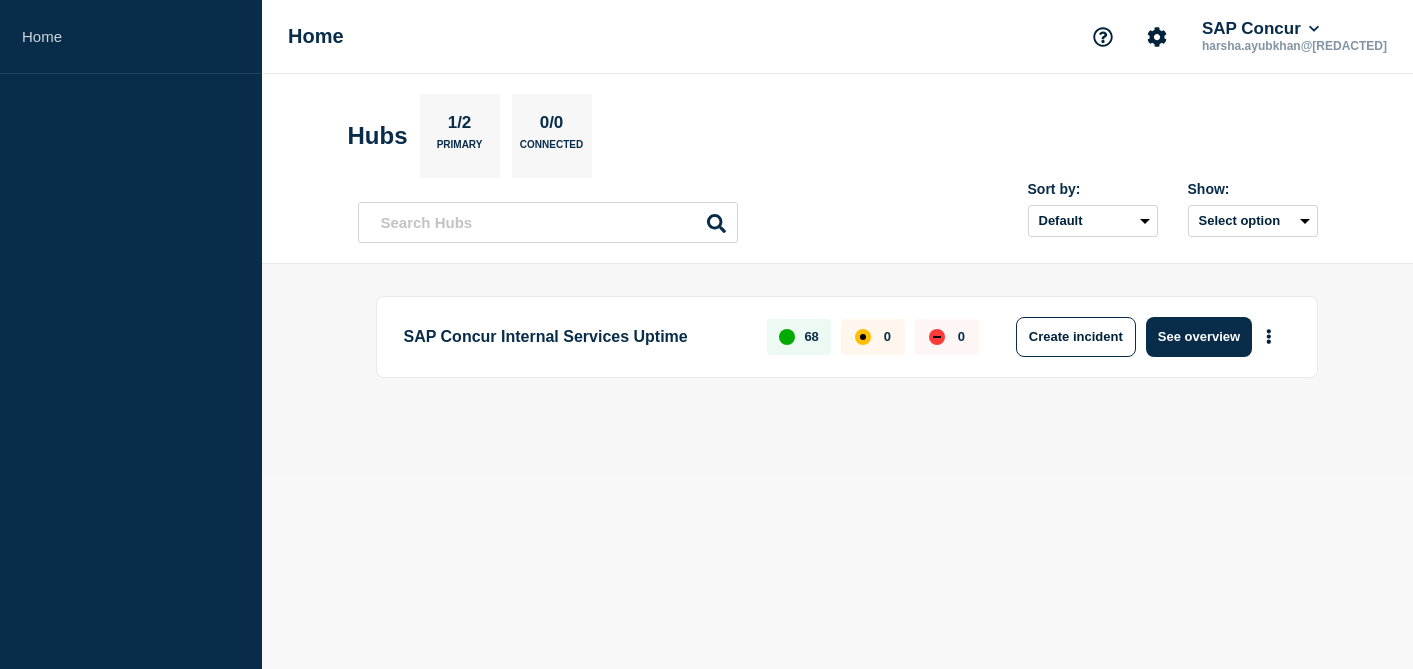 scroll, scrollTop: 0, scrollLeft: 0, axis: both 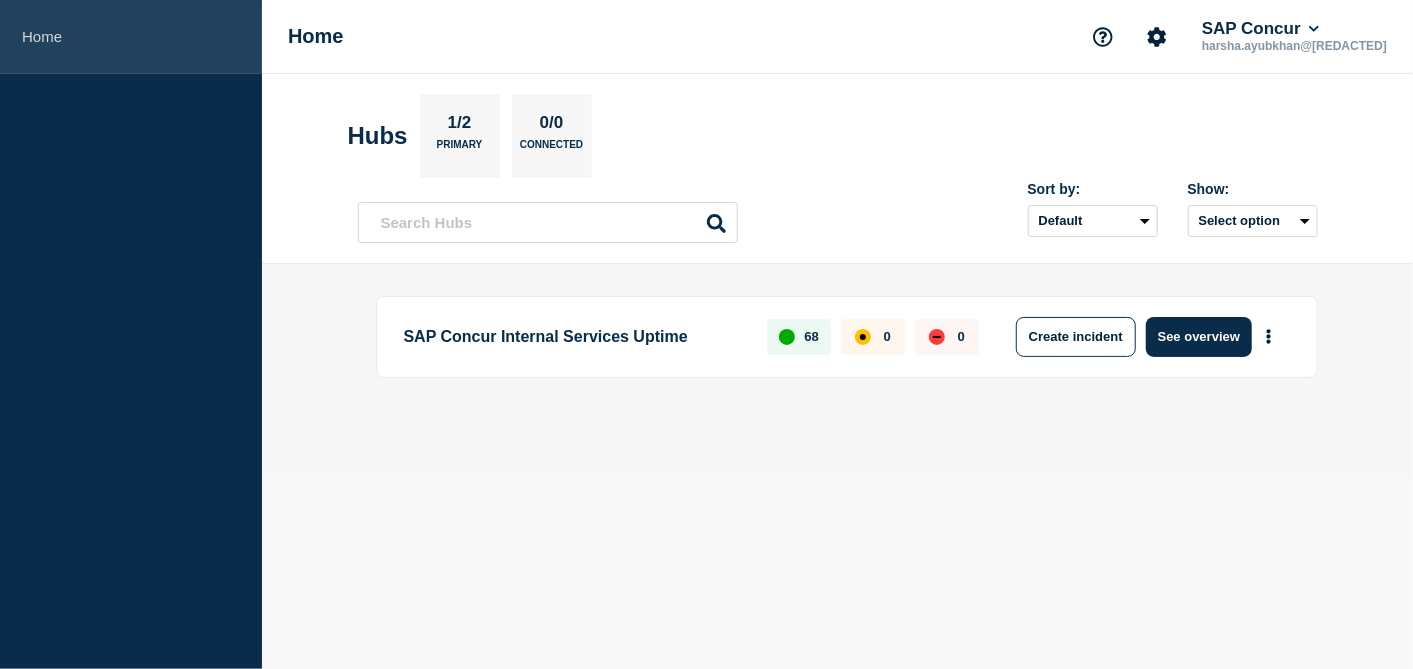 click on "Home" at bounding box center [131, 37] 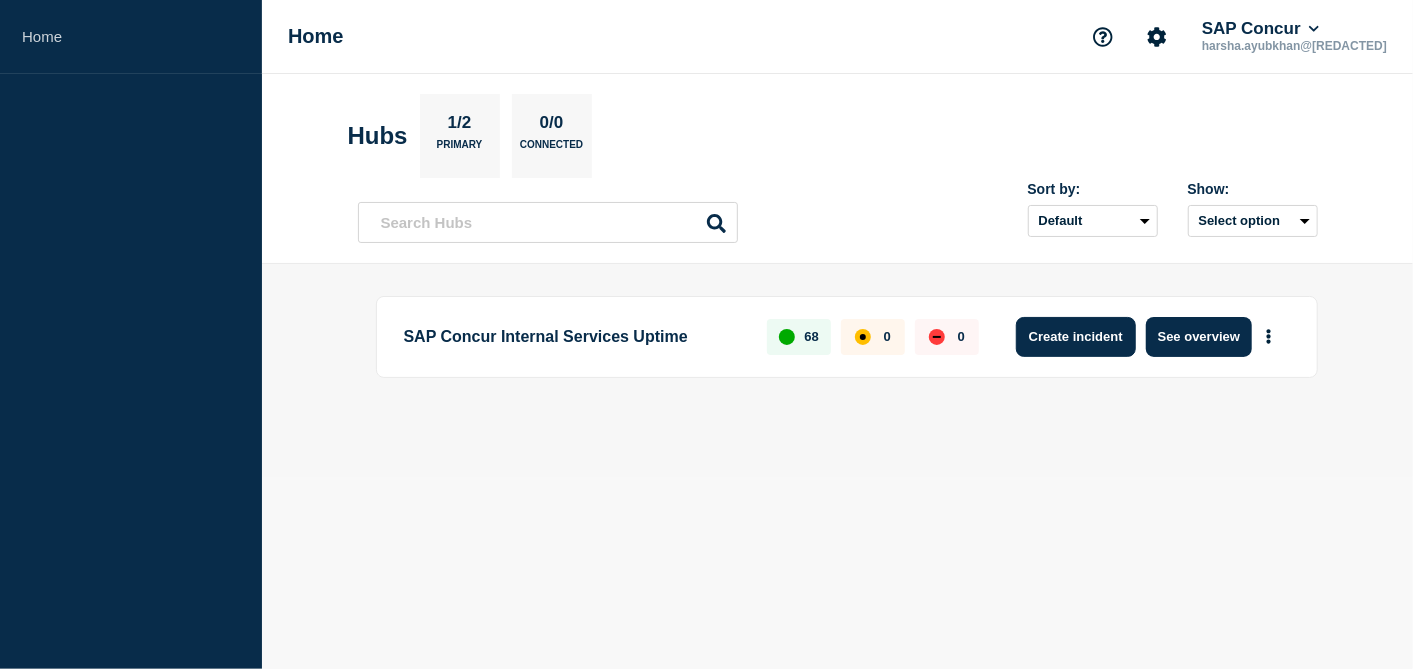 click on "Create incident" at bounding box center (1076, 337) 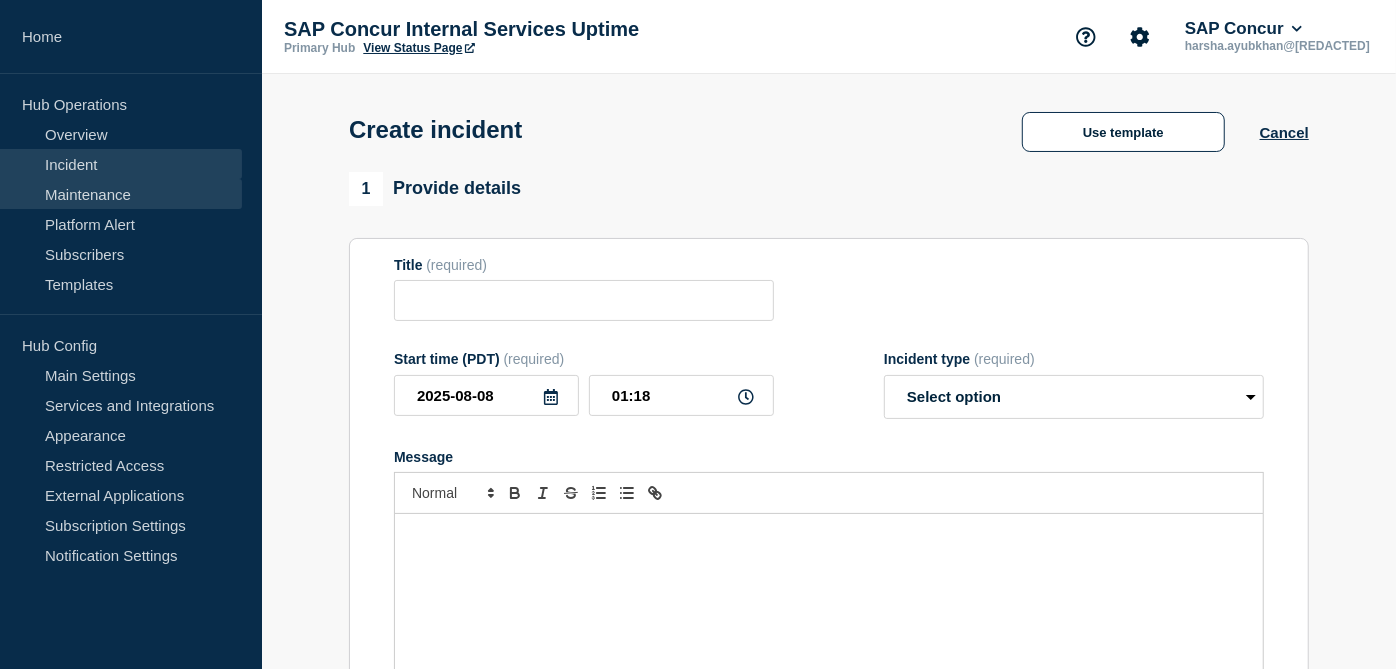 click on "Maintenance" at bounding box center [121, 194] 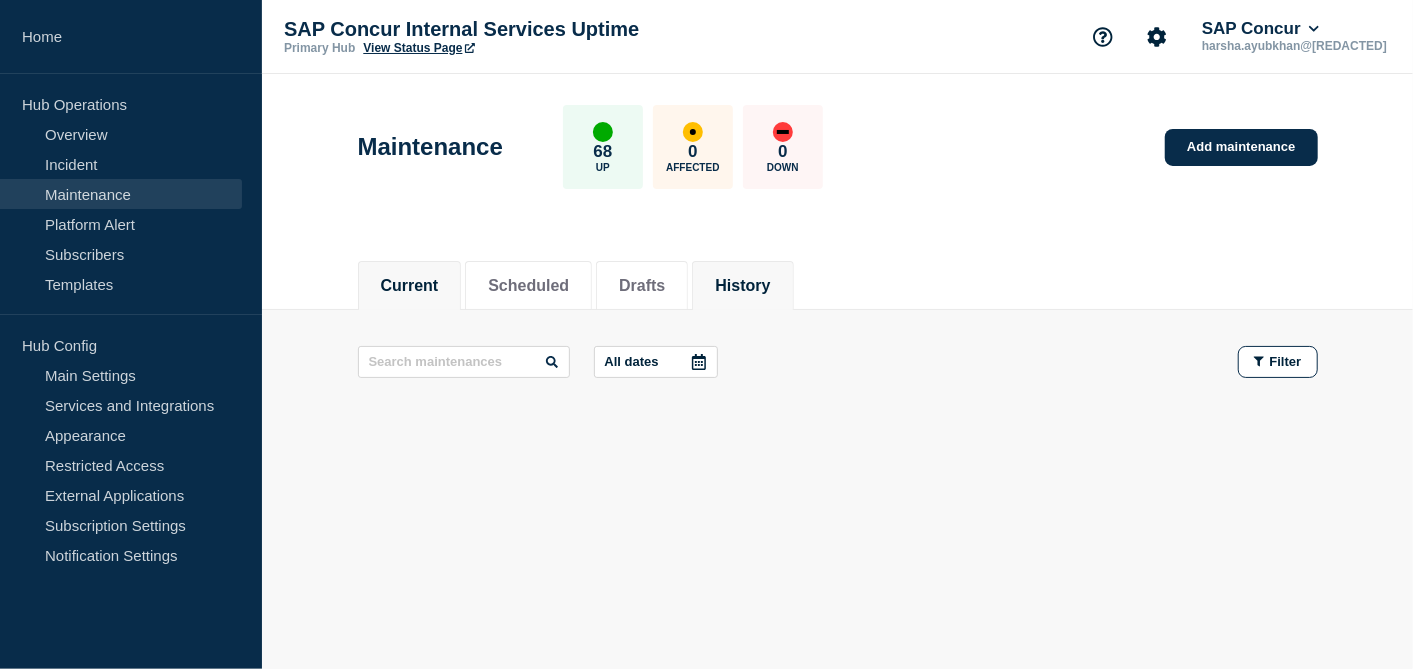 click on "History" at bounding box center [742, 286] 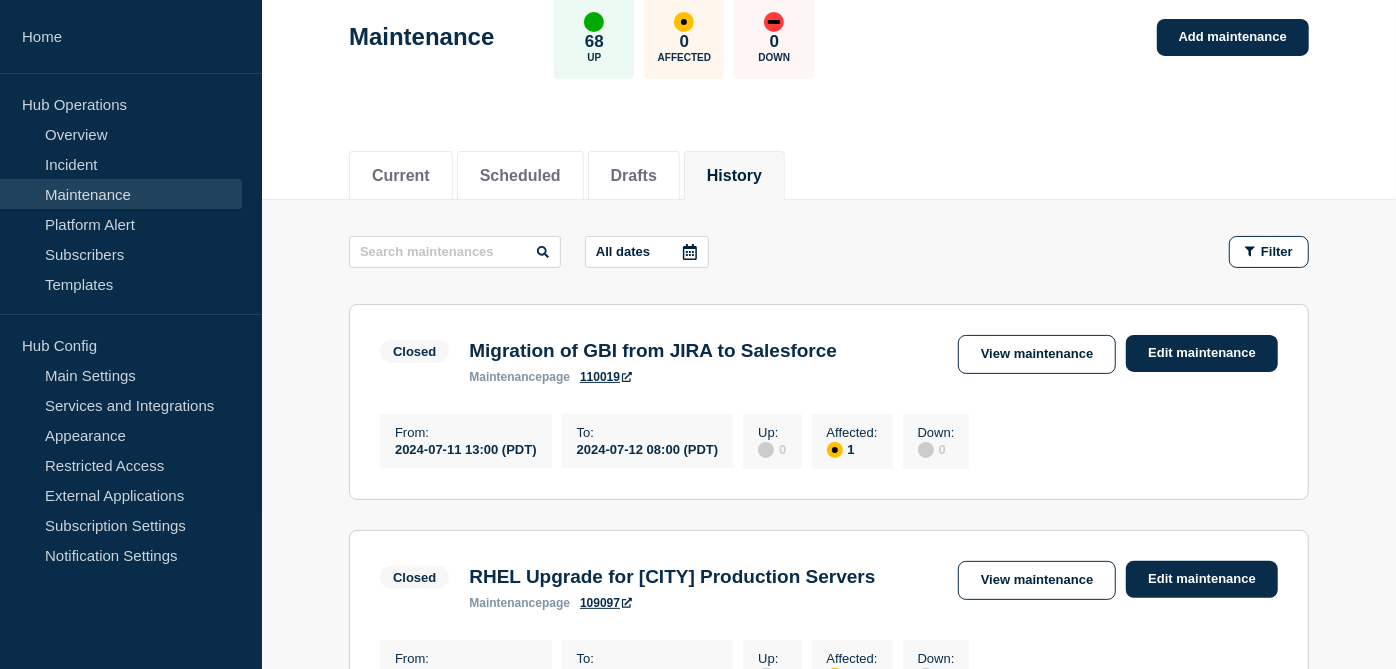 scroll, scrollTop: 114, scrollLeft: 0, axis: vertical 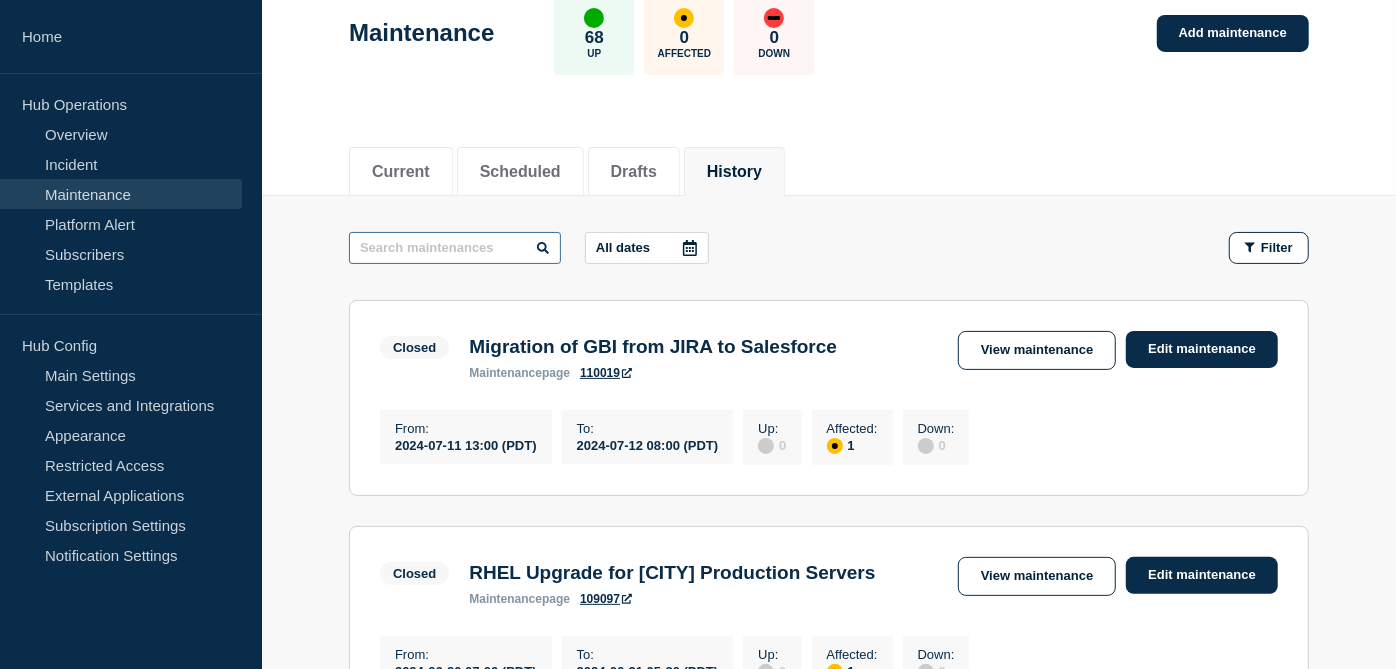 click at bounding box center [455, 248] 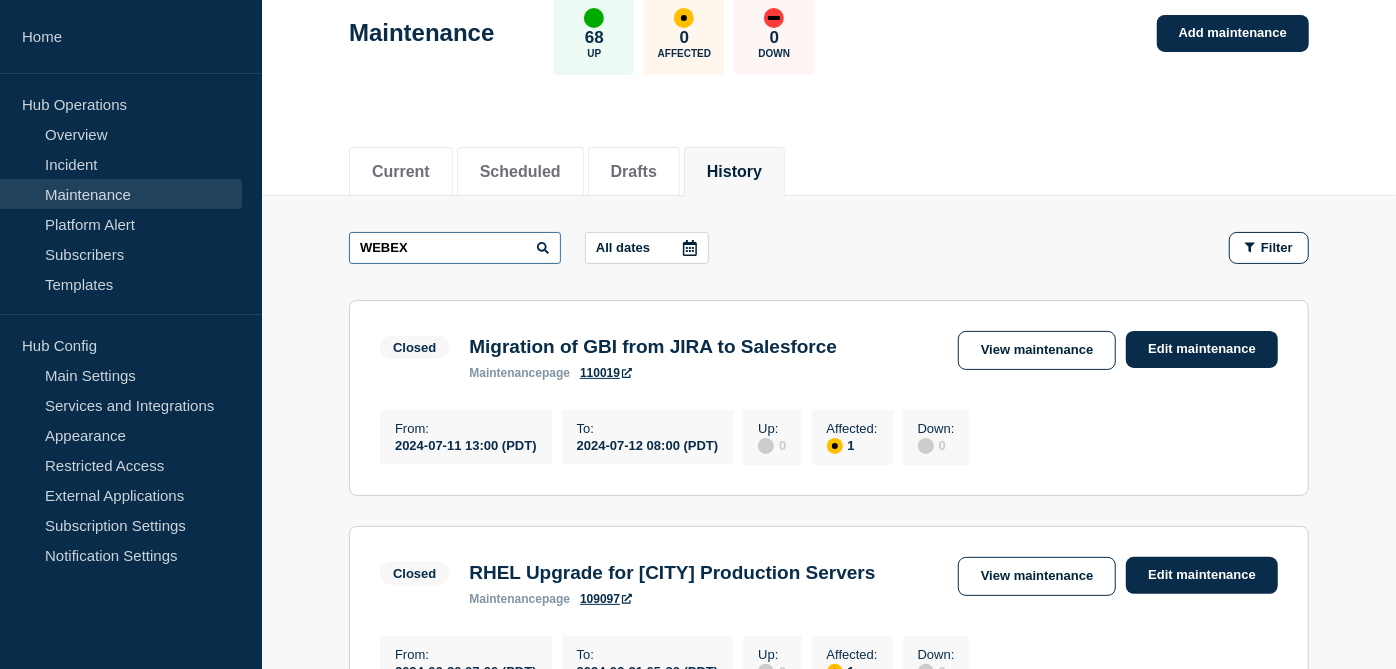 type on "WEBEX" 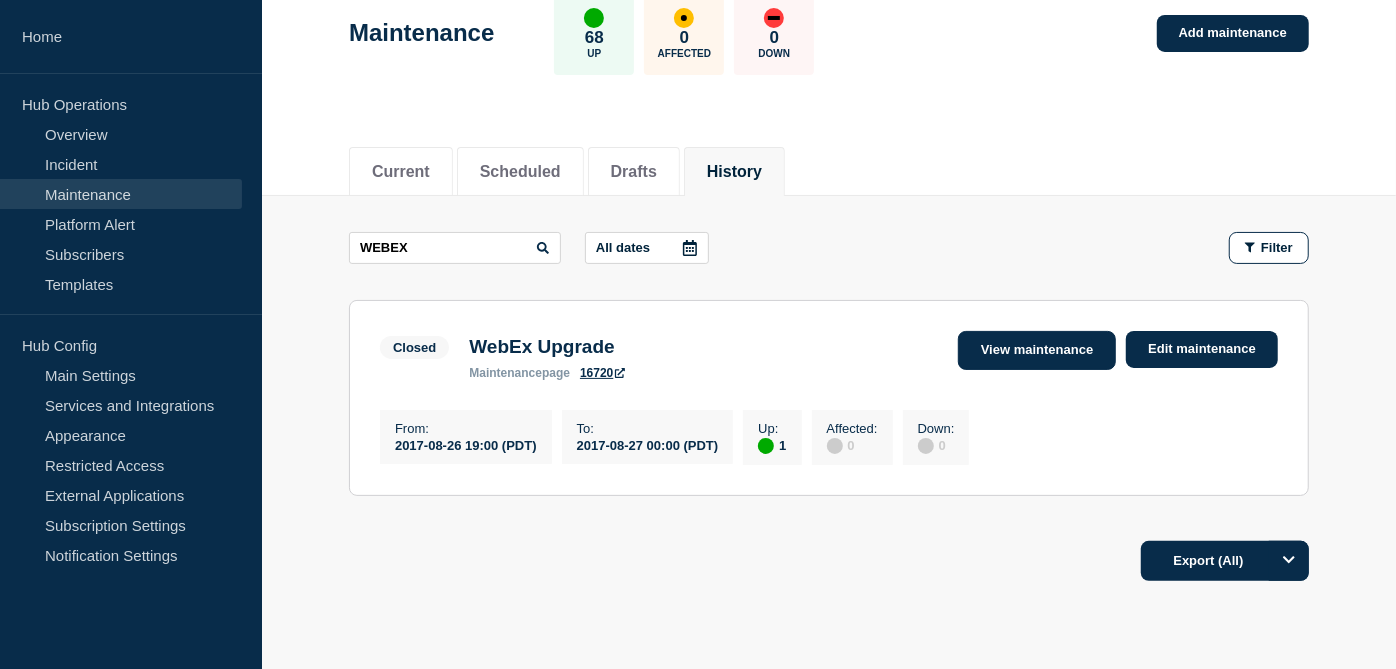 click on "View maintenance" at bounding box center [1037, 350] 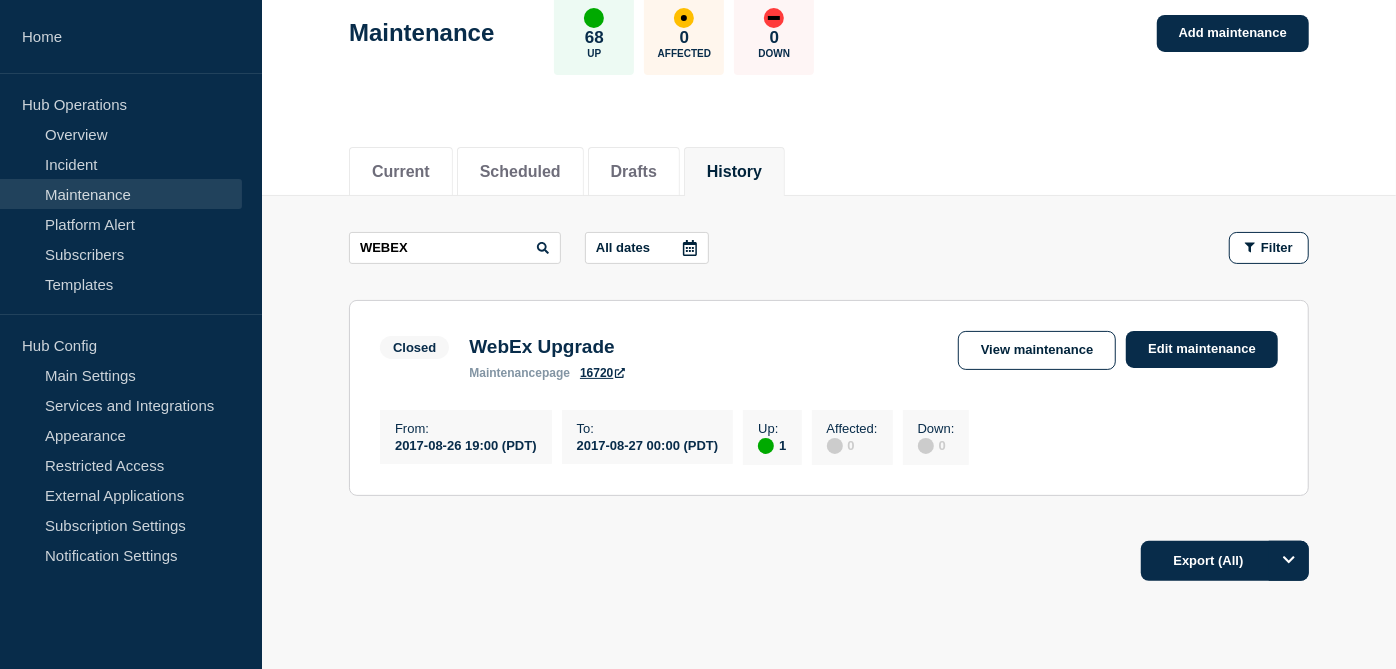 click on "Maintenance" at bounding box center [121, 194] 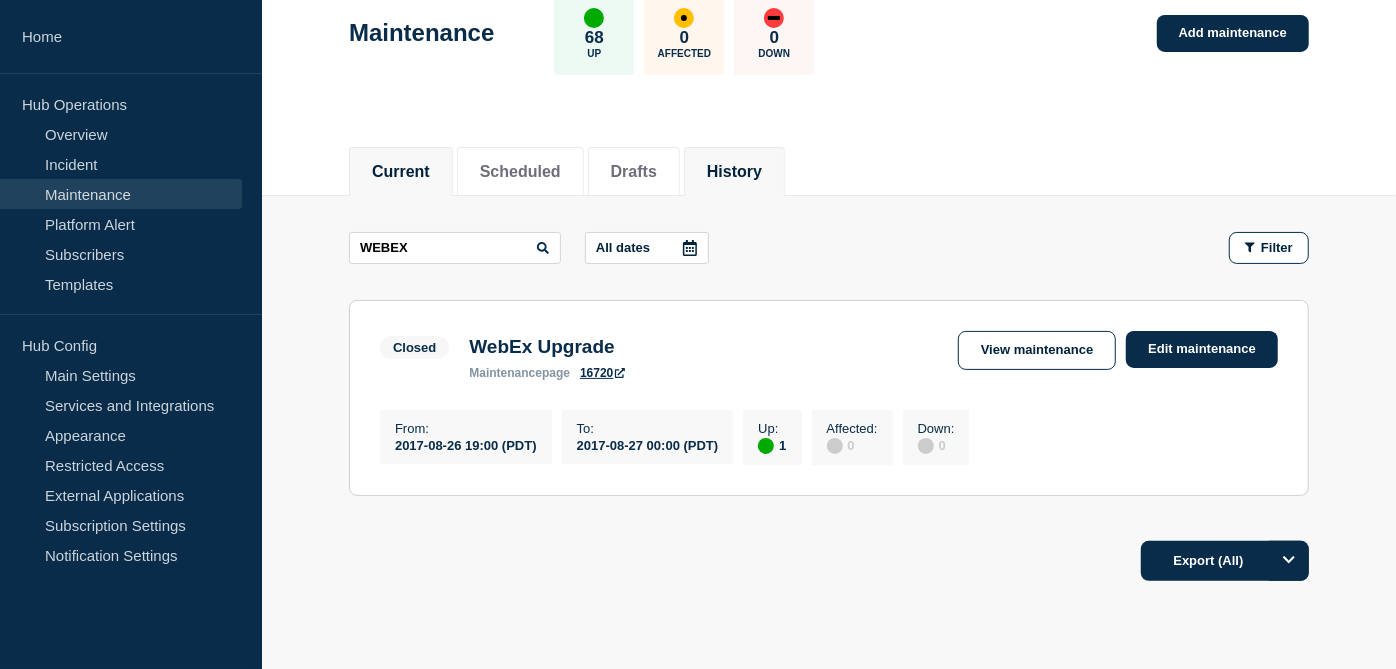 click on "Current" at bounding box center [401, 172] 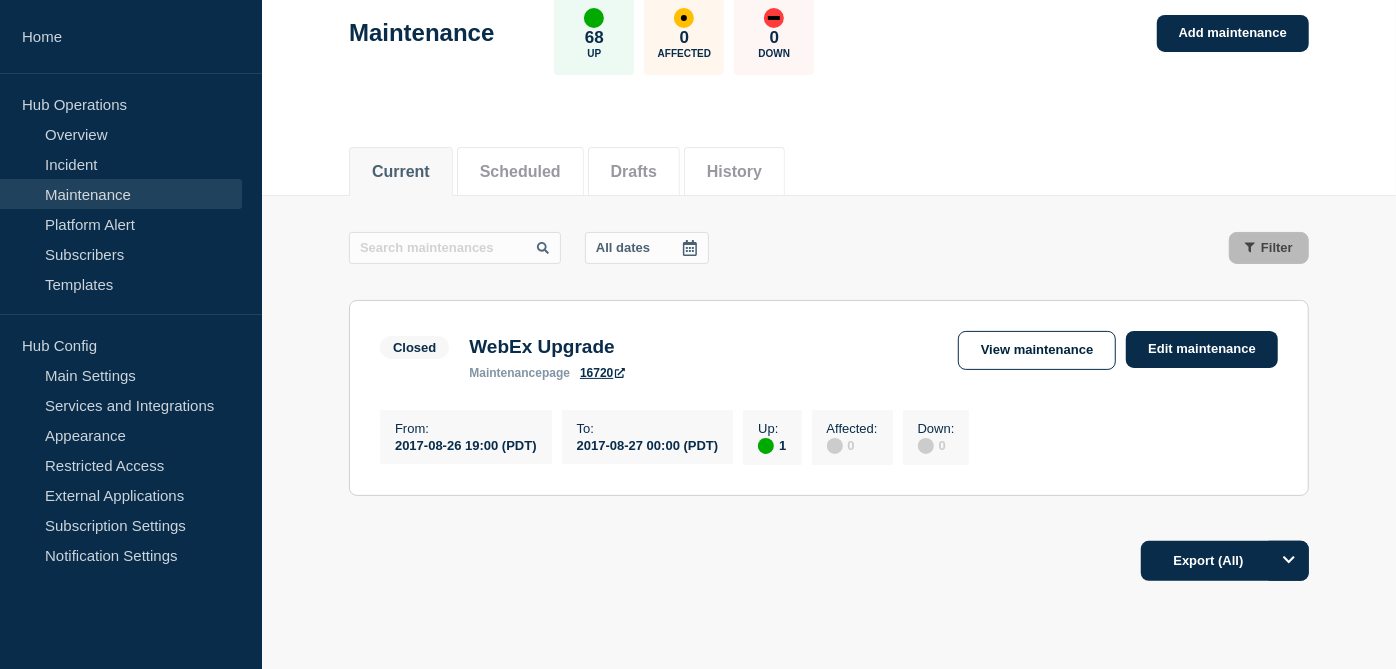 scroll, scrollTop: 0, scrollLeft: 0, axis: both 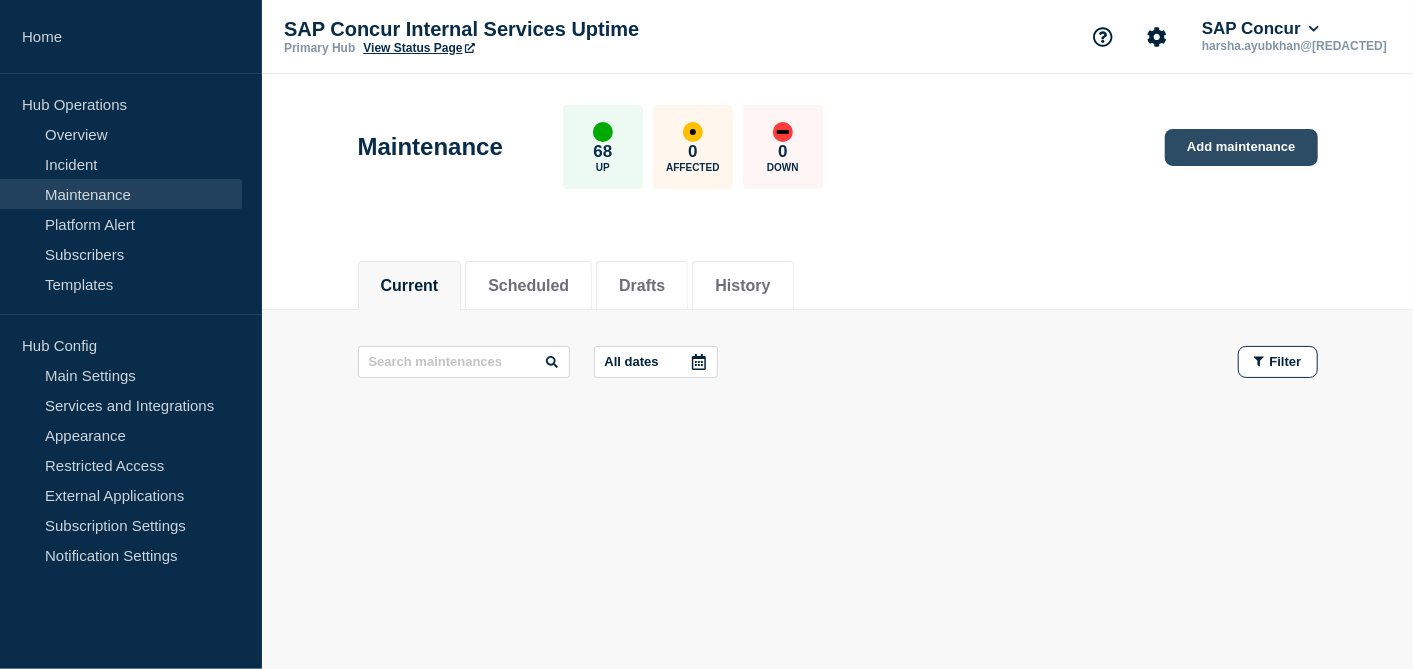 click on "Add maintenance" 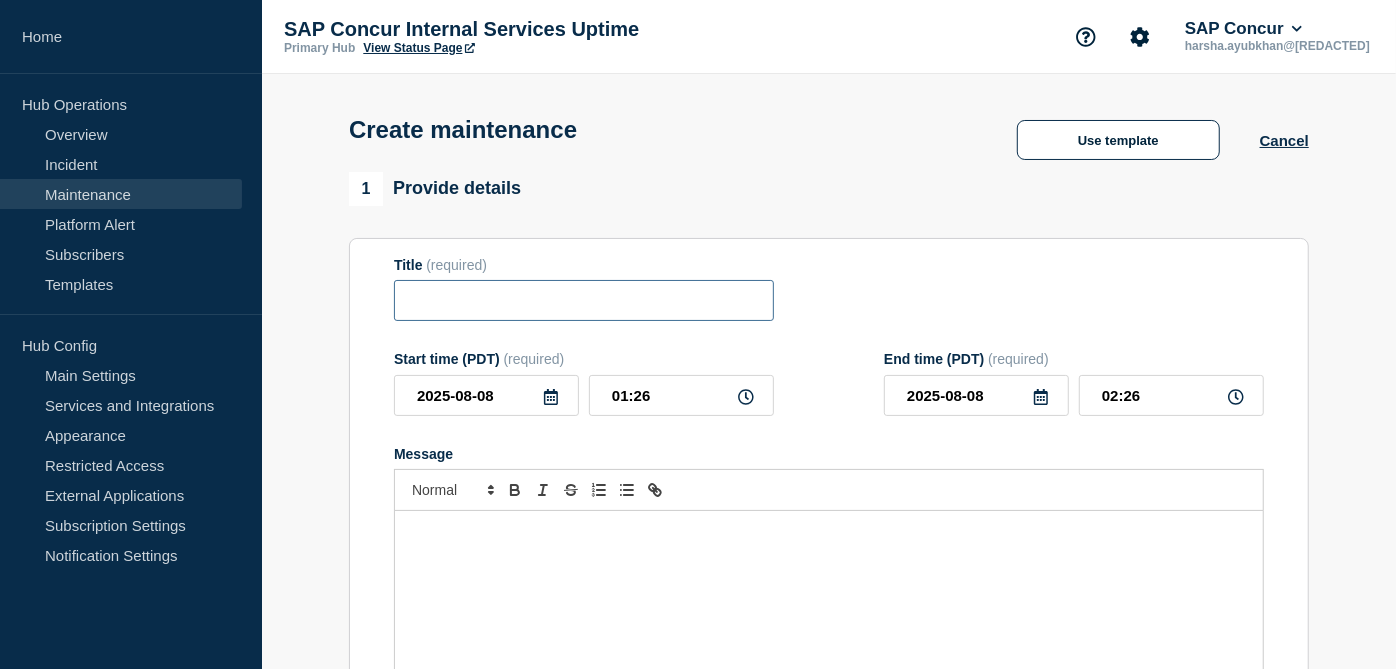 click at bounding box center (584, 300) 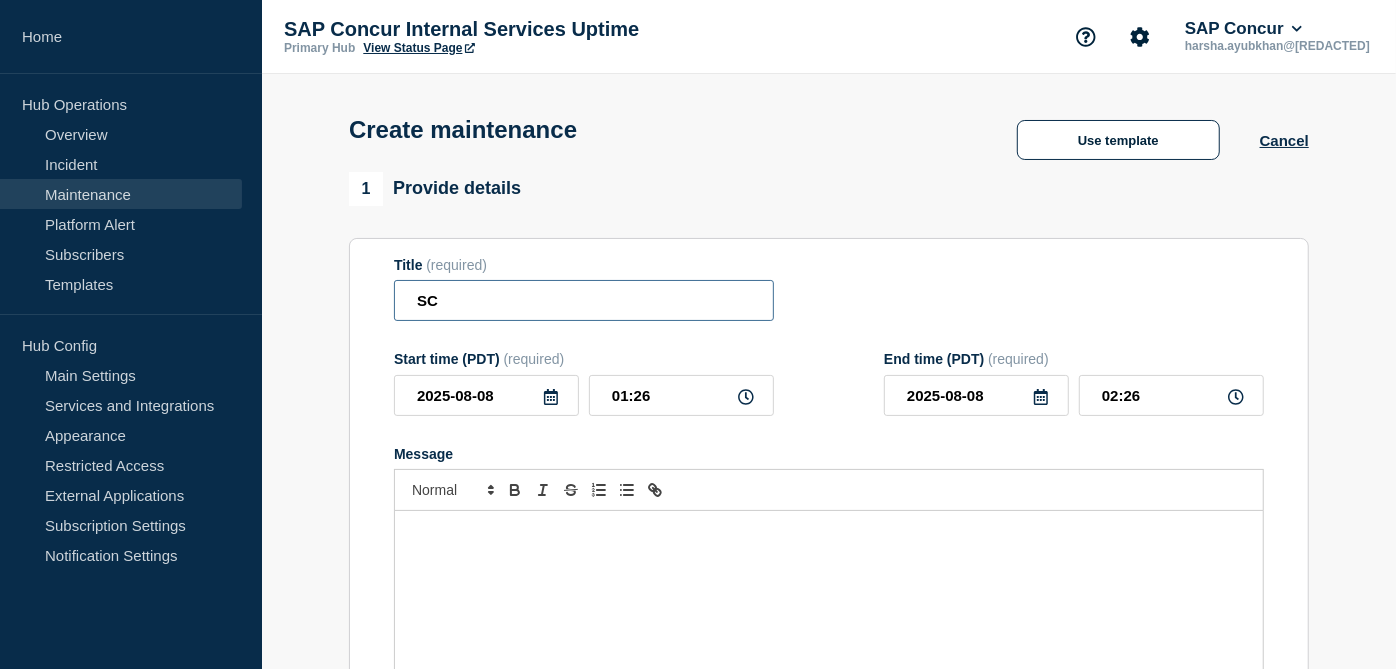 type on "S" 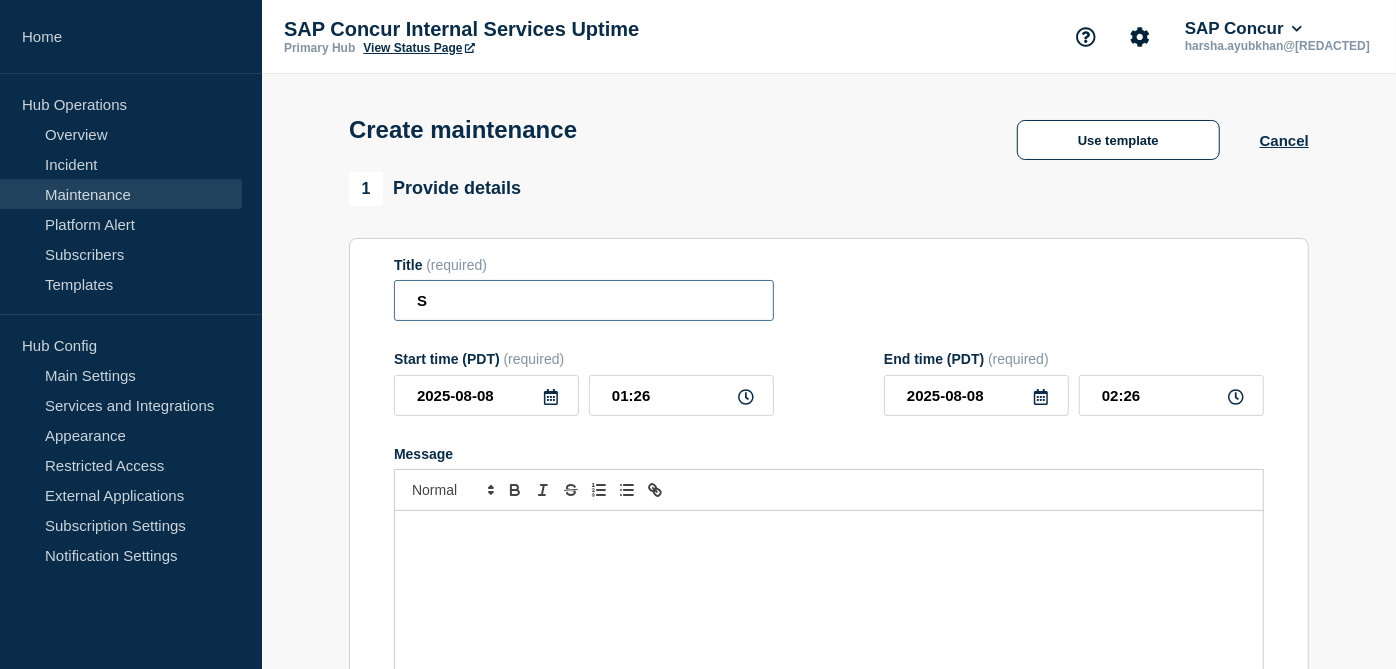 type 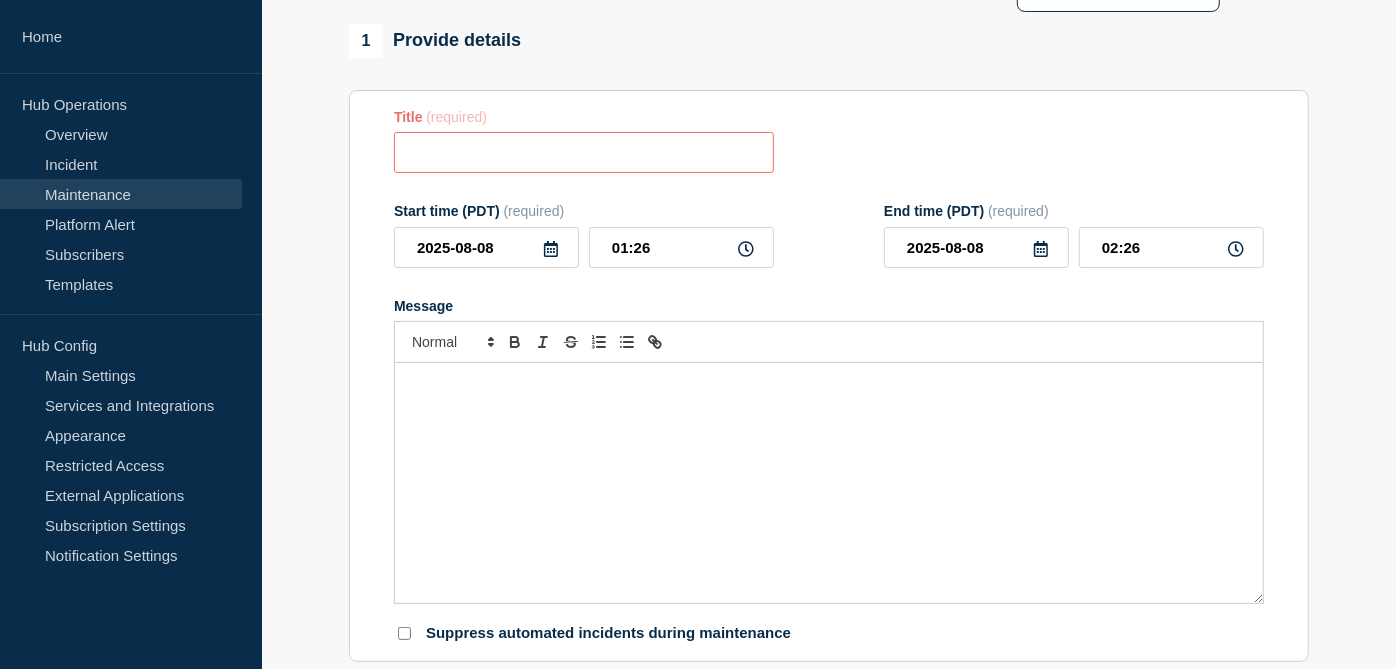 scroll, scrollTop: 147, scrollLeft: 0, axis: vertical 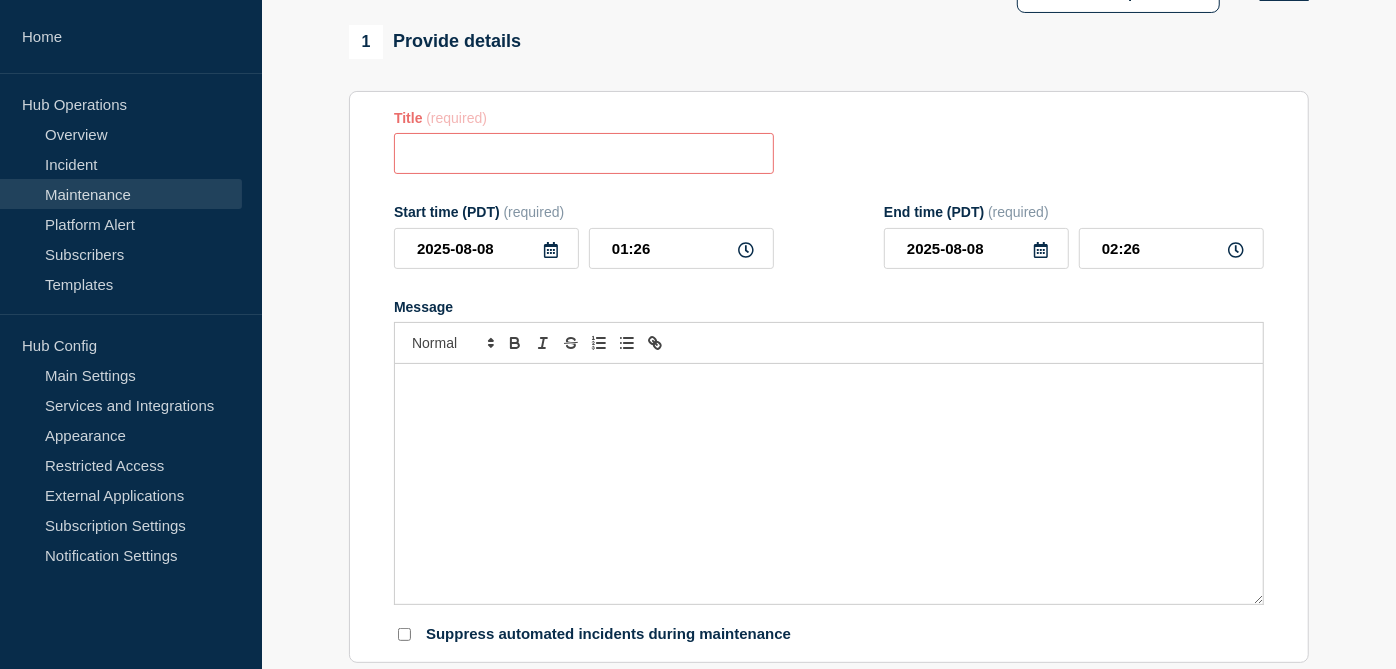 click at bounding box center [829, 484] 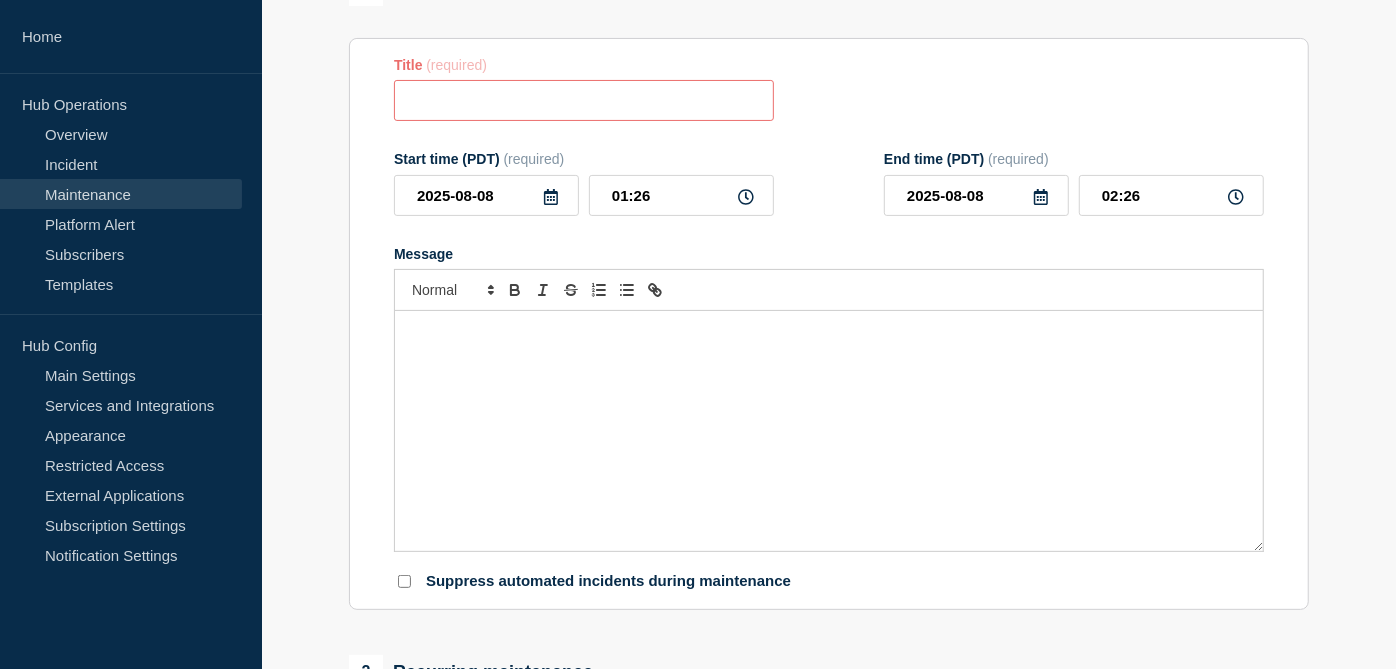 scroll, scrollTop: 193, scrollLeft: 0, axis: vertical 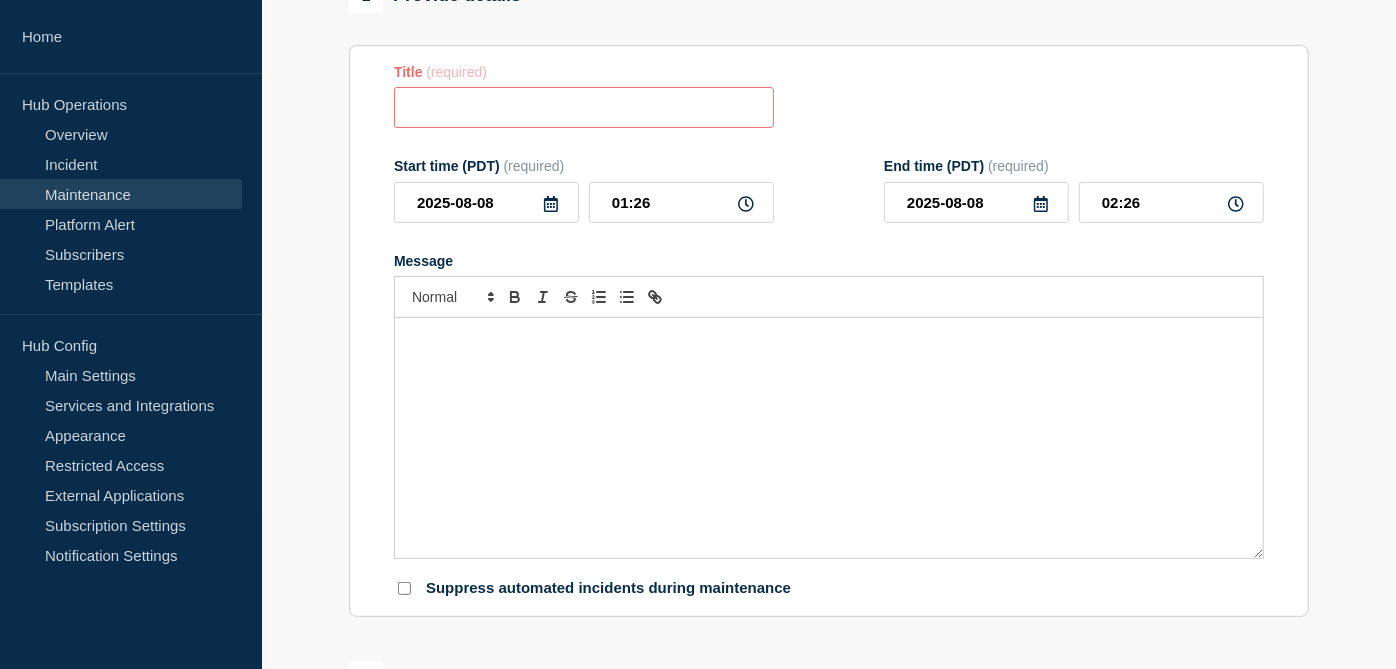 click at bounding box center (829, 438) 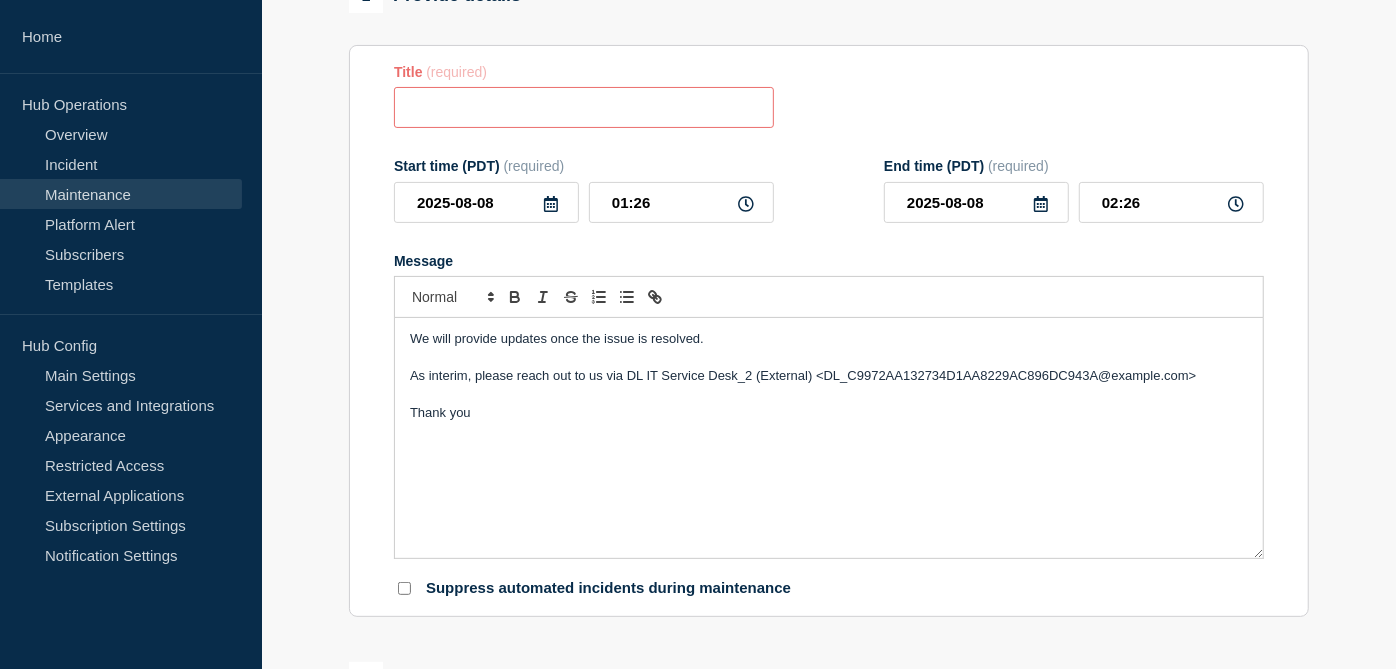 click on "We will provide updates once the issue is resolved. As interim, please reach out to us via DL IT Service Desk_2 (External) <DL_C9972AA132734D1AA8229AC896DC943A@global.corp.sap> Thank you" at bounding box center [829, 438] 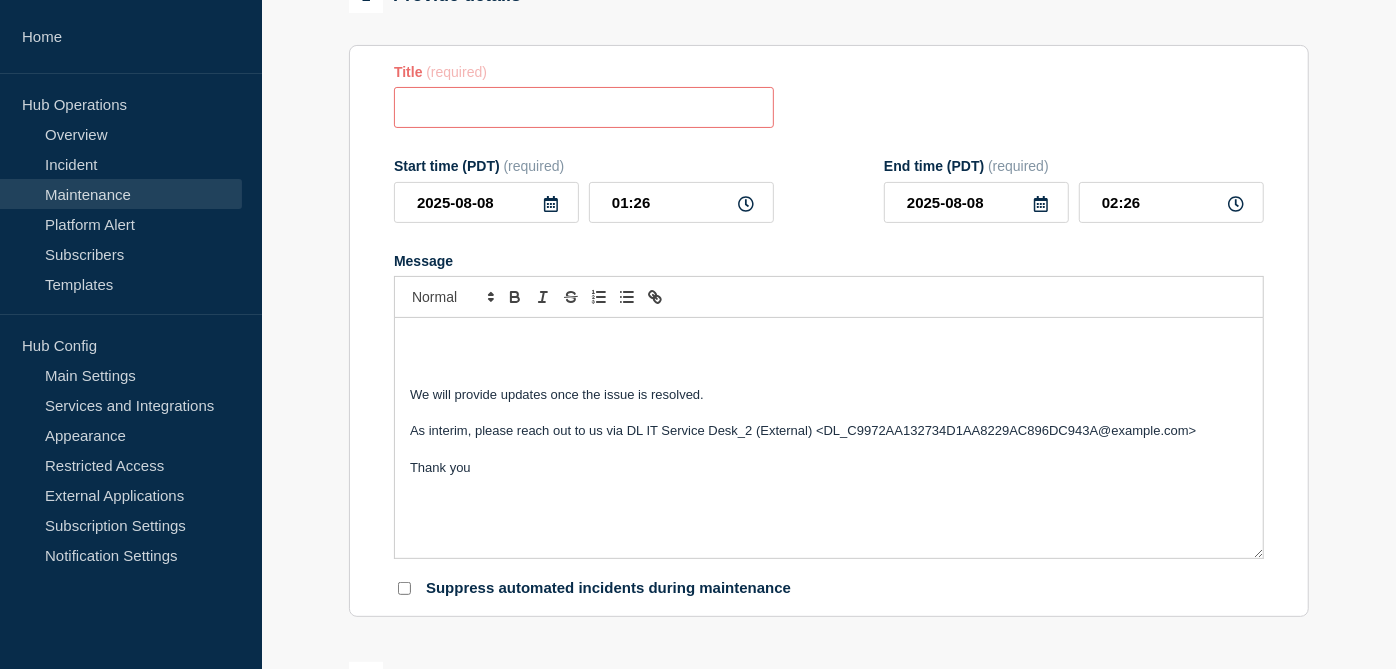 click on "We will provide updates once the issue is resolved. As interim, please reach out to us via DL IT Service Desk_2 (External) <DL_C9972AA132734D1AA8229AC896DC943A@global.corp.sap> Thank you" at bounding box center [829, 438] 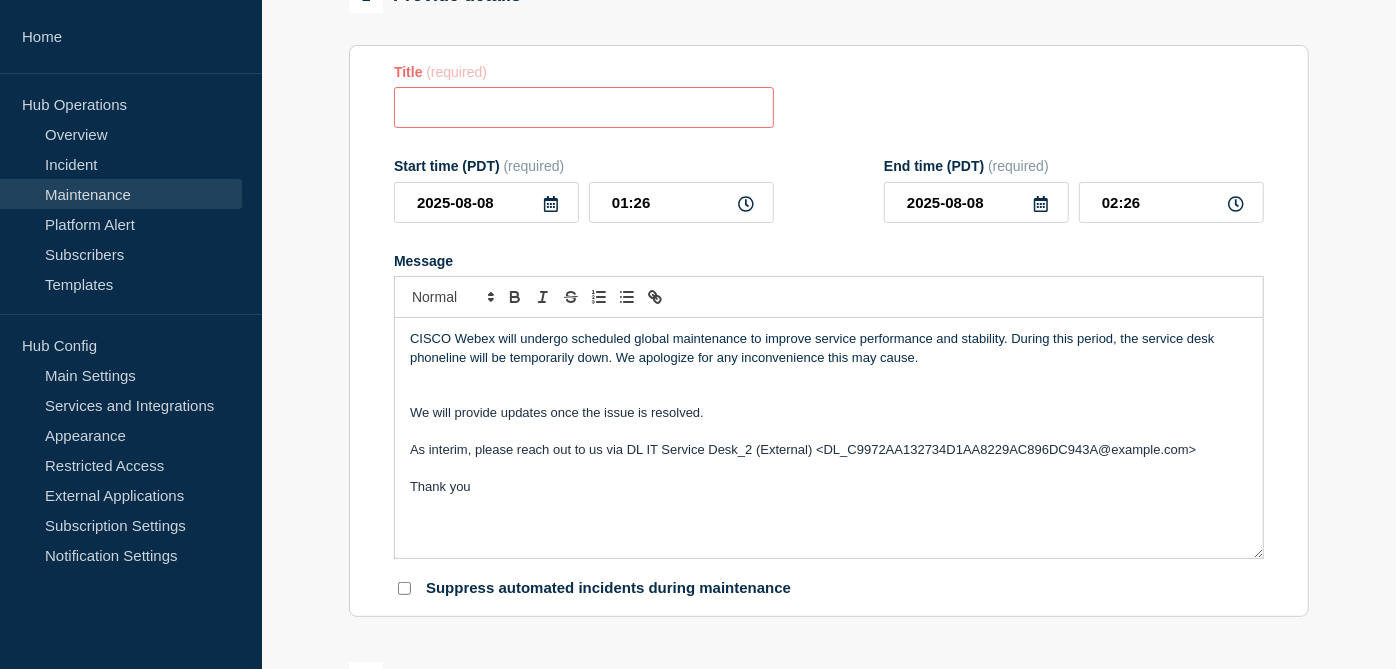click on "CISCO Webex will undergo scheduled global maintenance to improve service performance and stability. During this period, the service desk phoneline will be temporarily down. We apologize for any inconvenience this may cause." at bounding box center (829, 348) 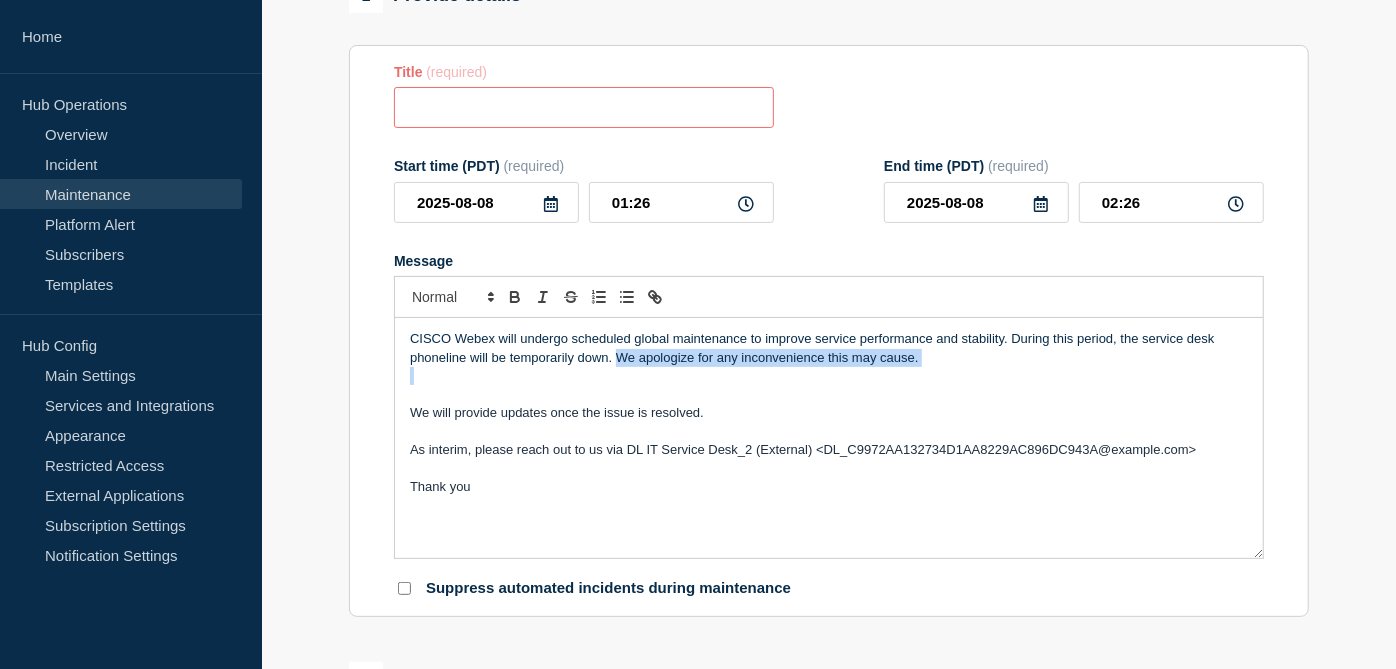 drag, startPoint x: 925, startPoint y: 360, endPoint x: 621, endPoint y: 360, distance: 304 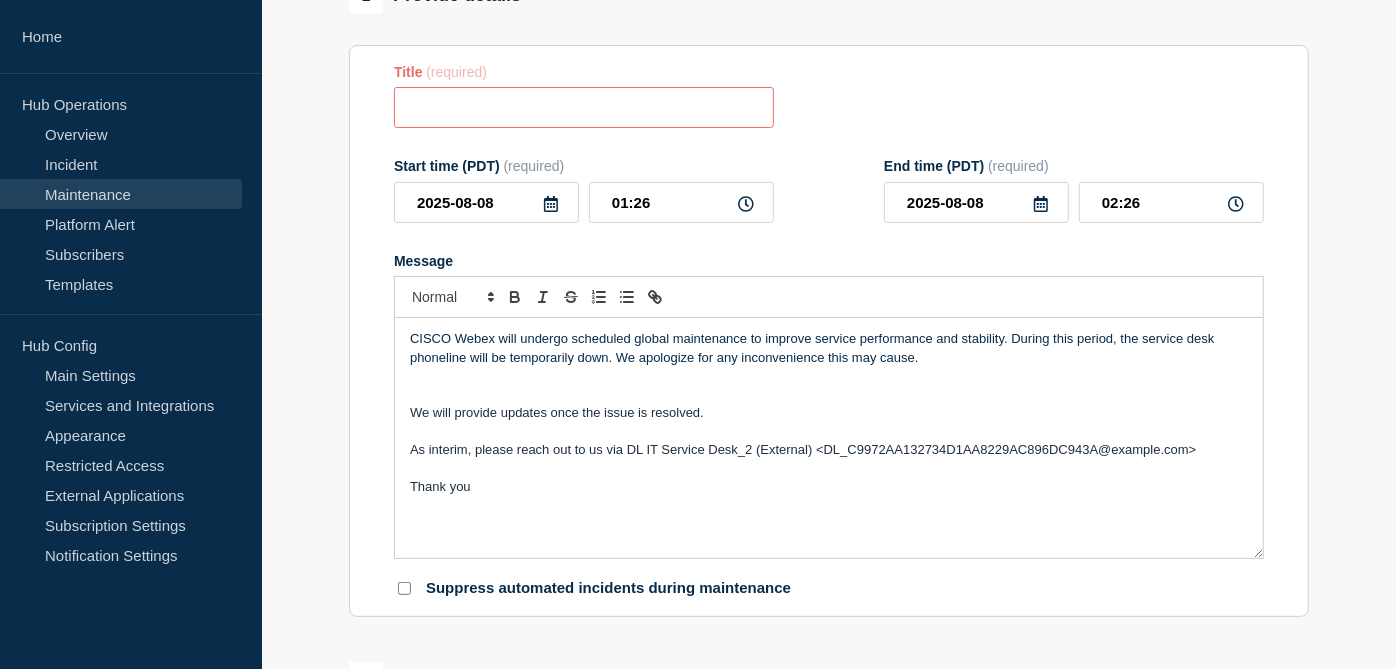 click on "We will provide updates once the issue is resolved." at bounding box center [557, 412] 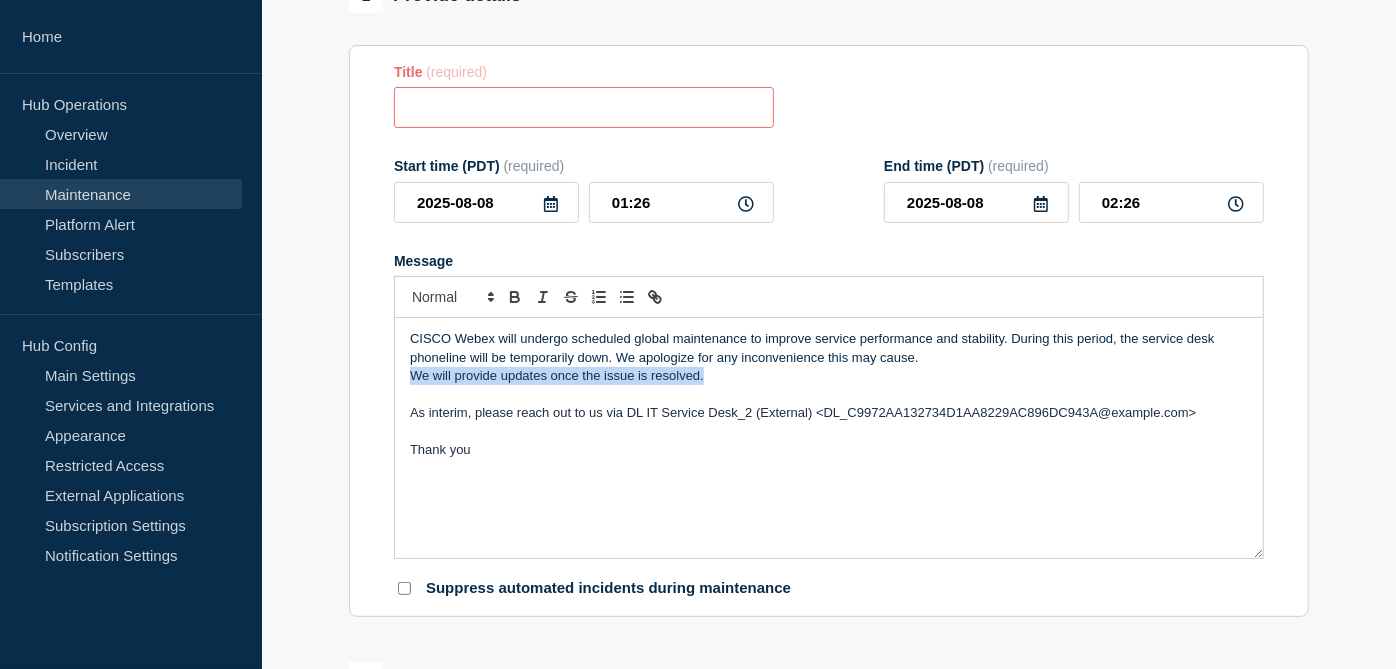 drag, startPoint x: 708, startPoint y: 381, endPoint x: 409, endPoint y: 380, distance: 299.00168 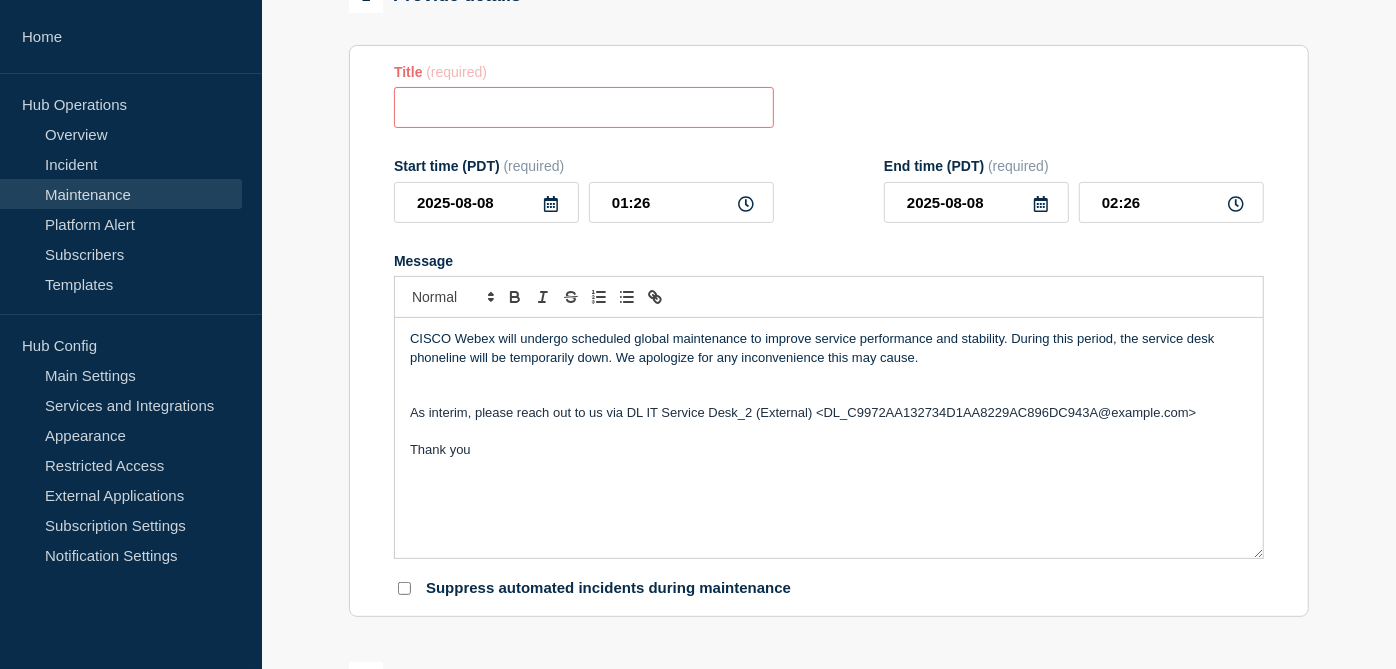 click on "CISCO Webex will undergo scheduled global maintenance to improve service performance and stability. During this period, the service desk phoneline will be temporarily down. We apologize for any inconvenience this may cause." at bounding box center (829, 348) 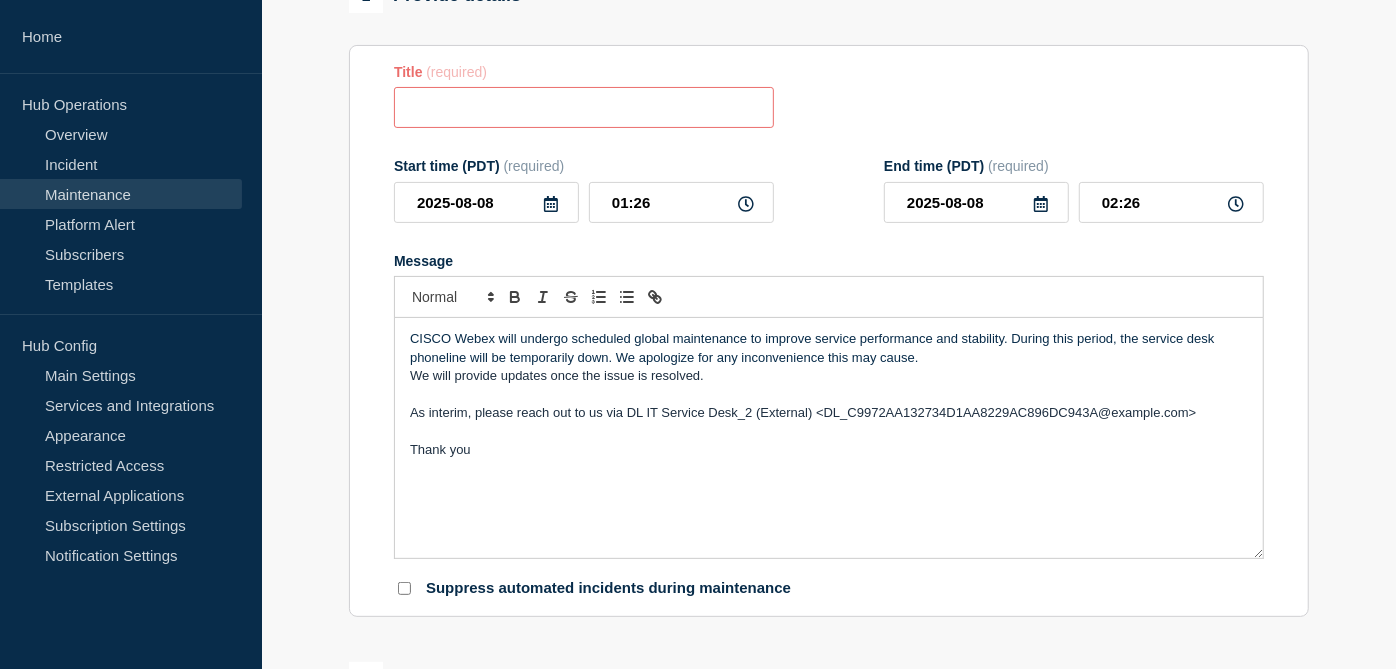 click on "We will provide updates once the issue is resolved." at bounding box center (829, 376) 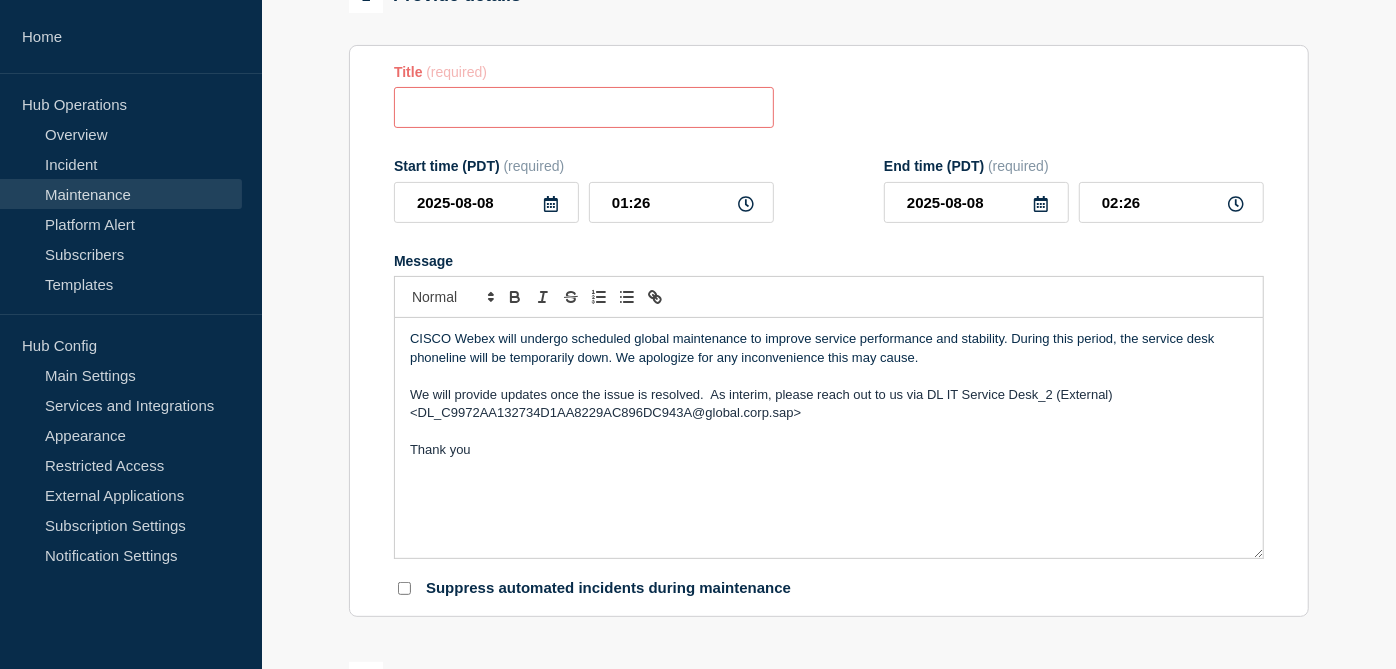click at bounding box center (829, 431) 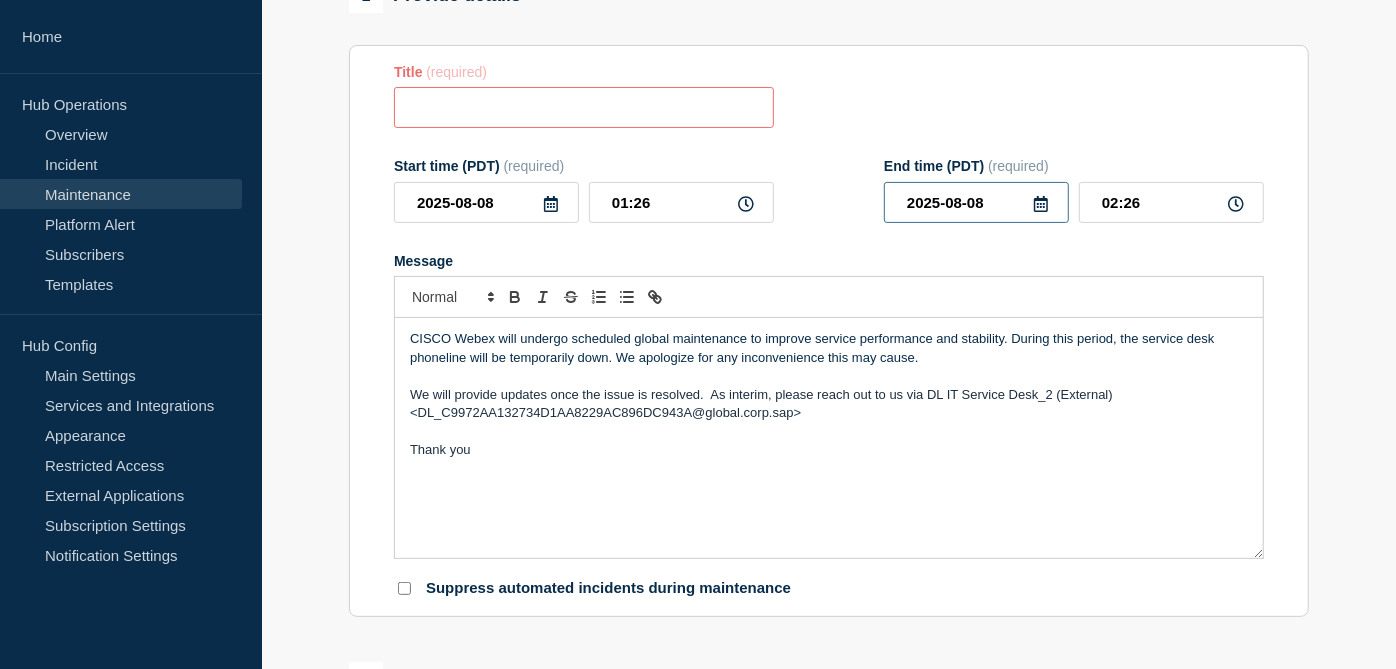 click on "2025-08-08" at bounding box center [976, 202] 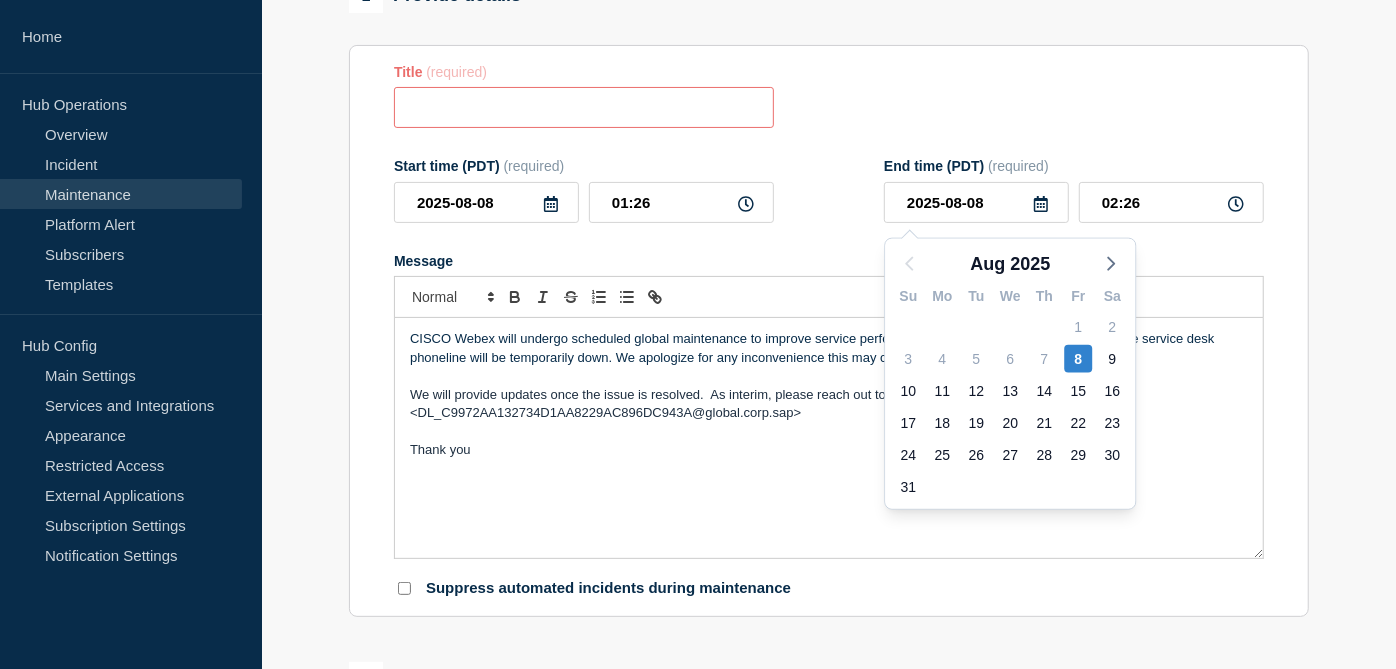click on "CISCO Webex will undergo scheduled global maintenance to improve service performance and stability. During this period, the service desk phoneline will be temporarily down. We apologize for any inconvenience this may cause.  We will provide updates once the issue is resolved.  As interim, please reach out to us via DL IT Service Desk_2 (External) <DL_C9972AA132734D1AA8229AC896DC943A@global.corp.sap> Thank you" at bounding box center (829, 438) 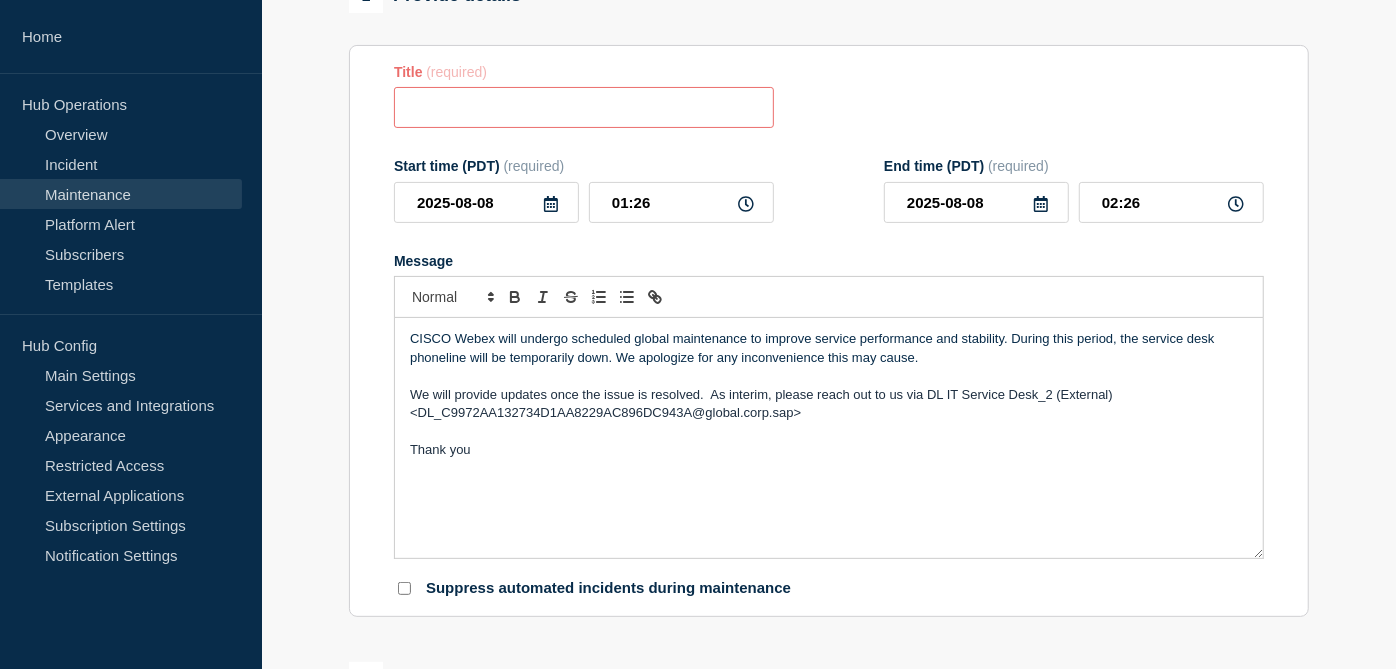 drag, startPoint x: 619, startPoint y: 360, endPoint x: 921, endPoint y: 359, distance: 302.00165 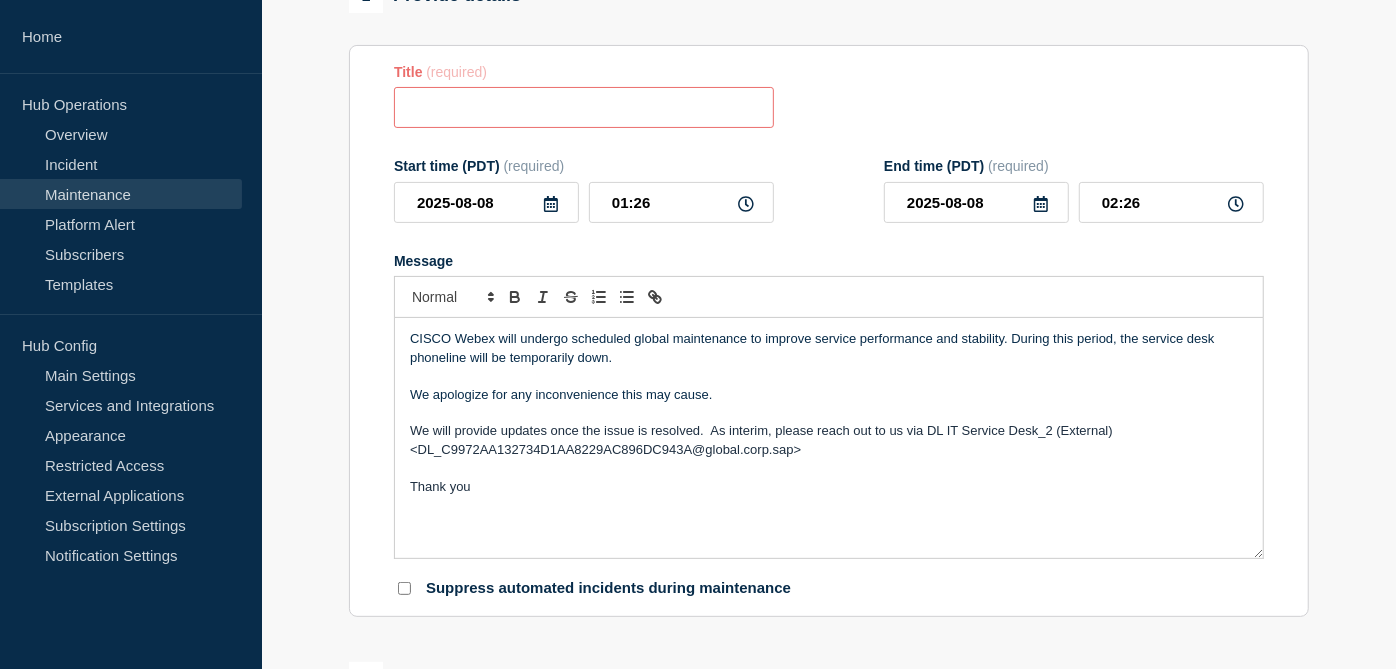 click on "We apologize for any inconvenience this may cause." at bounding box center (829, 395) 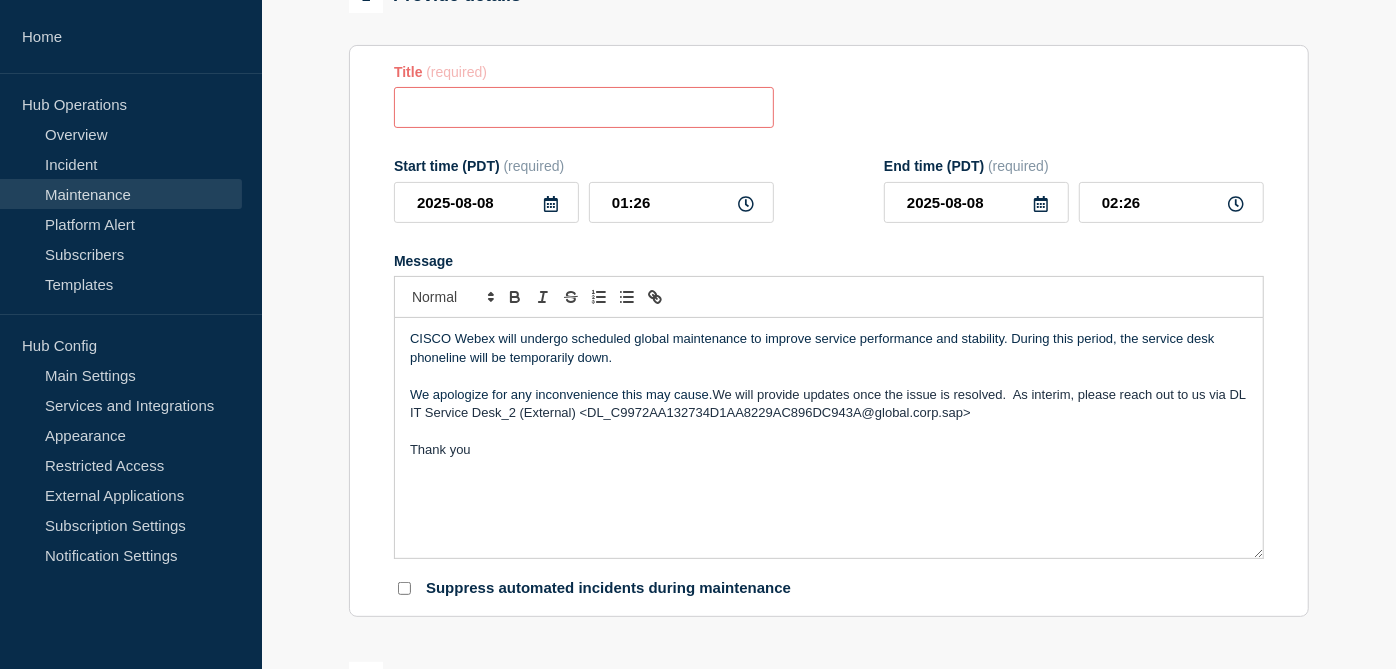 click on "CISCO Webex will undergo scheduled global maintenance to improve service performance and stability. During this period, the service desk phoneline will be temporarily down.  We apologize for any inconvenience this may cause.  We will provide updates once the issue is resolved.  As interim, please reach out to us via DL IT Service Desk_2 (External) <DL_C9972AA132734D1AA8229AC896DC943A@global.corp.sap> Thank you" at bounding box center [829, 438] 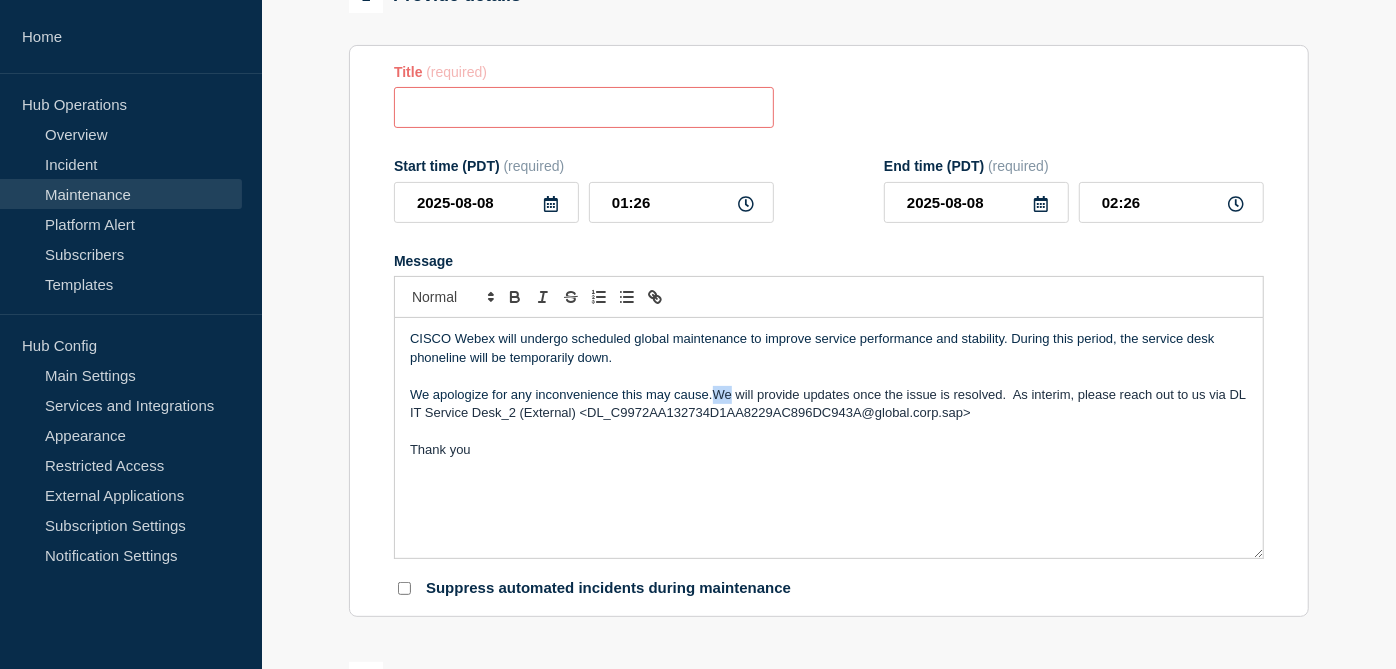 click on "We will provide updates once the issue is resolved.  As interim, please reach out to us via DL IT Service Desk_2 (External) <DL_C9972AA132734D1AA8229AC896DC943A@global.corp.sap>" at bounding box center [829, 403] 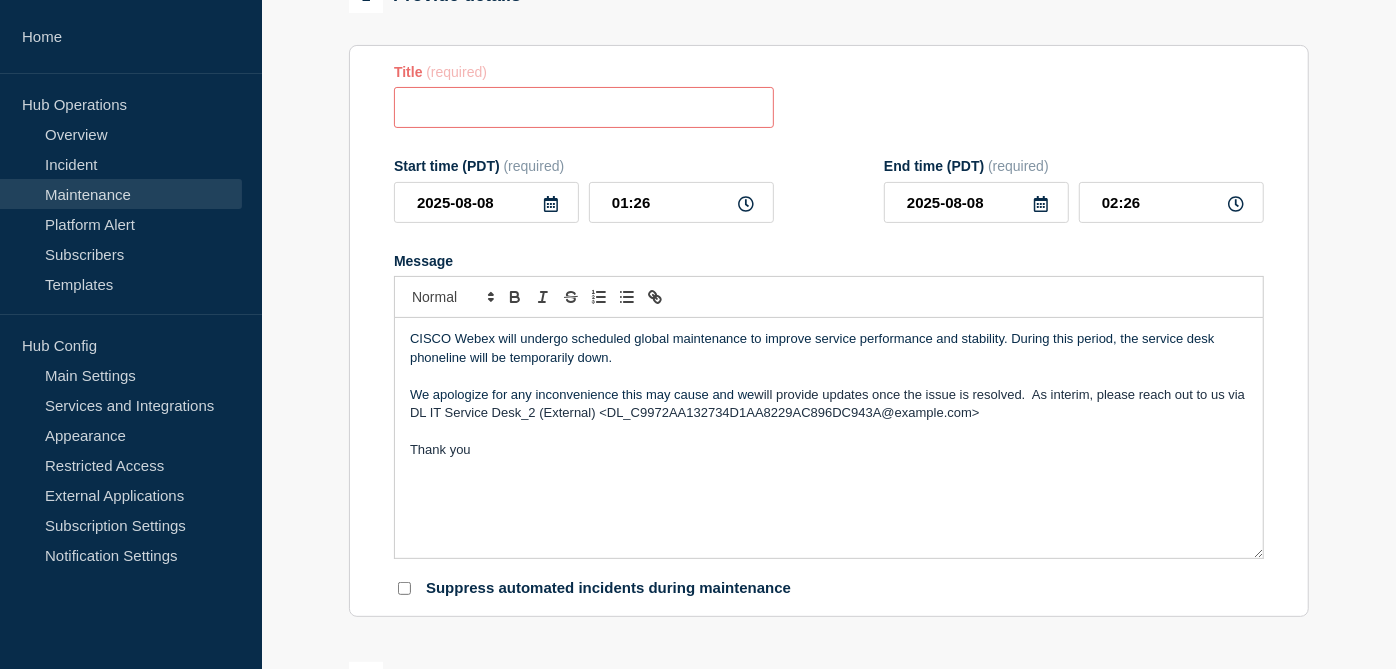 click on "CISCO Webex will undergo scheduled global maintenance to improve service performance and stability. During this period, the service desk phoneline will be temporarily down.  We apologize for any inconvenience this may cause and we  will provide updates once the issue is resolved.  As interim, please reach out to us via DL IT Service Desk_2 (External) <DL_C9972AA132734D1AA8229AC896DC943A@global.corp.sap> Thank you" at bounding box center (829, 438) 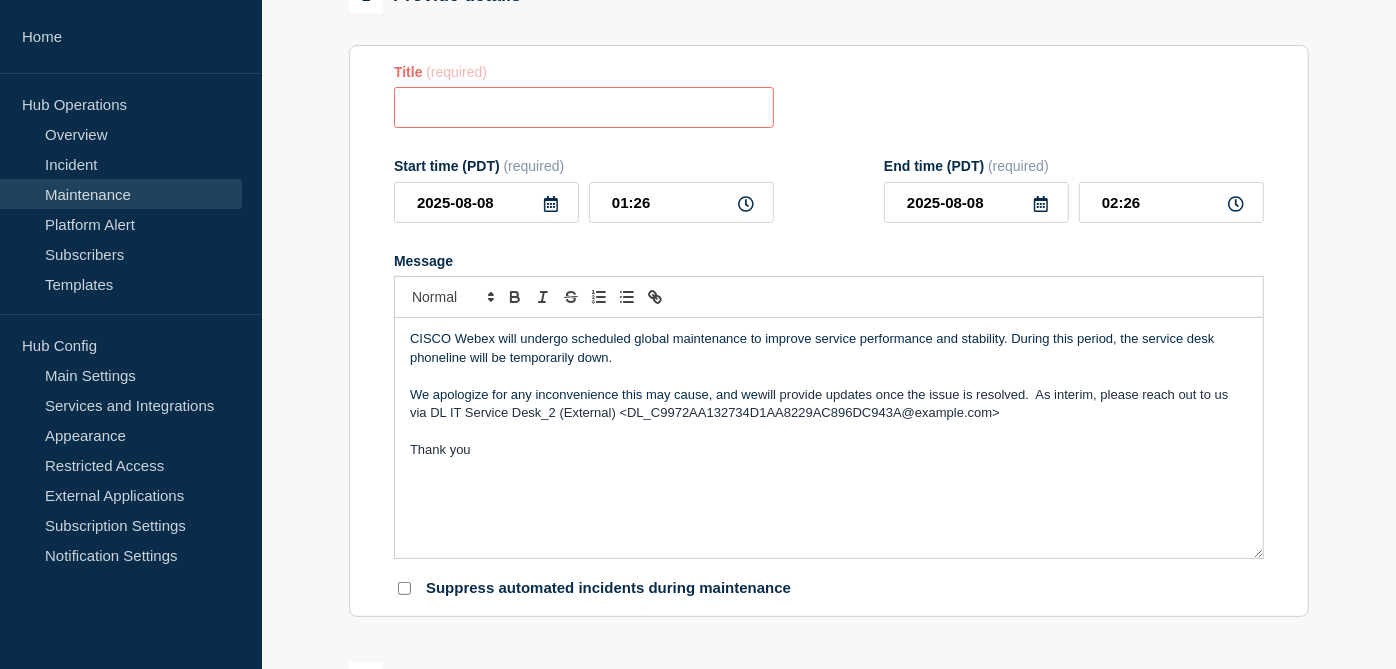 click on "CISCO Webex will undergo scheduled global maintenance to improve service performance and stability. During this period, the service desk phoneline will be temporarily down.  We apologize for any inconvenience this may cause, and we  will provide updates once the issue is resolved.  As interim, please reach out to us via DL IT Service Desk_2 (External) <DL_C9972AA132734D1AA8229AC896DC943A@global.corp.sap> Thank you" at bounding box center (829, 438) 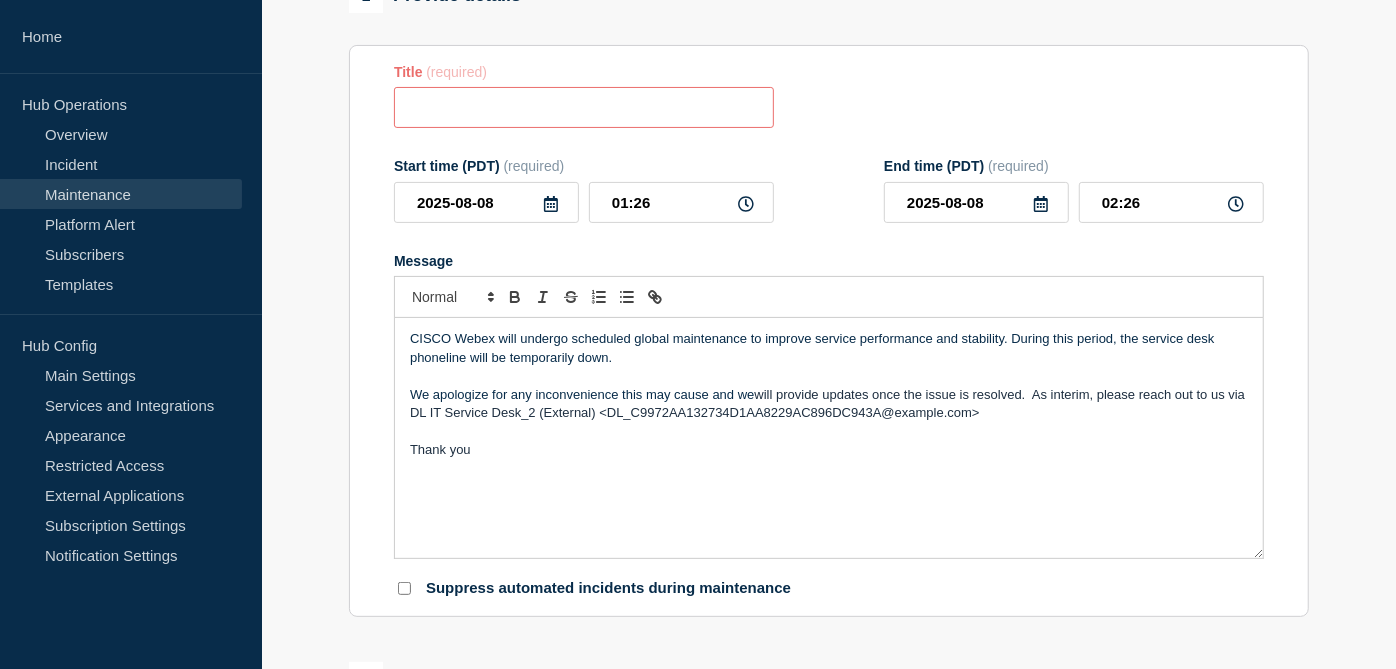 click on "will provide updates once the issue is resolved.  As interim, please reach out to us via DL IT Service Desk_2 (External) <DL_C9972AA132734D1AA8229AC896DC943A@global.corp.sap>" at bounding box center [829, 403] 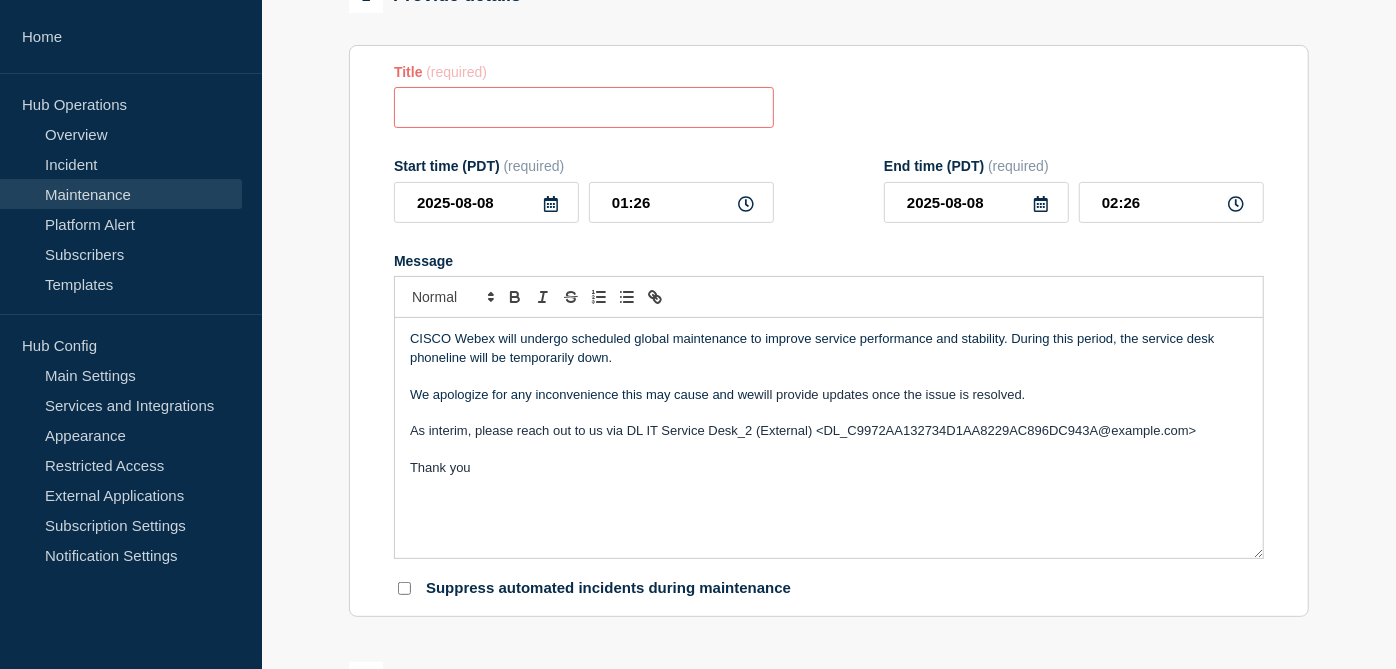 click on "Thank you" at bounding box center [829, 468] 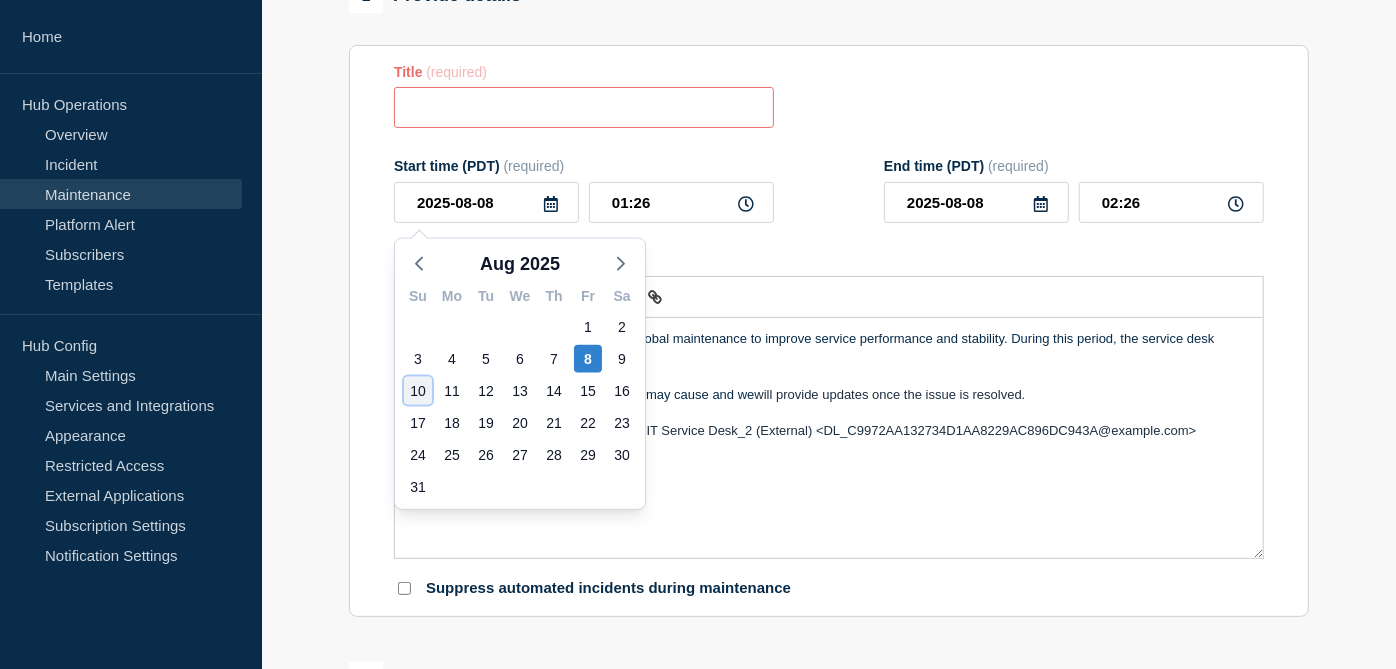 click on "10" 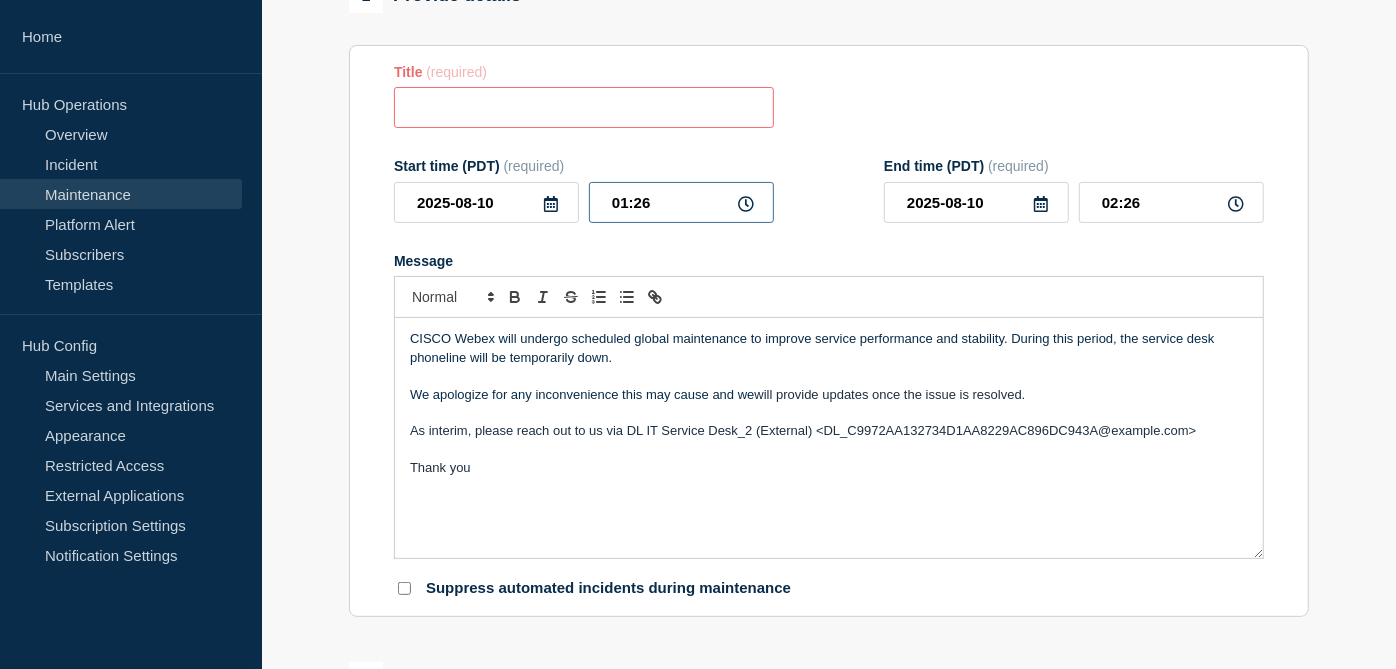 click on "01:26" at bounding box center (681, 202) 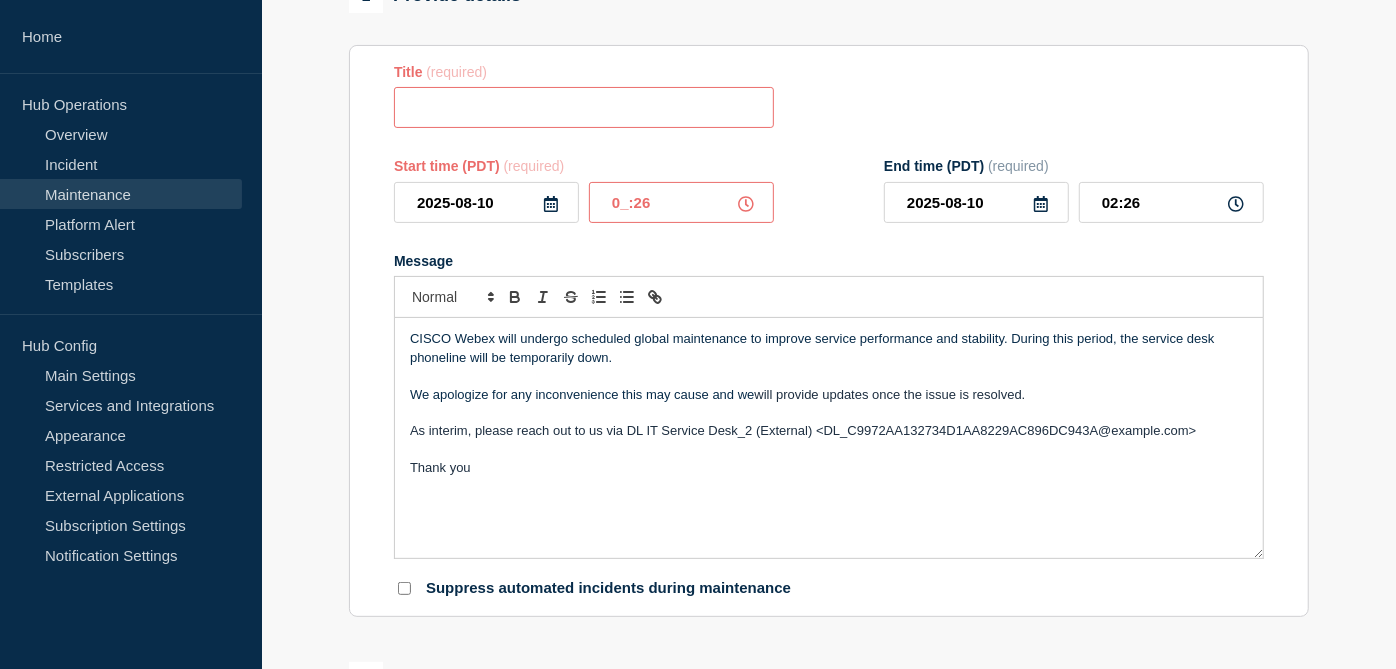 click 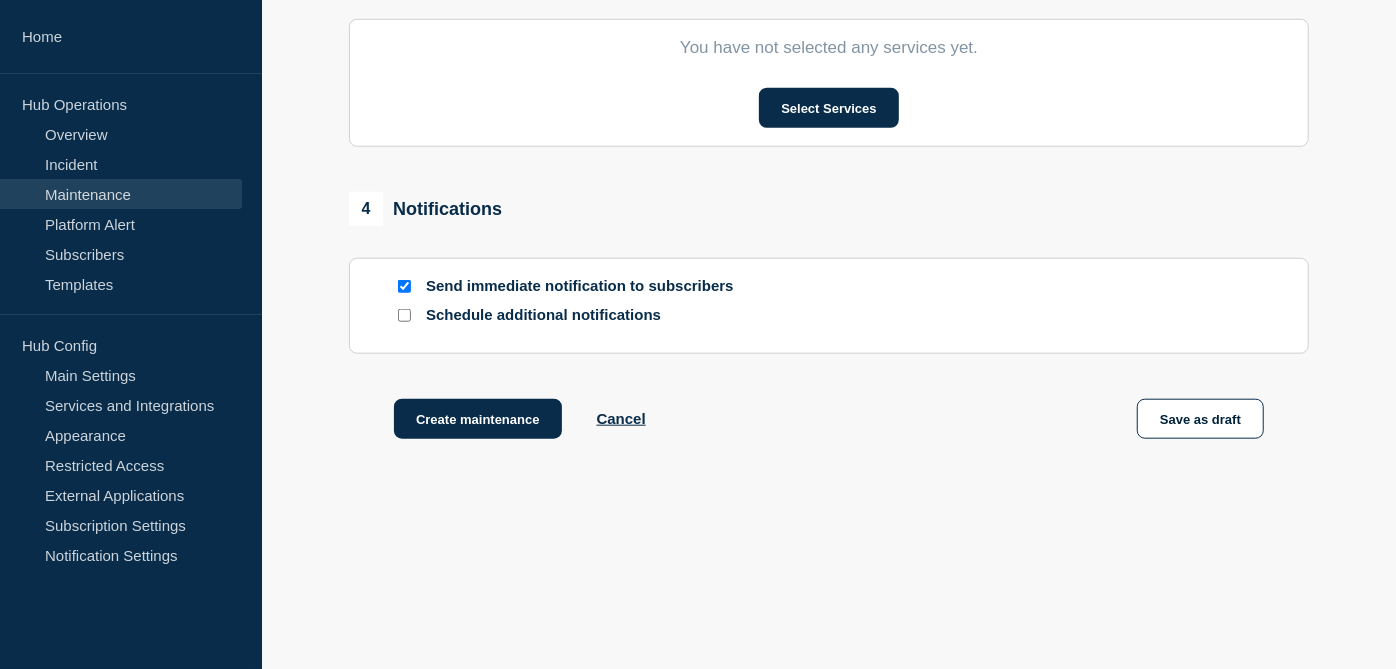 scroll, scrollTop: 1074, scrollLeft: 0, axis: vertical 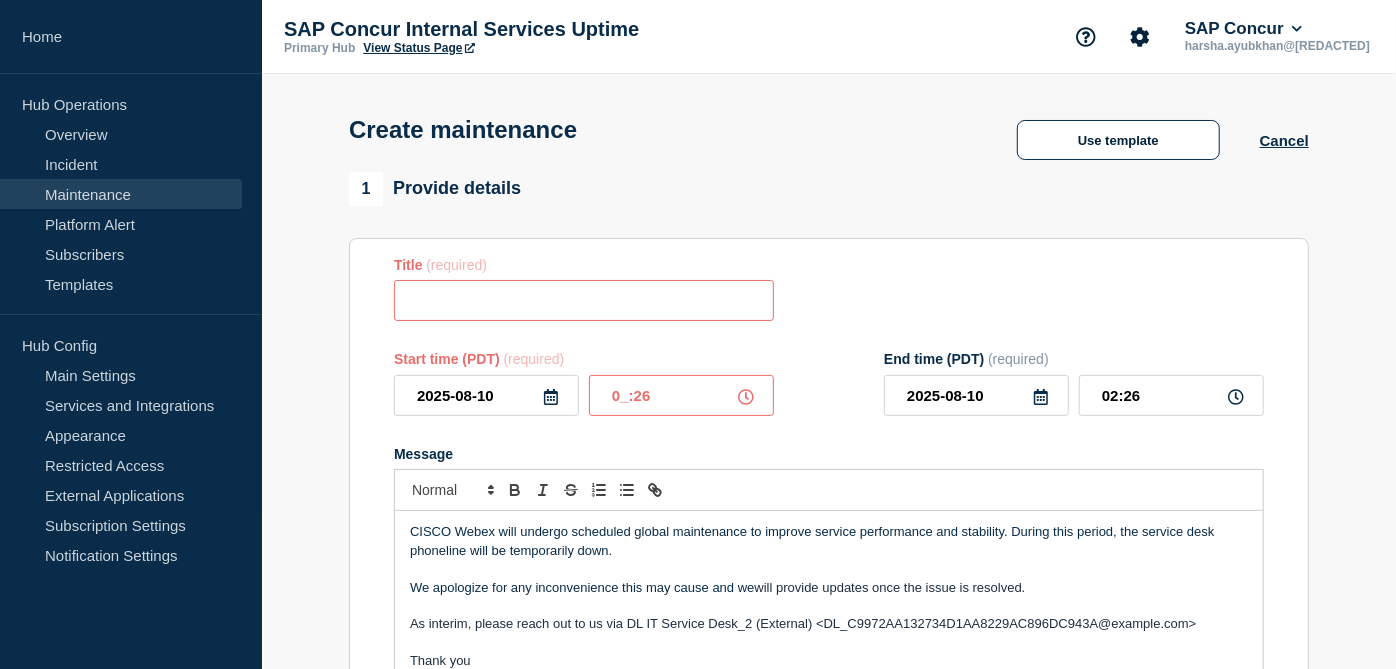 click at bounding box center [584, 300] 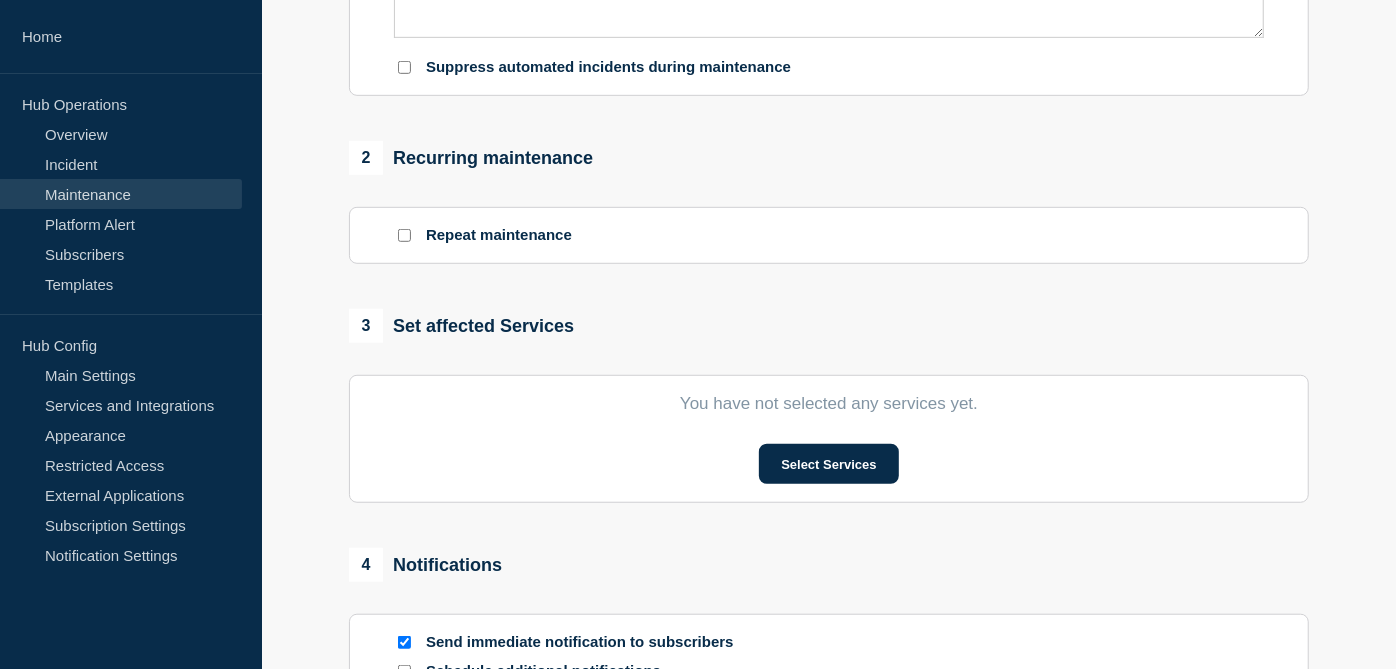 scroll, scrollTop: 0, scrollLeft: 0, axis: both 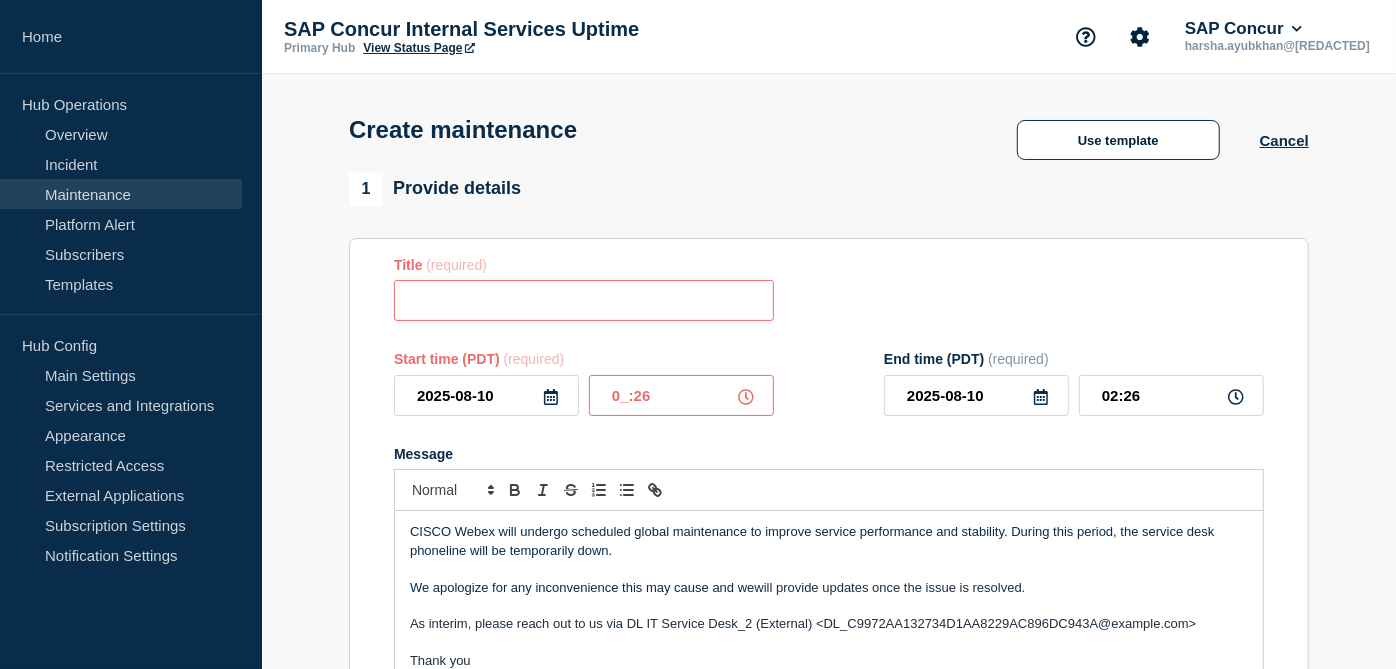 click at bounding box center (584, 300) 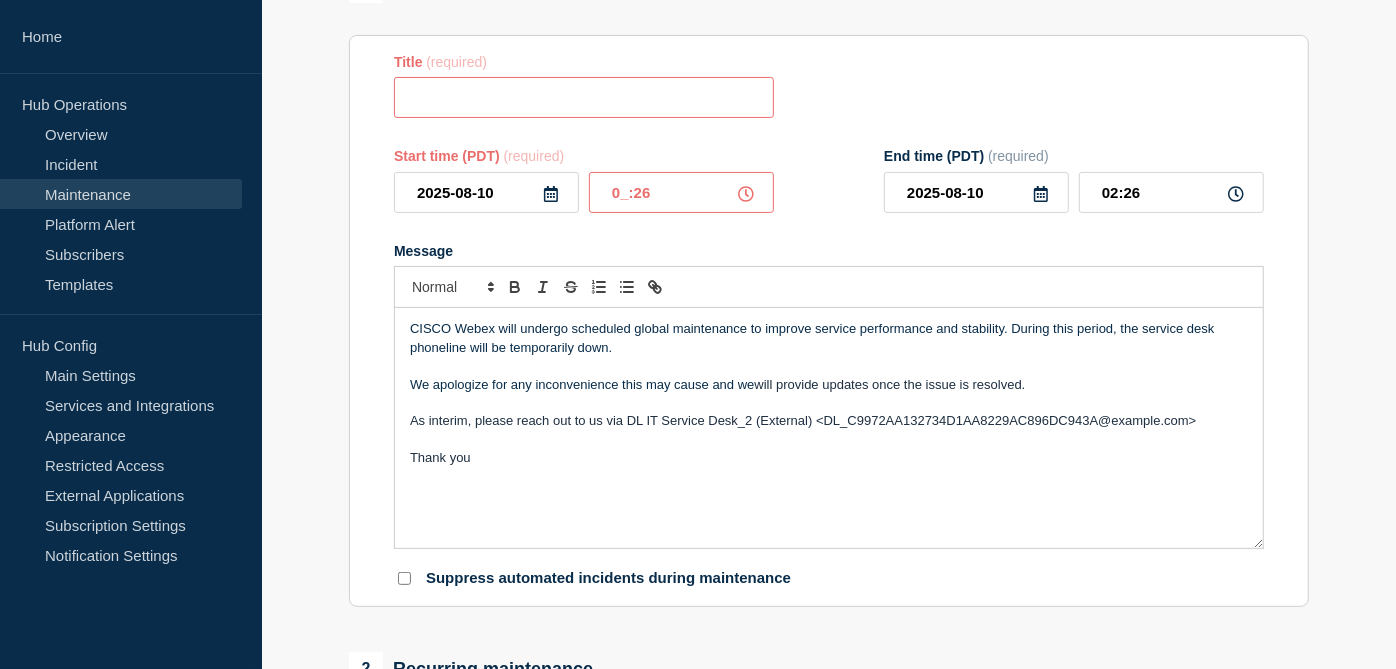 scroll, scrollTop: 195, scrollLeft: 0, axis: vertical 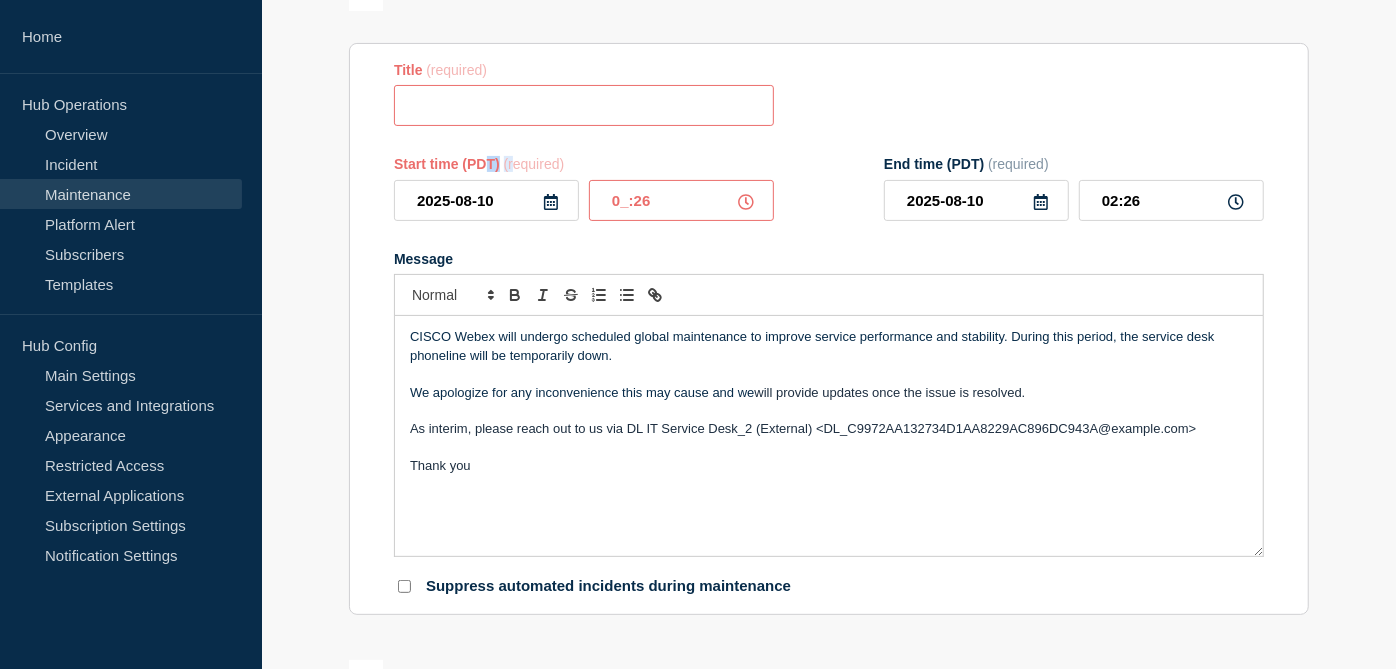 drag, startPoint x: 482, startPoint y: 165, endPoint x: 517, endPoint y: 166, distance: 35.014282 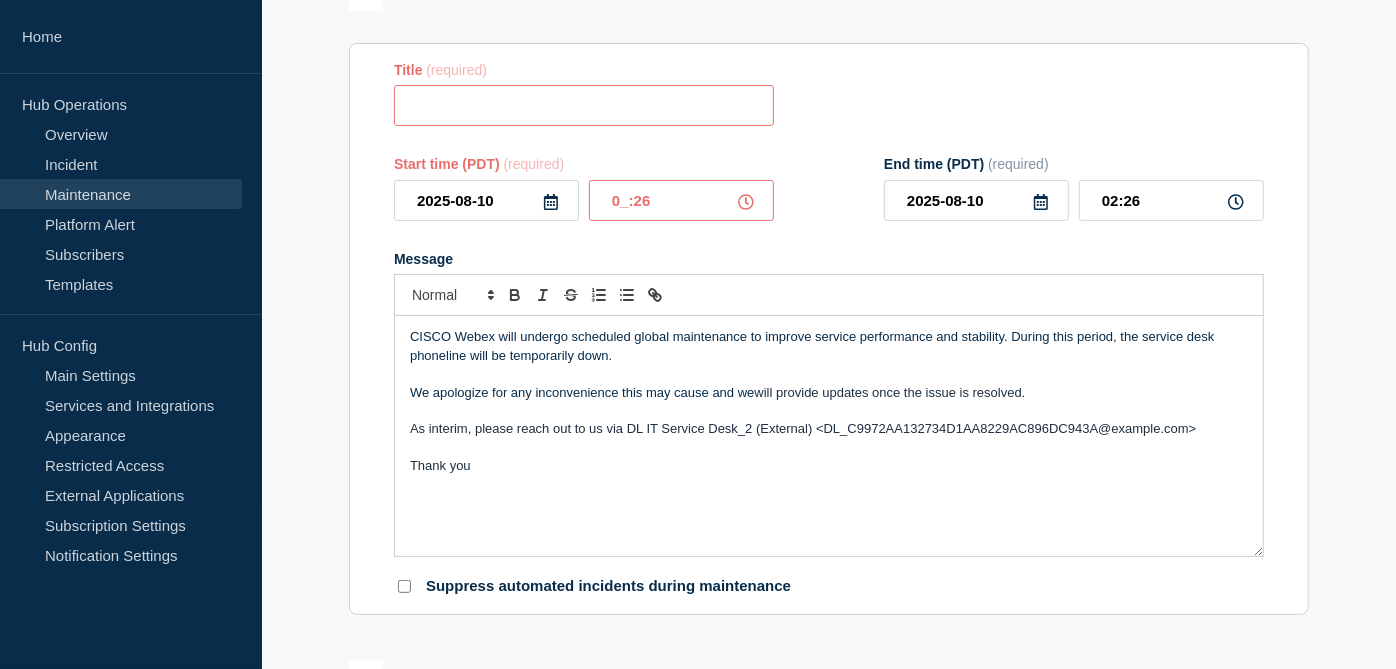 click on "Message" at bounding box center (829, 259) 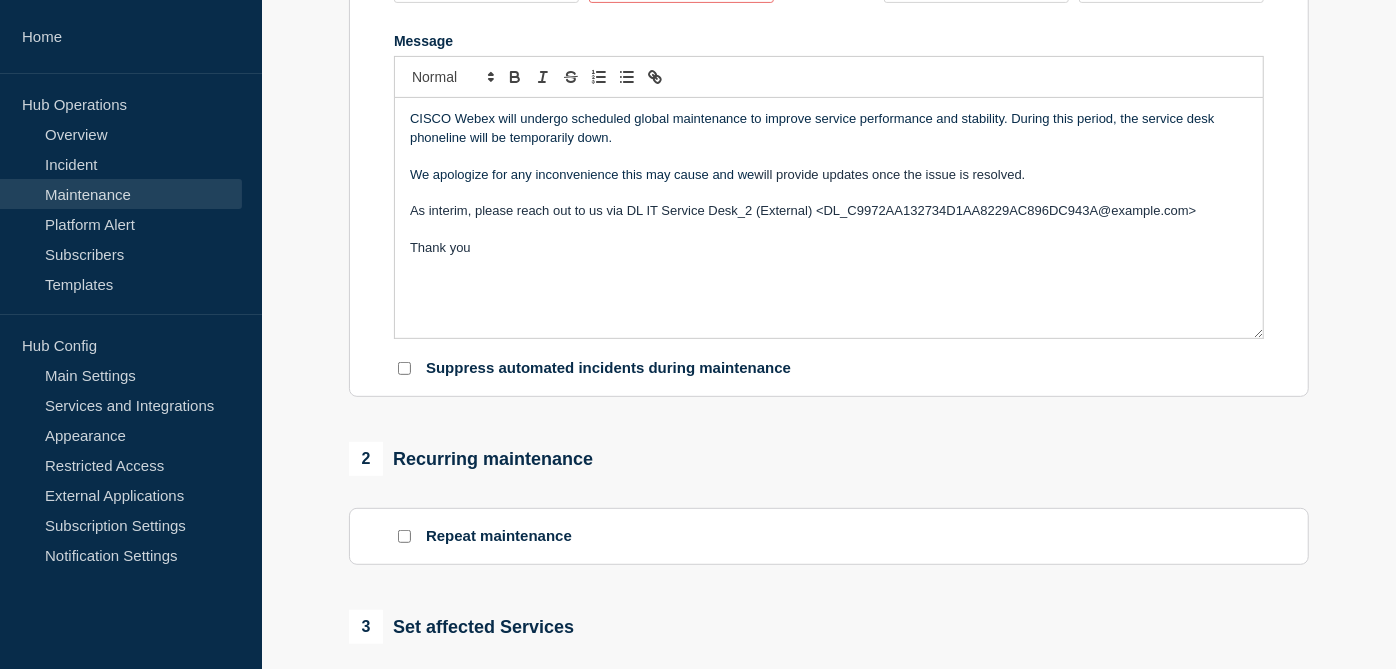scroll, scrollTop: 411, scrollLeft: 0, axis: vertical 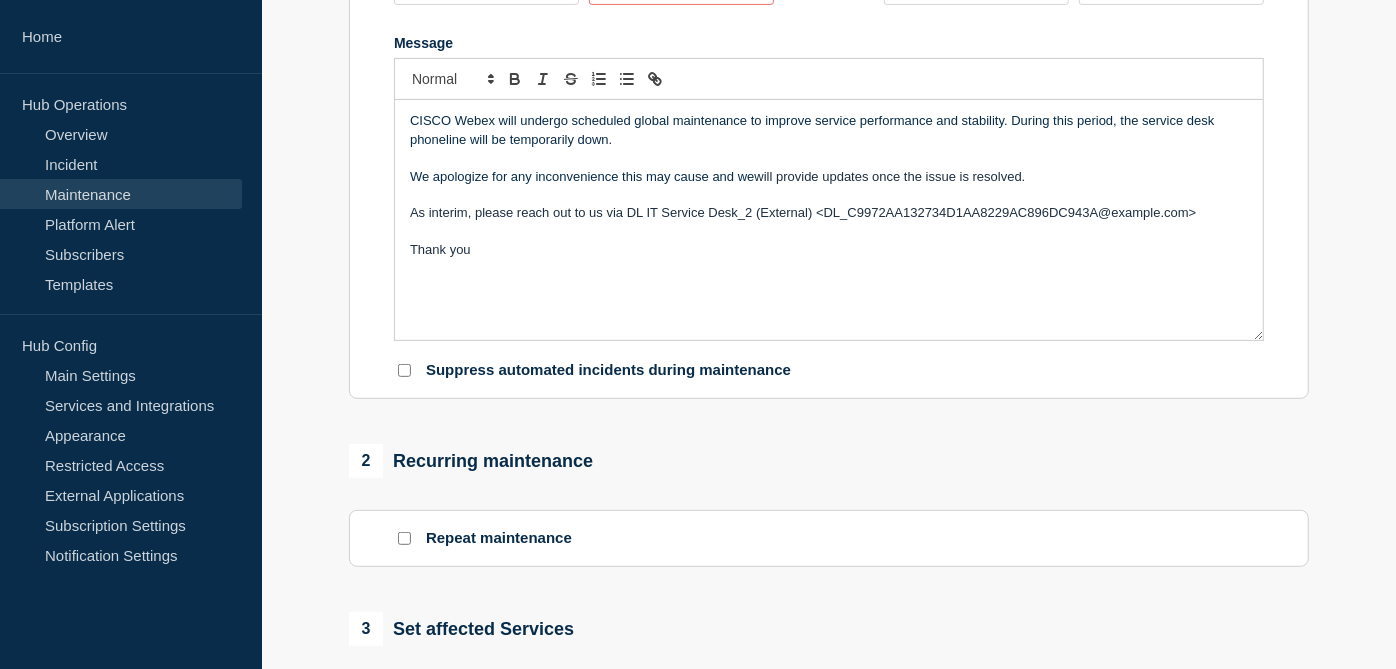 click on "CISCO Webex will undergo scheduled global maintenance to improve service performance and stability. During this period, the service desk phoneline will be temporarily down.  We apologize for any inconvenience this may cause and we  will provide updates once the issue is resolved.   As interim, please reach out to us via DL IT Service Desk_2 (External) <DL_C9972AA132734D1AA8229AC896DC943A@global.corp.sap> Thank you" at bounding box center [829, 220] 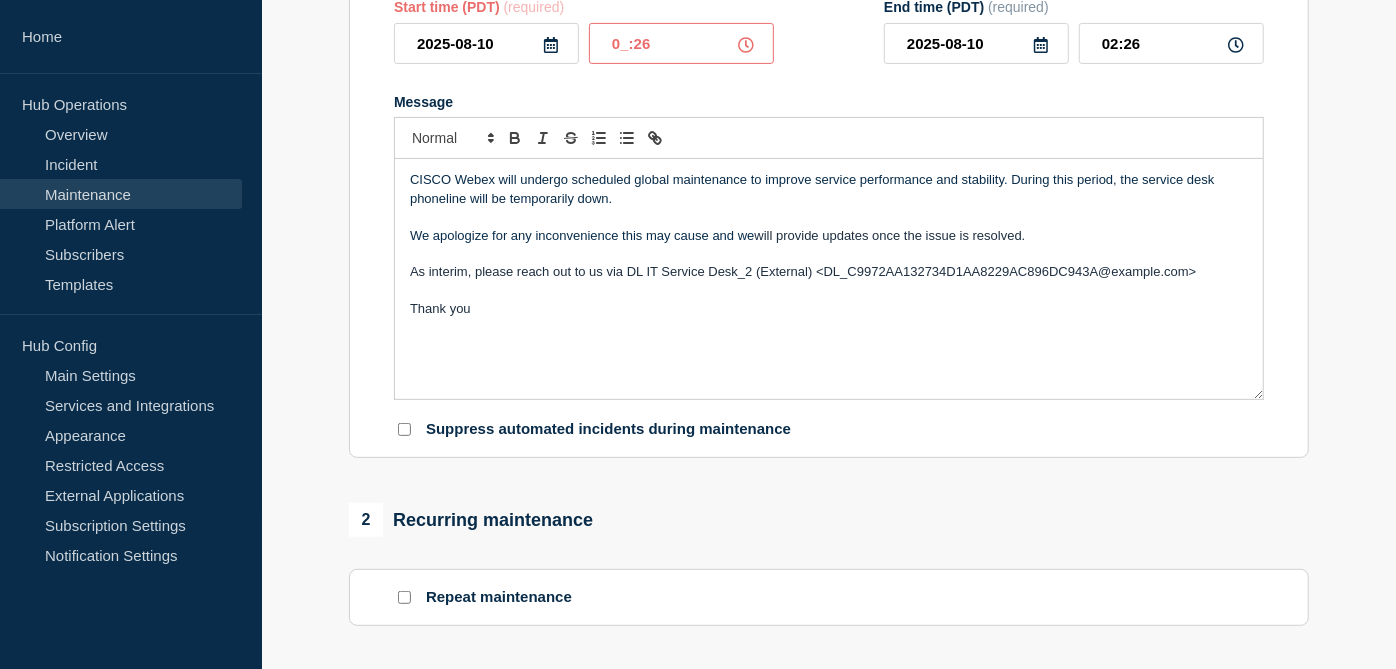scroll, scrollTop: 351, scrollLeft: 0, axis: vertical 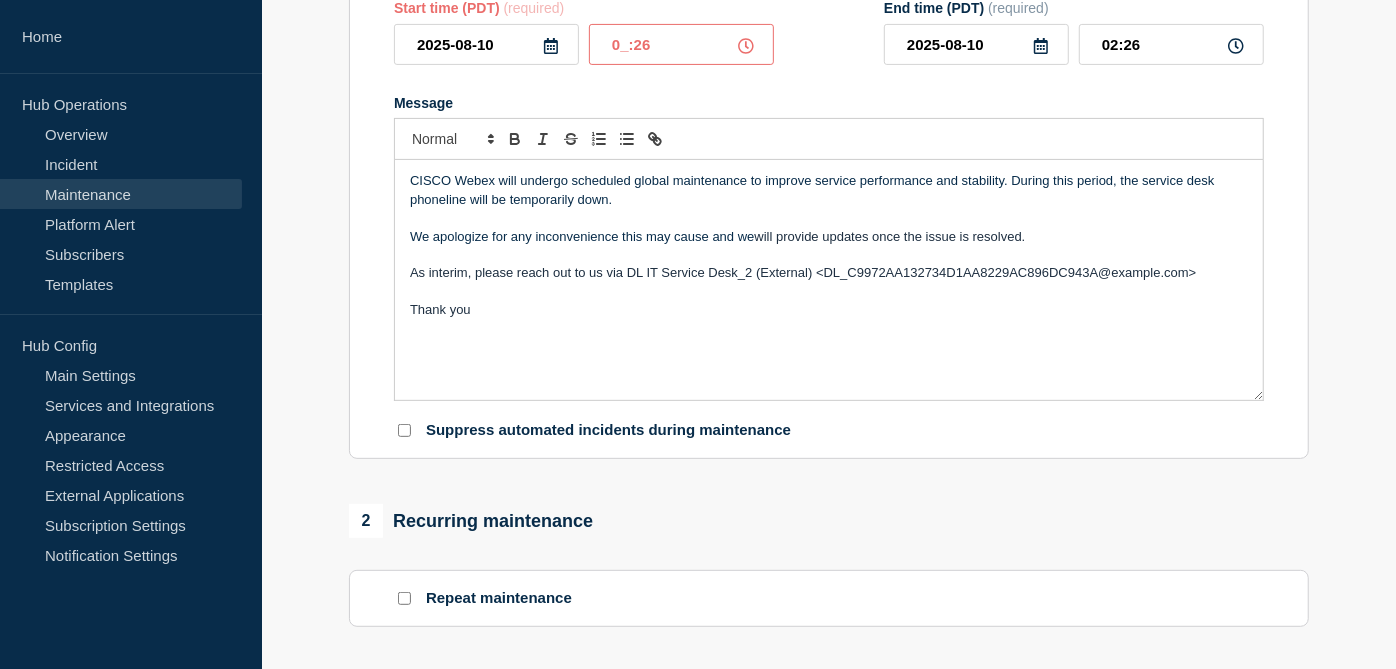 click on "CISCO Webex will undergo scheduled global maintenance to improve service performance and stability. During this period, the service desk phoneline will be temporarily down.  We apologize for any inconvenience this may cause and we  will provide updates once the issue is resolved.   As interim, please reach out to us via DL IT Service Desk_2 (External) <DL_C9972AA132734D1AA8229AC896DC943A@global.corp.sap> Thank you" at bounding box center (829, 280) 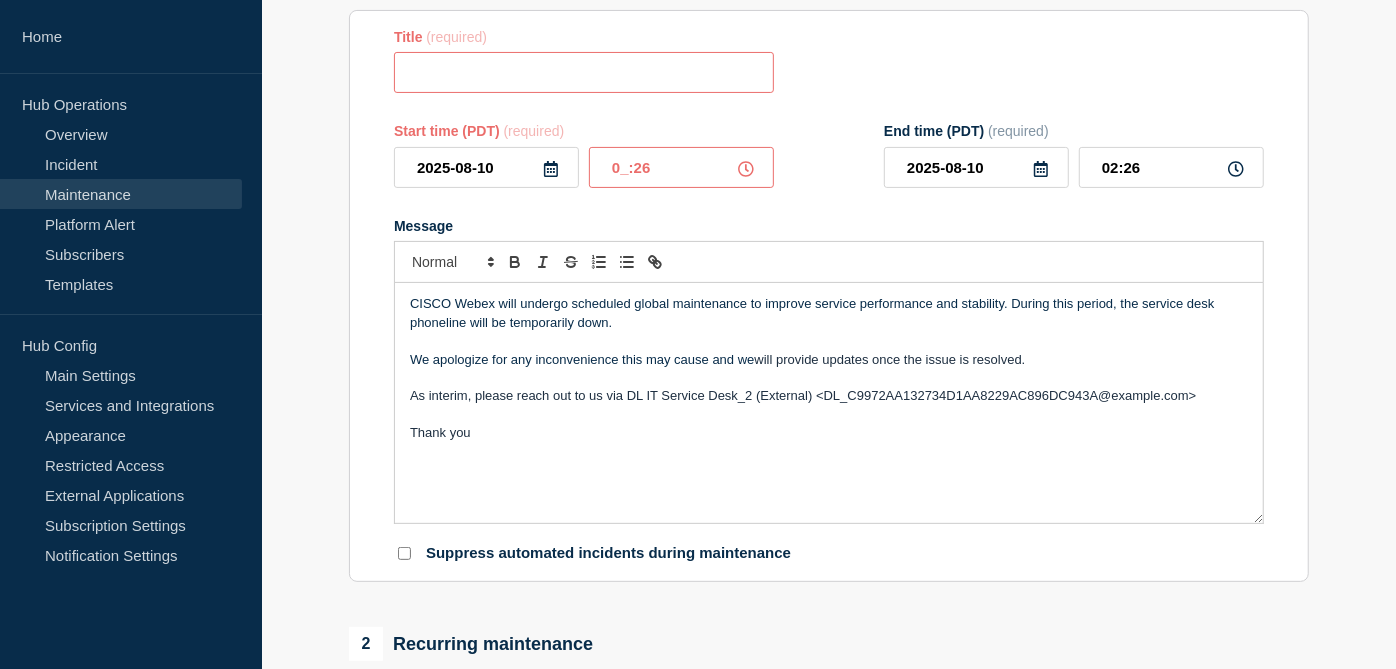 scroll, scrollTop: 225, scrollLeft: 0, axis: vertical 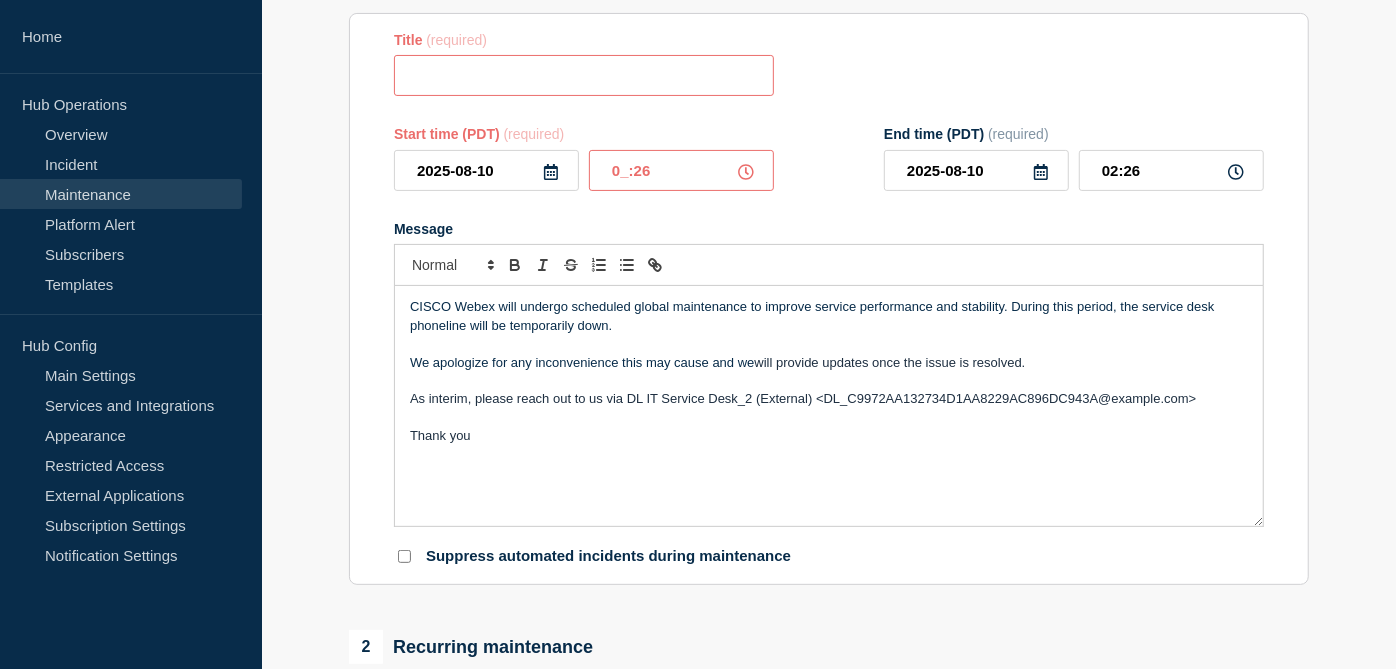 click on "CISCO Webex will undergo scheduled global maintenance to improve service performance and stability. During this period, the service desk phoneline will be temporarily down." at bounding box center [829, 316] 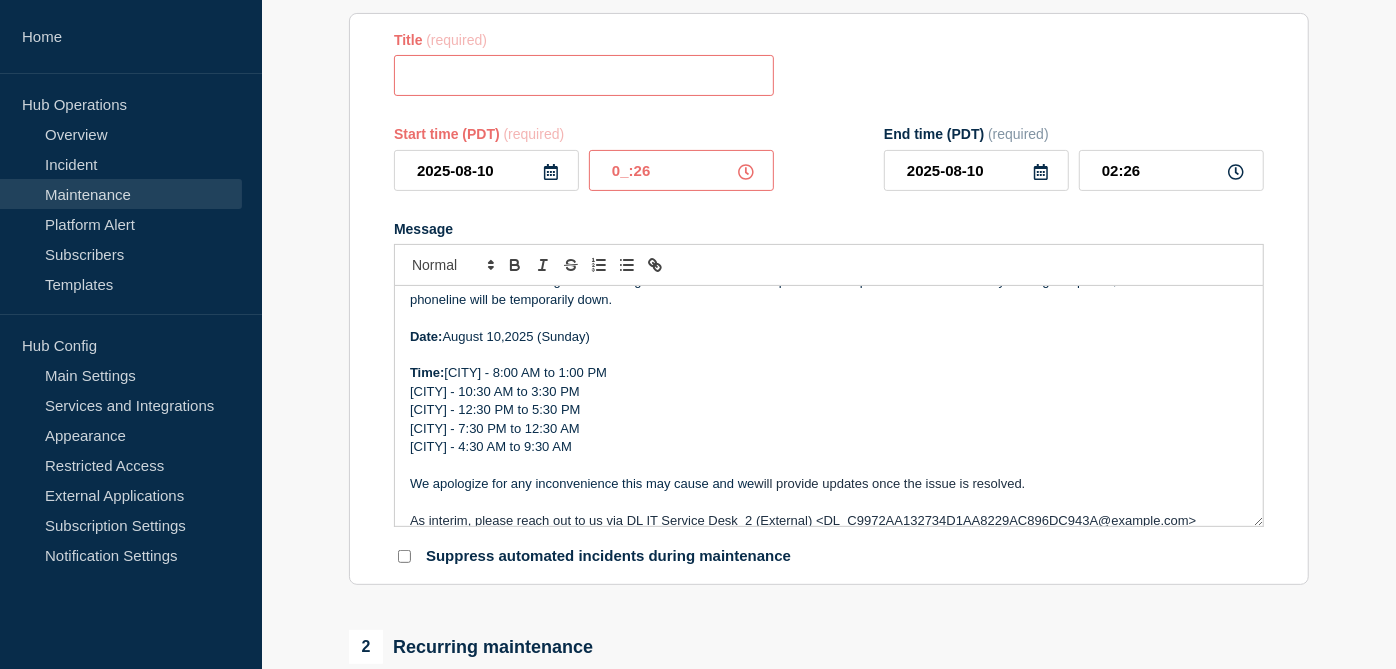 scroll, scrollTop: 0, scrollLeft: 0, axis: both 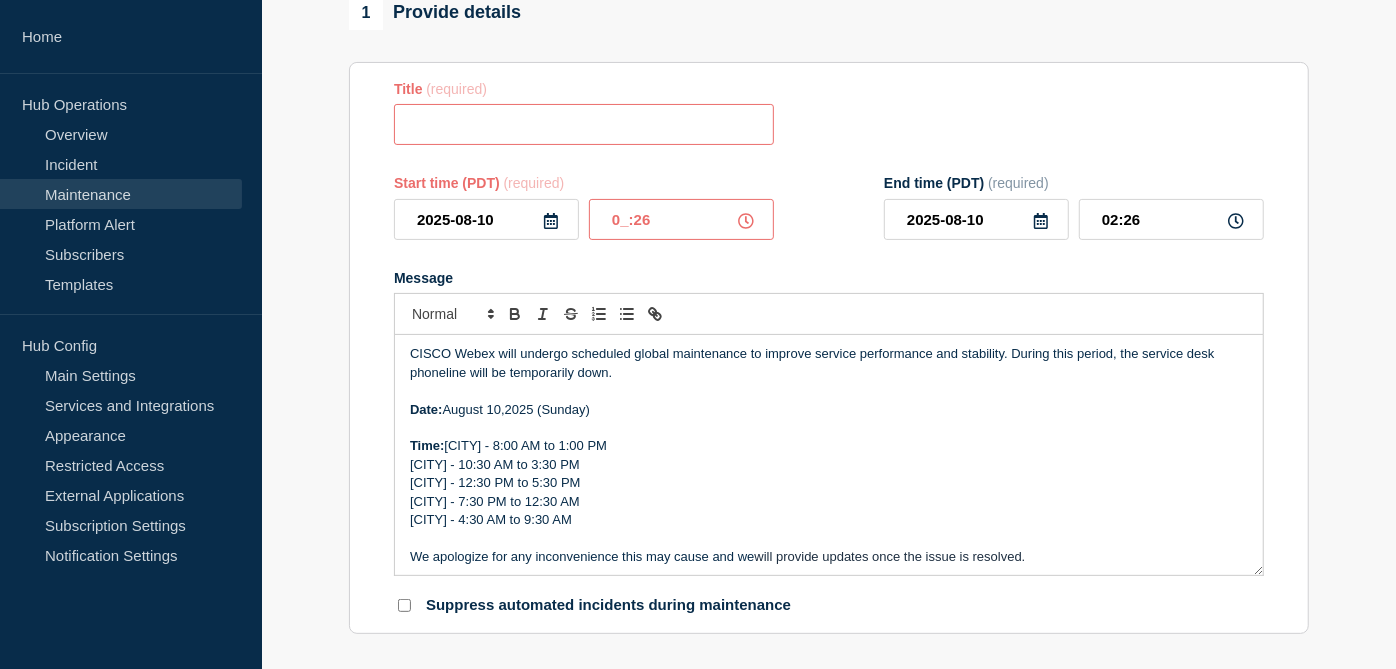 click 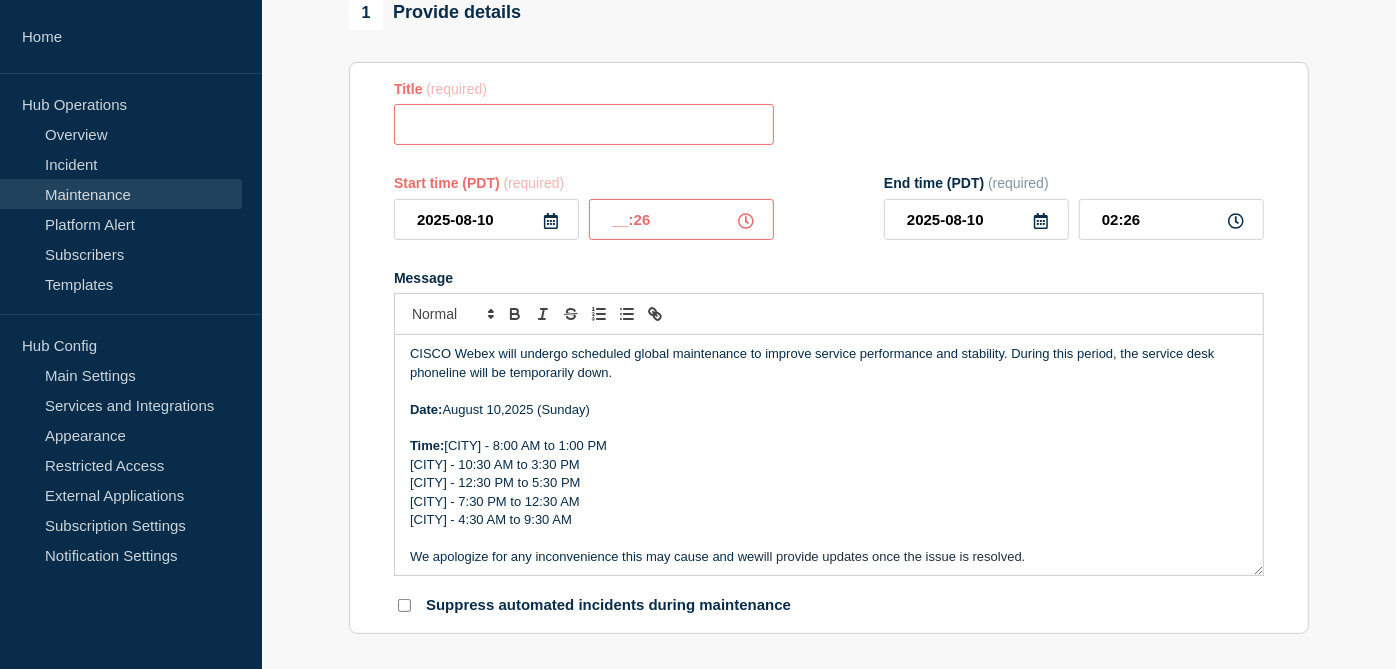 click on "Message" at bounding box center (829, 278) 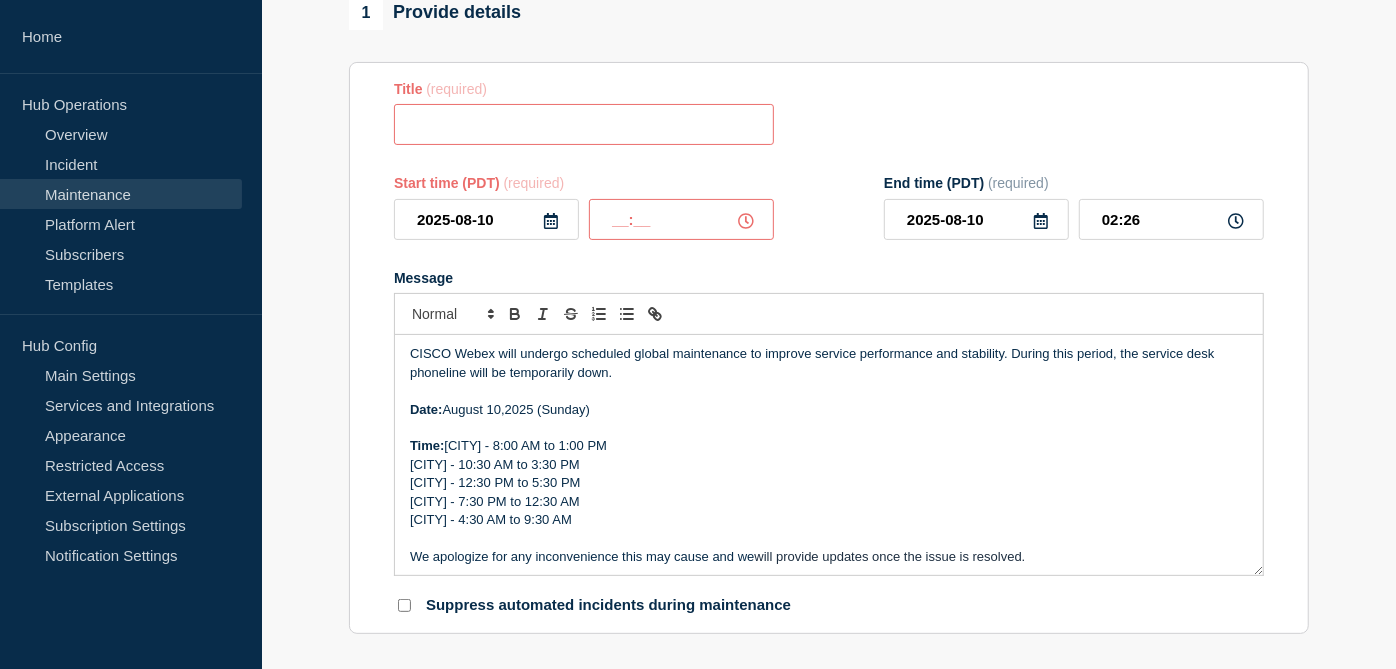click on "__:__" at bounding box center (681, 219) 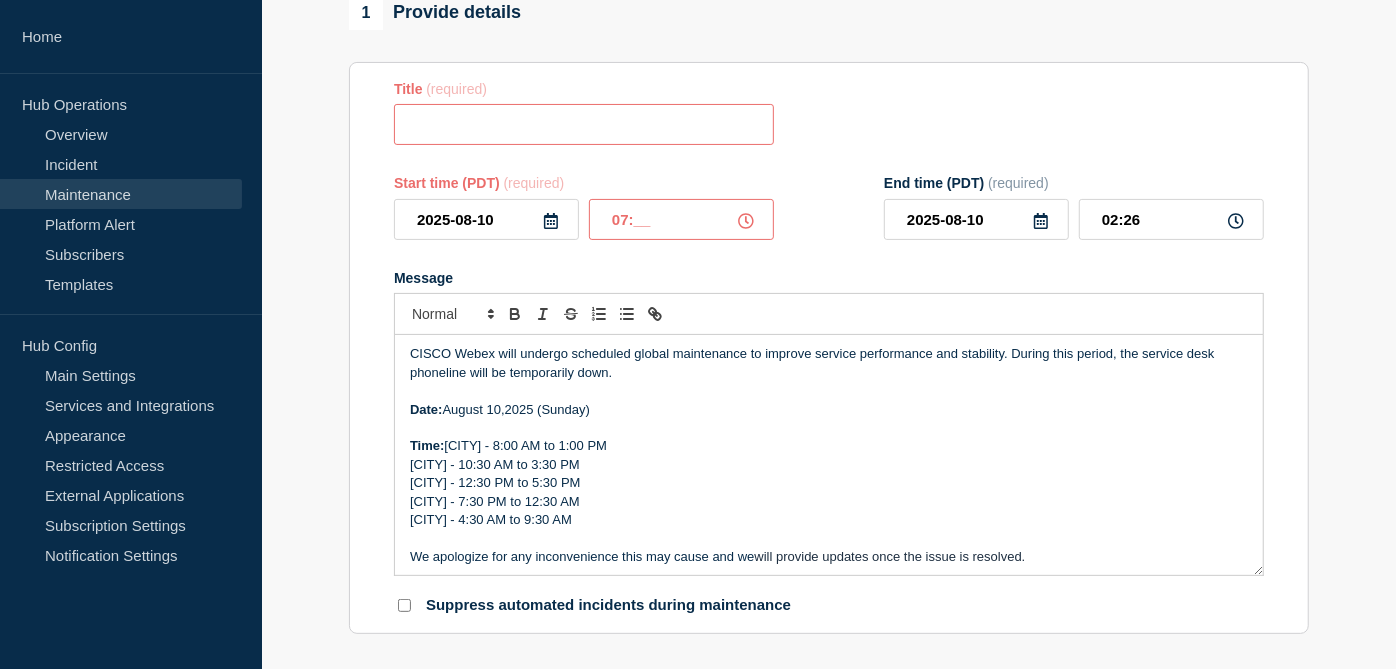 type on "07:_3" 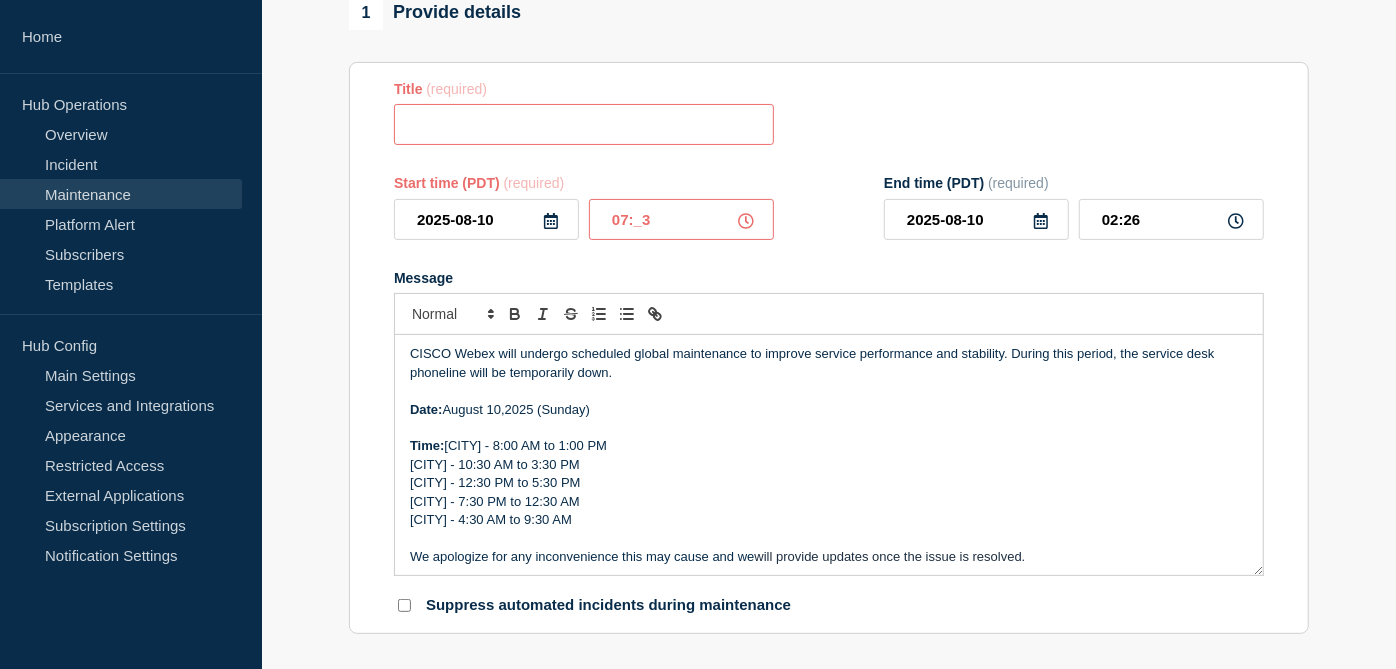 click on "Message" at bounding box center [829, 278] 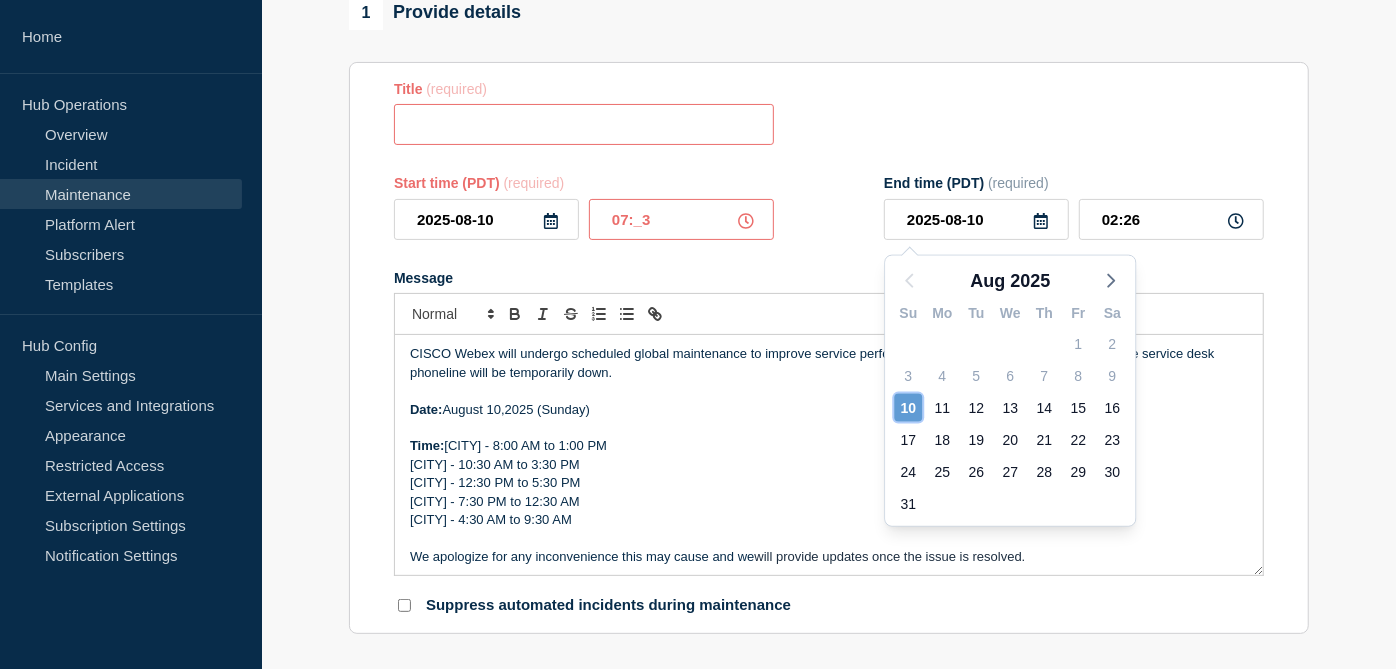 click on "10" 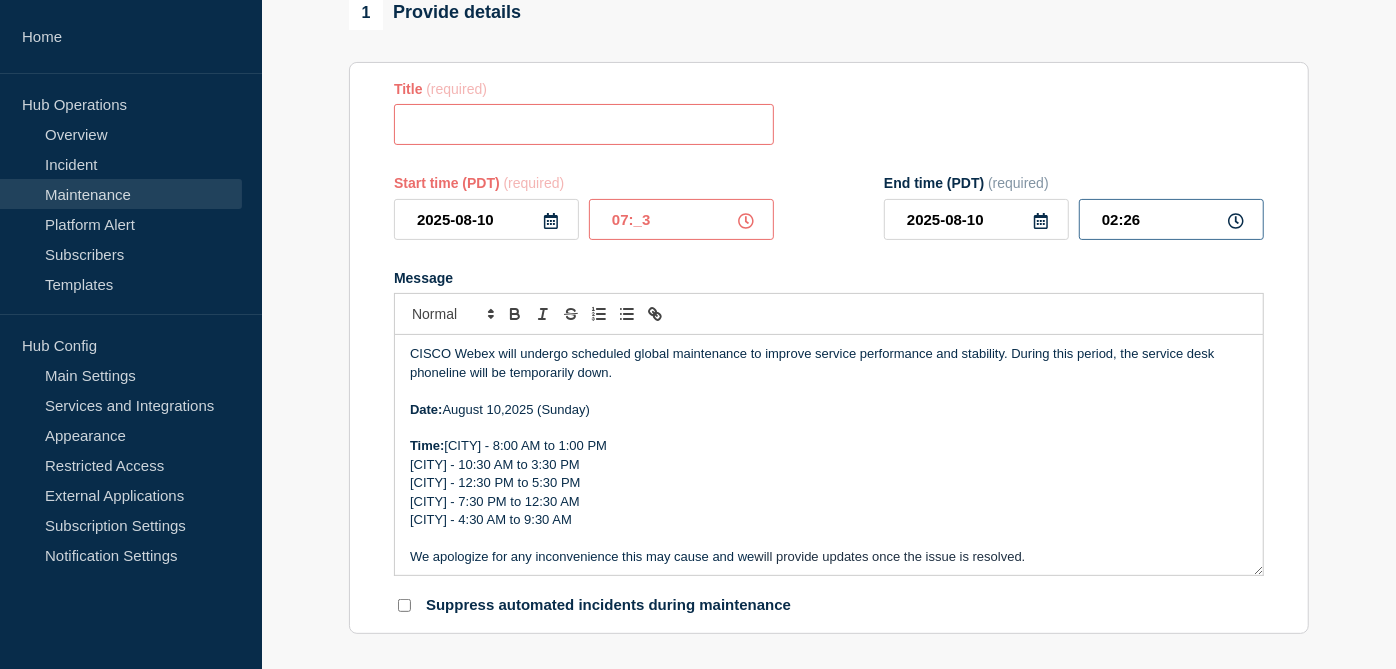 click on "02:26" at bounding box center (1171, 219) 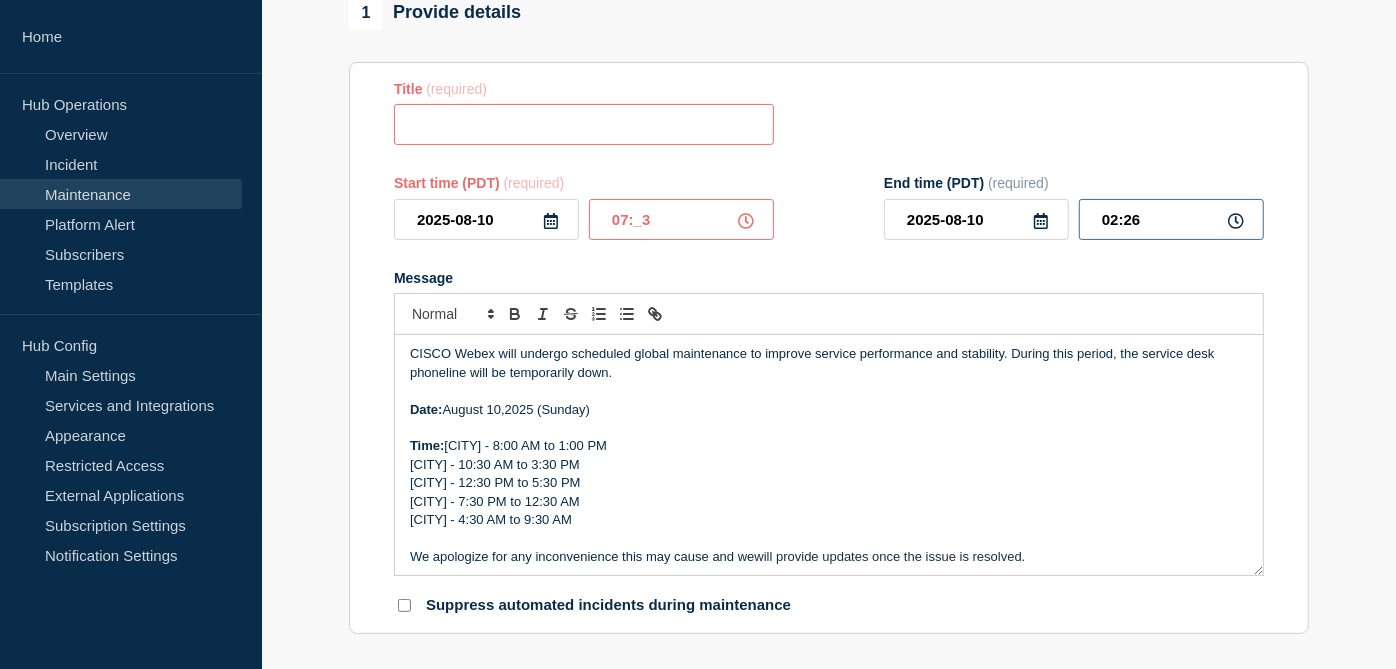 type on "0_:26" 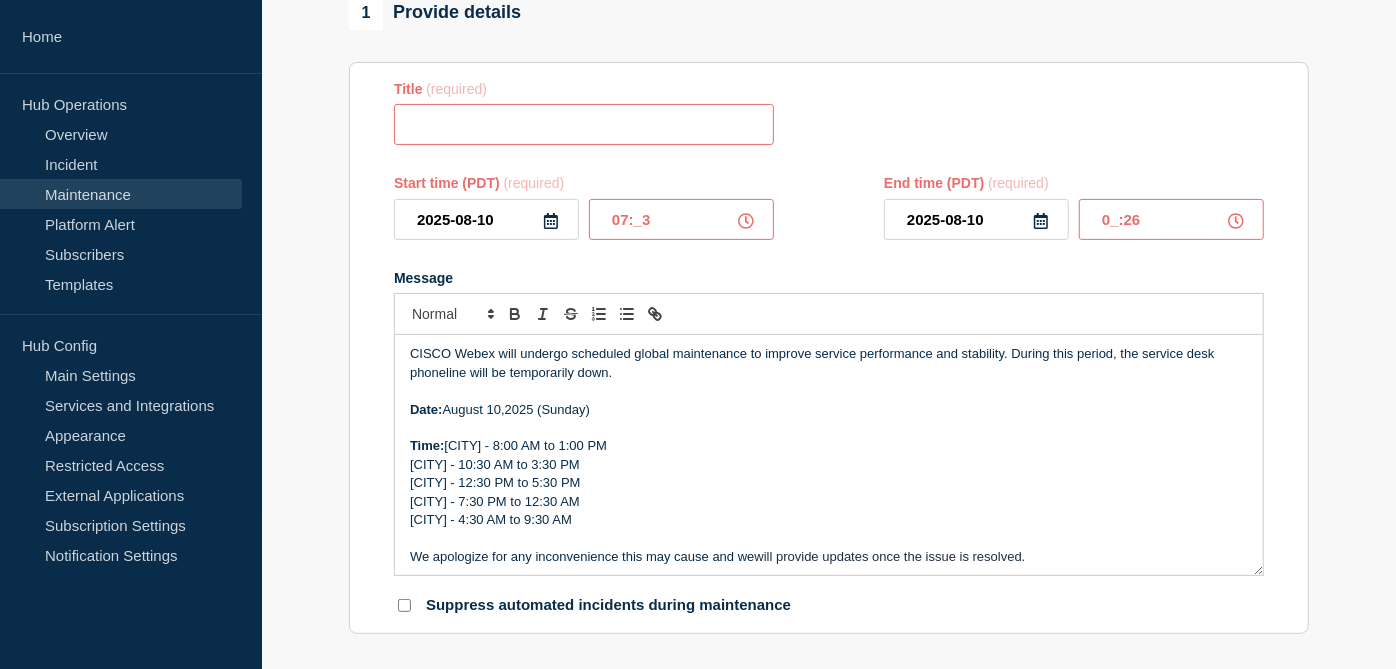 click on "07:_3" at bounding box center [681, 219] 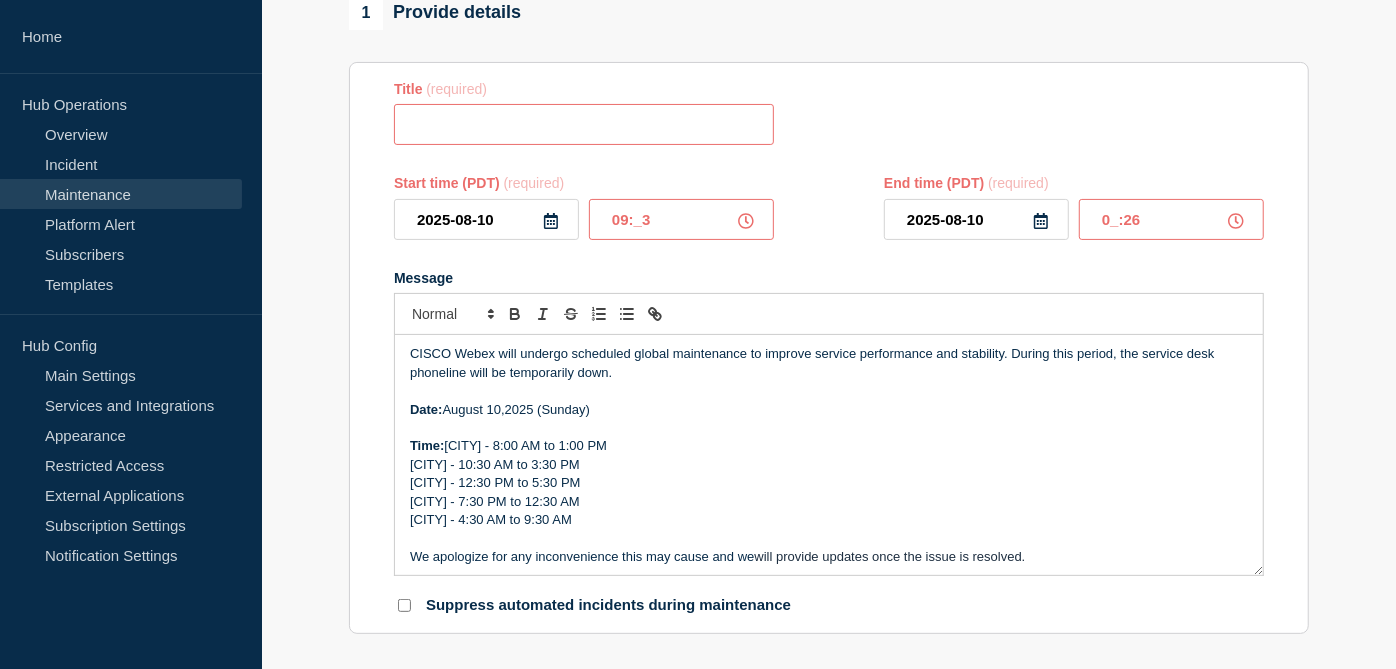 click on "09:_3" at bounding box center (681, 219) 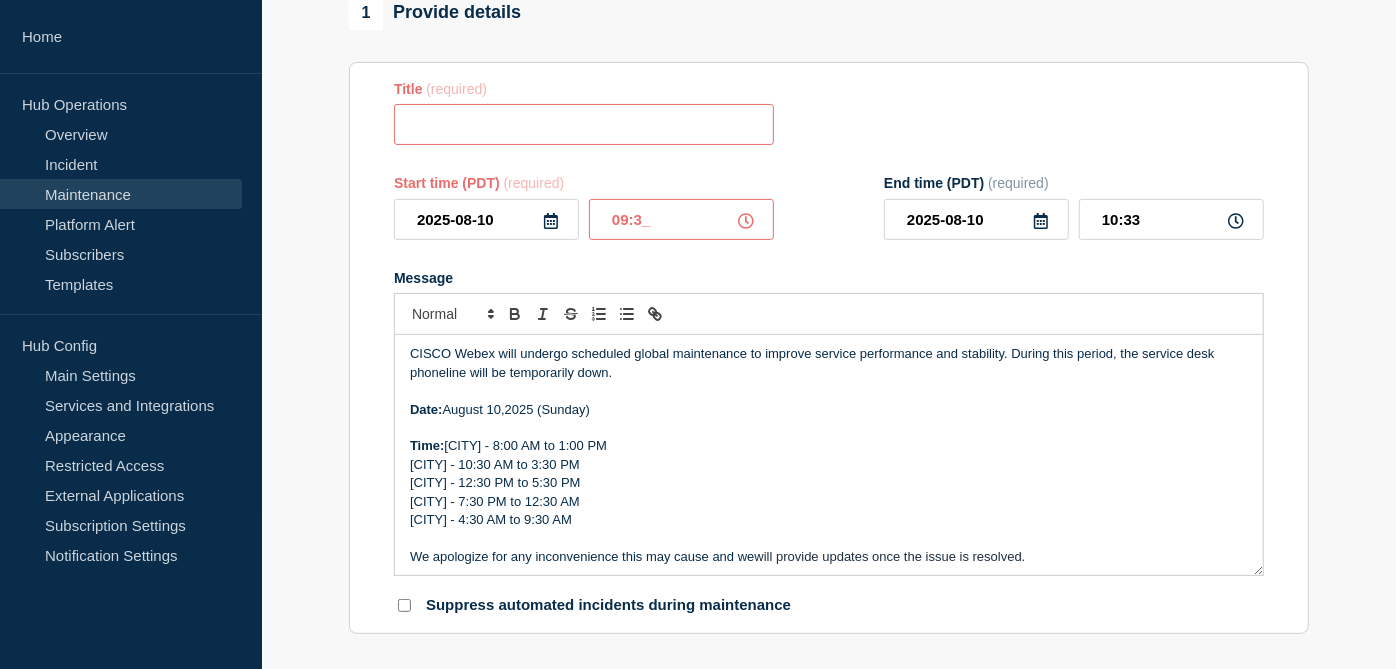 type on "09:30" 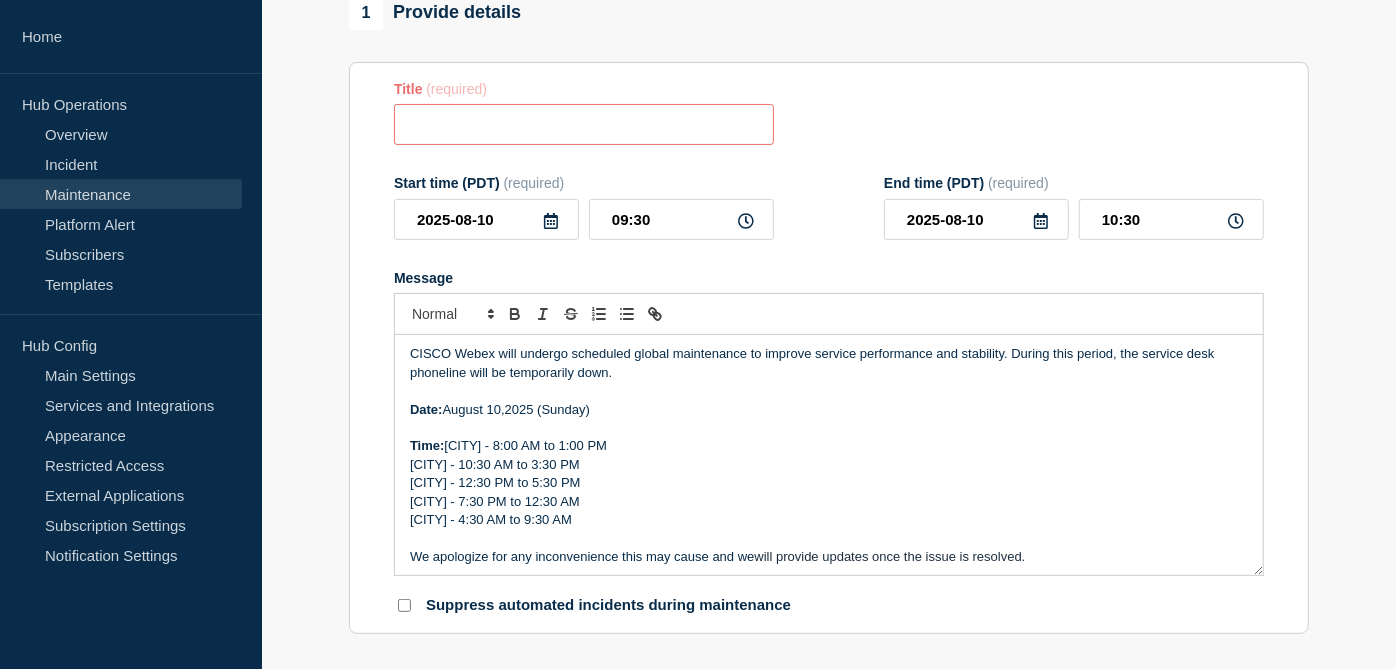 click on "Message  CISCO Webex will undergo scheduled global maintenance to improve service performance and stability. During this period, the service desk phoneline will be temporarily down.  Date:  August 10,2025 (Sunday) Time:  Bangalore - 8:00 AM to 1:00 PM           Manila - 10:30 AM to 3:30 PM           Sydney - 12:30 PM to 5:30 PM           Bellevue - 7:30 PM to 12:30 AM           Europe - 4:30 AM to 9:30 AM  We apologize for any inconvenience this may cause and we  will provide updates once the issue is resolved.   As interim, please reach out to us via DL IT Service Desk_2 (External) <DL_C9972AA132734D1AA8229AC896DC943A@global.corp.sap> Thank you" at bounding box center [829, 423] 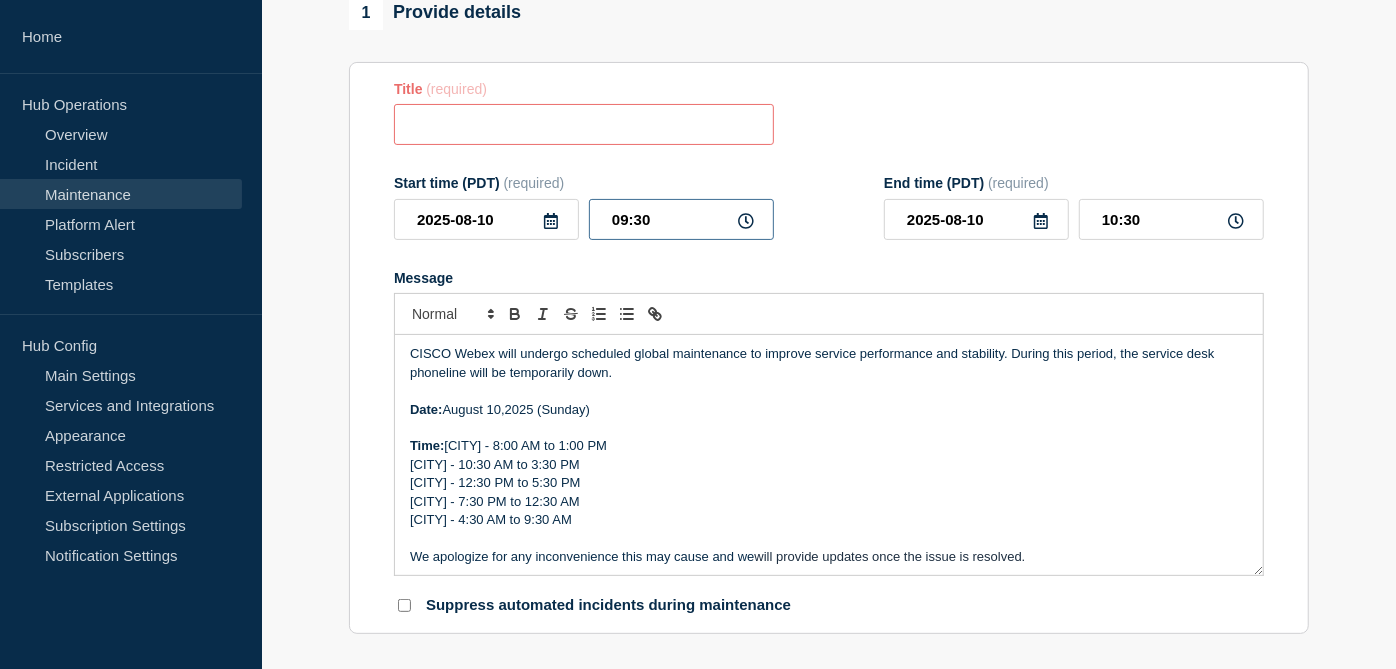 click on "09:30" at bounding box center [681, 219] 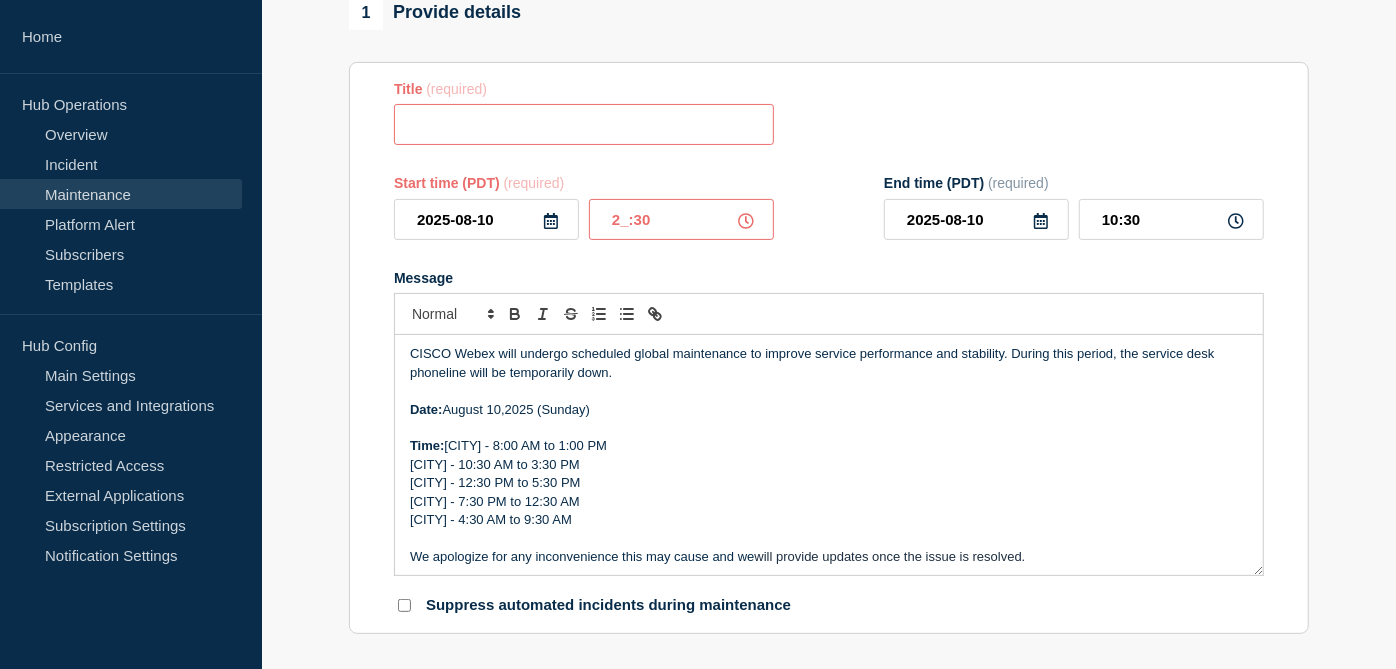 type on "21:30" 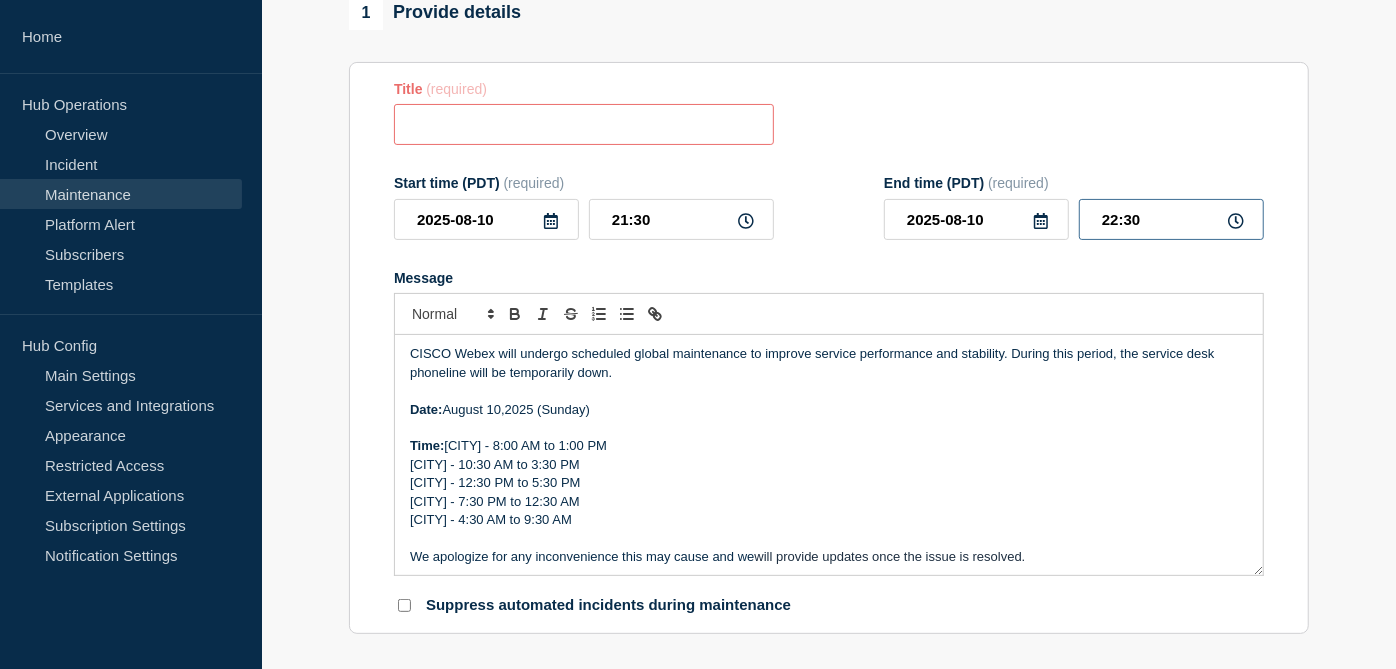 click on "22:30" at bounding box center [1171, 219] 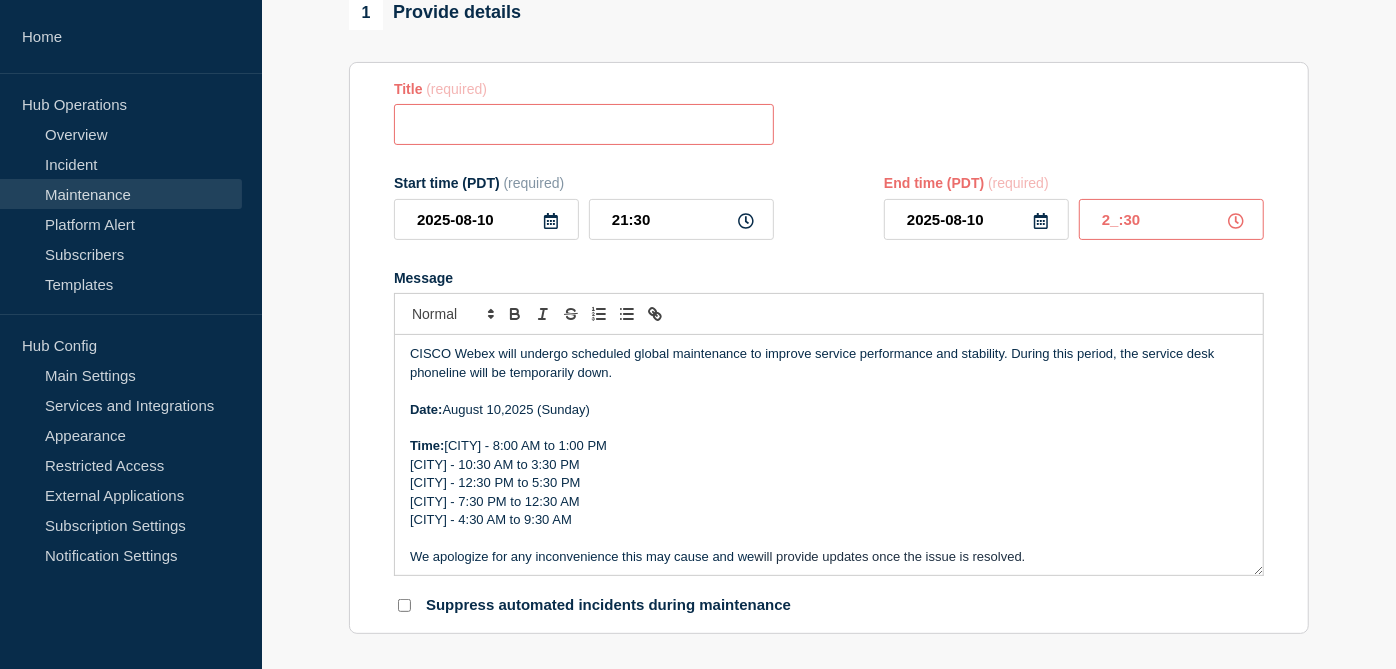 click on "2_:30" at bounding box center (1171, 219) 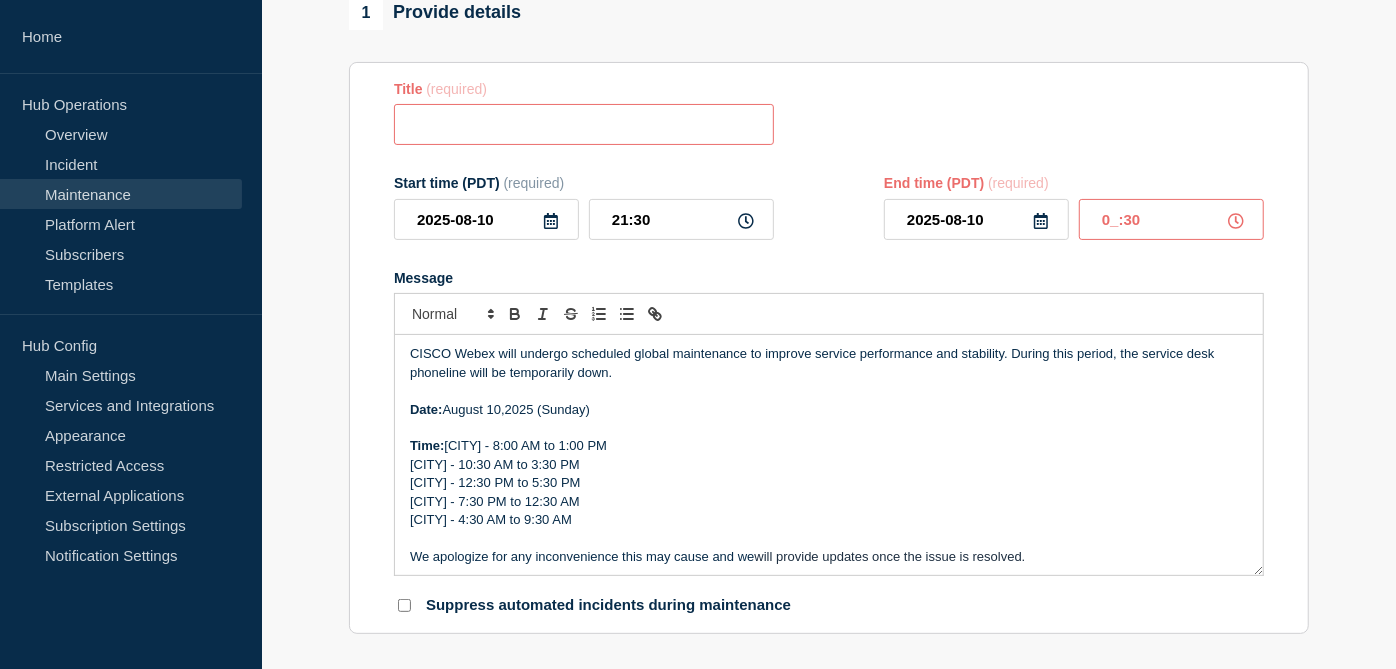 type on "02:30" 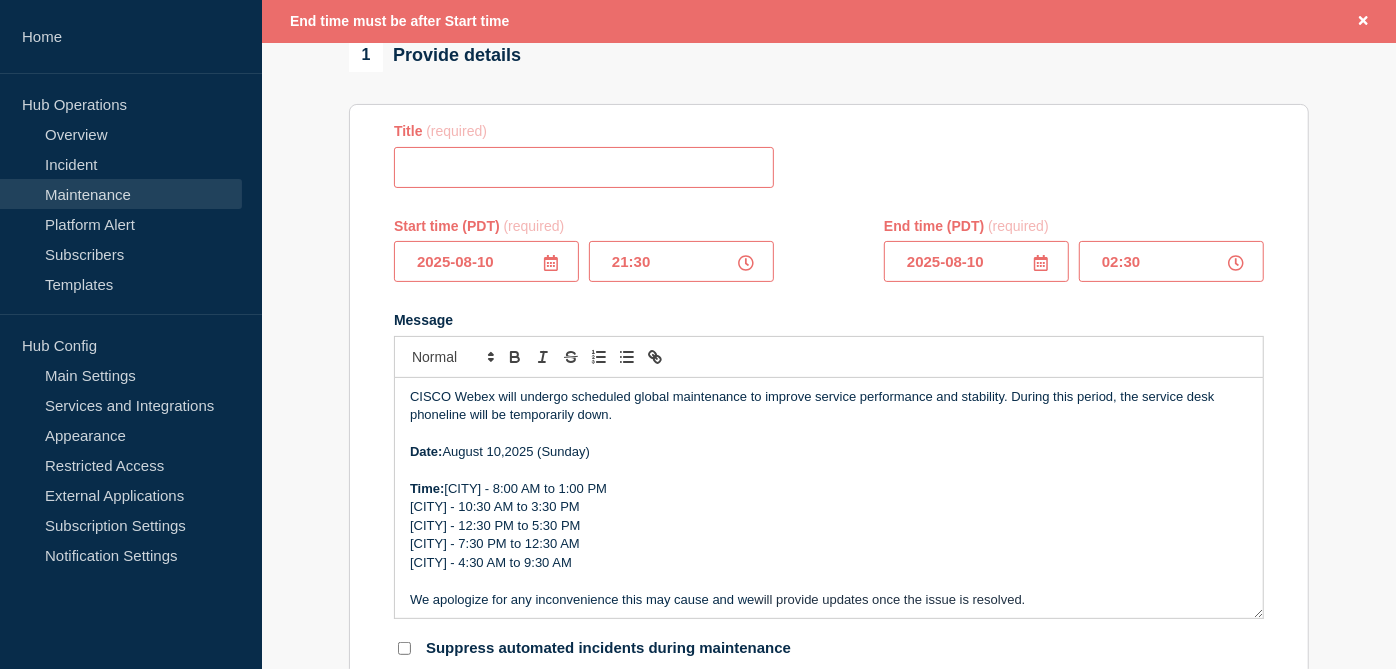 scroll, scrollTop: 218, scrollLeft: 0, axis: vertical 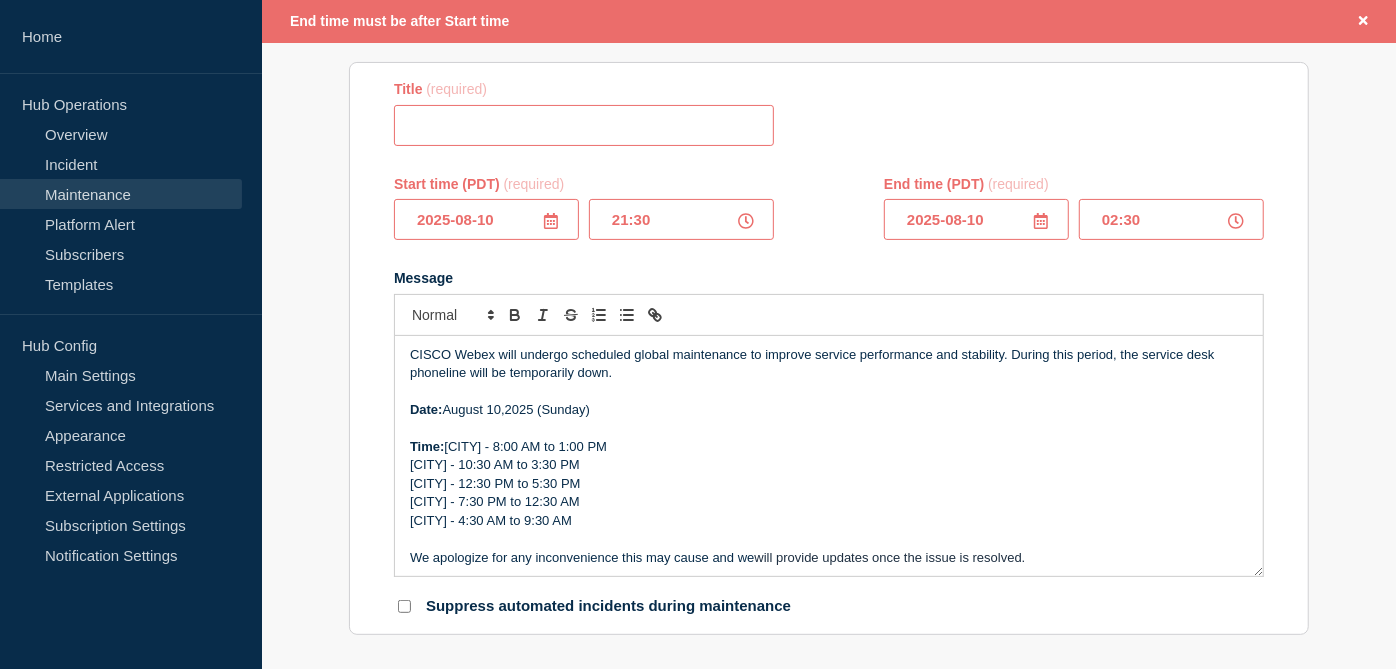 click 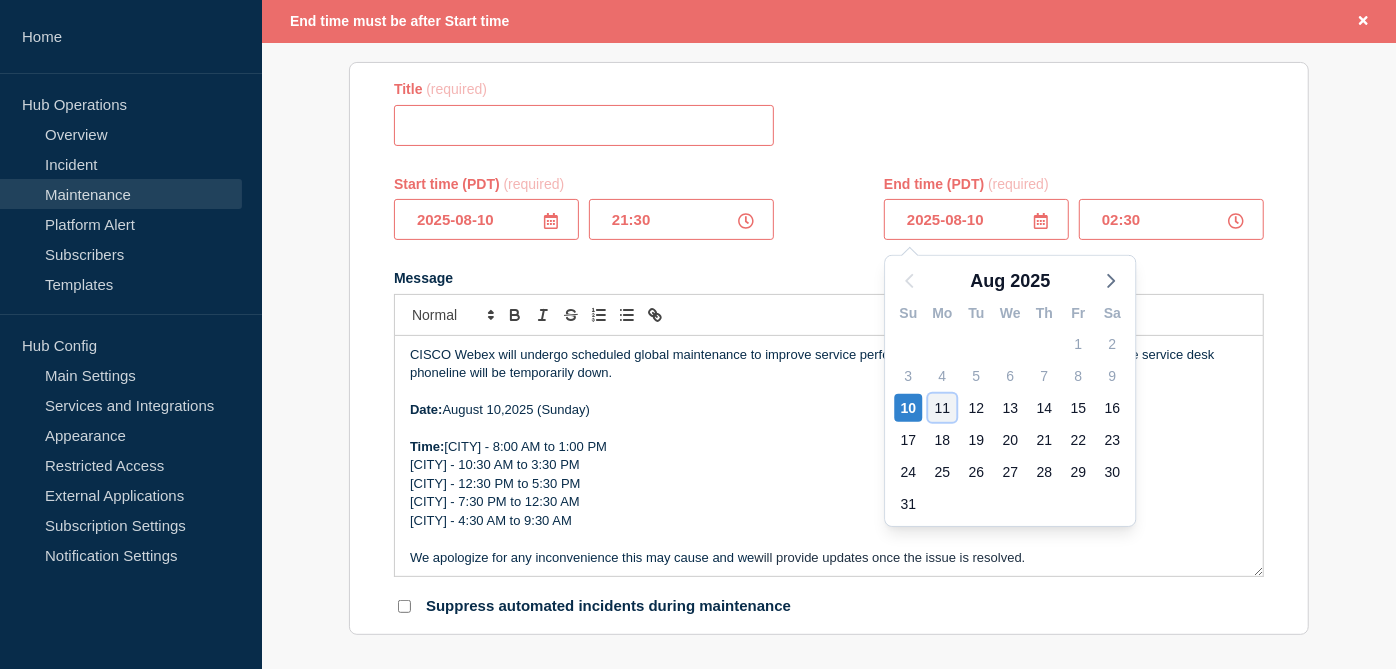 click on "11" 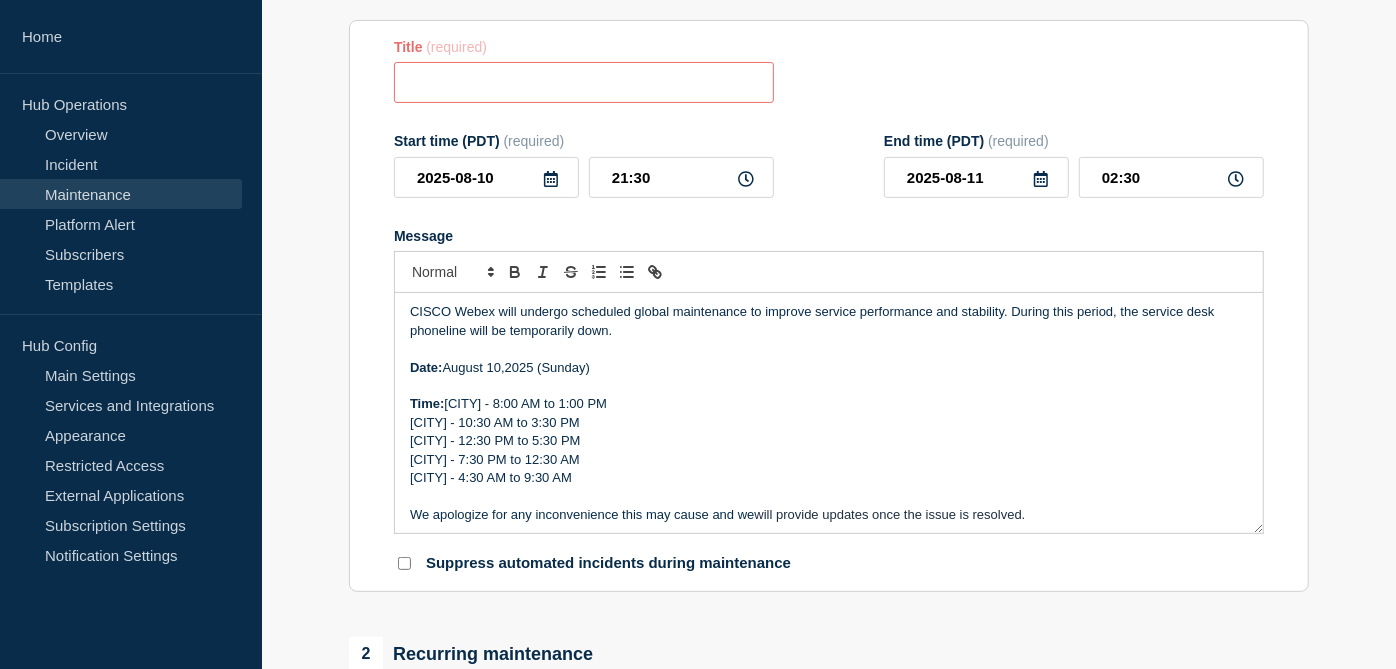 scroll, scrollTop: 176, scrollLeft: 0, axis: vertical 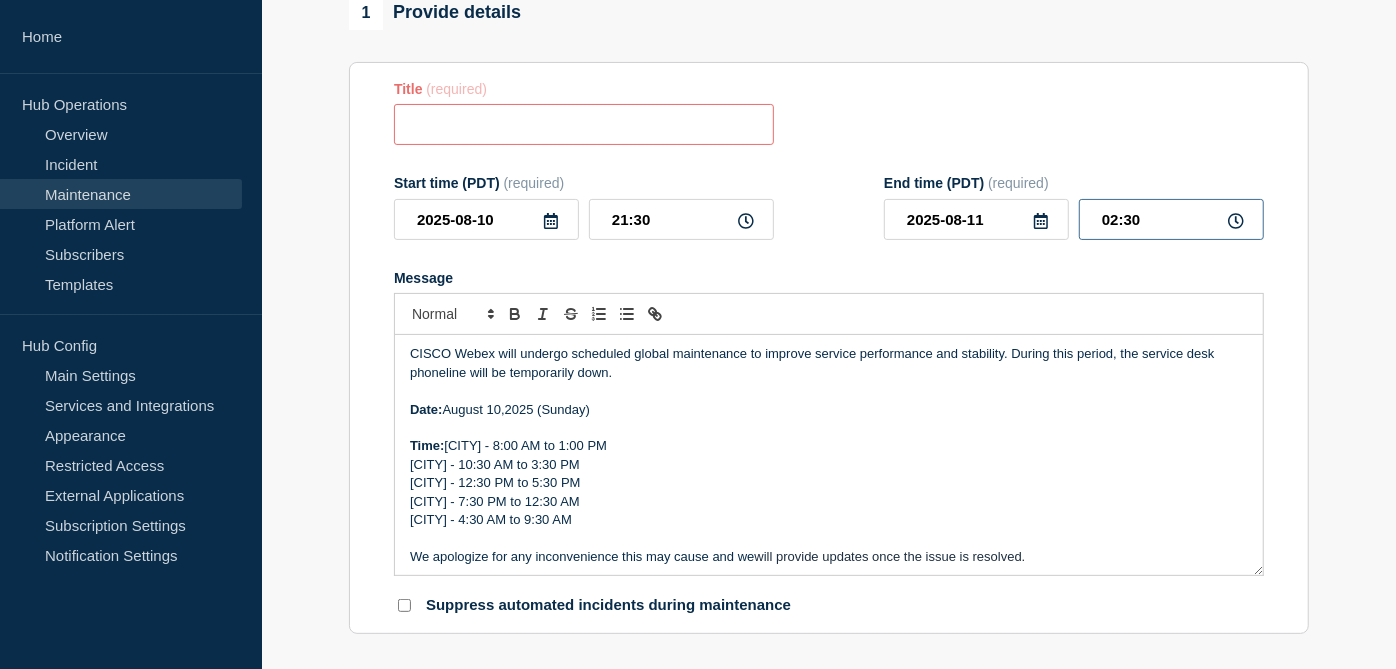 click on "02:30" at bounding box center [1171, 219] 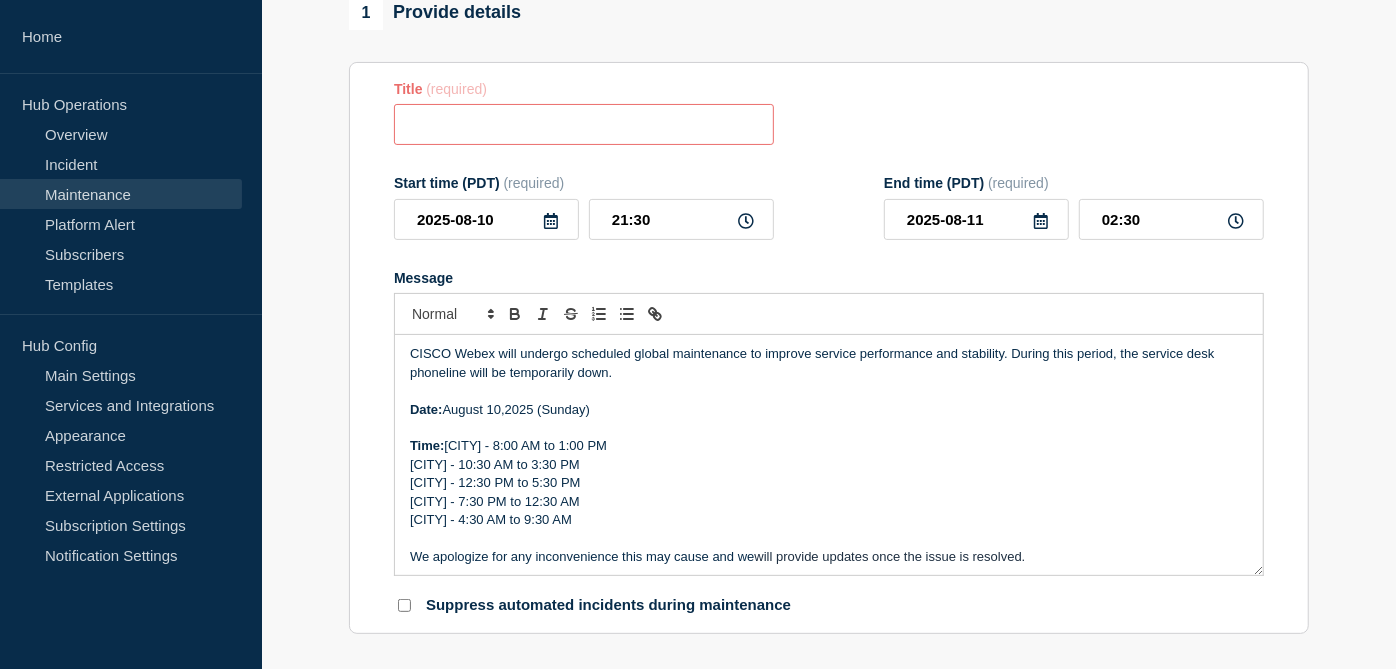 click 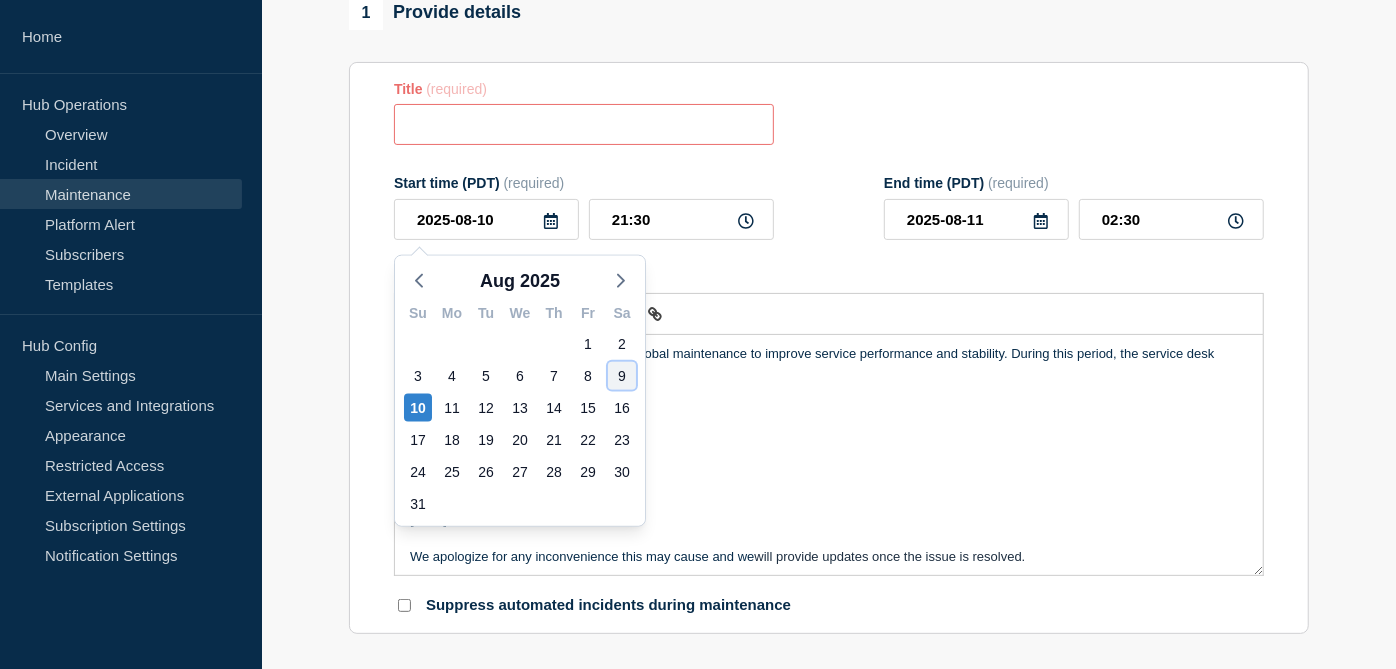 click on "9" 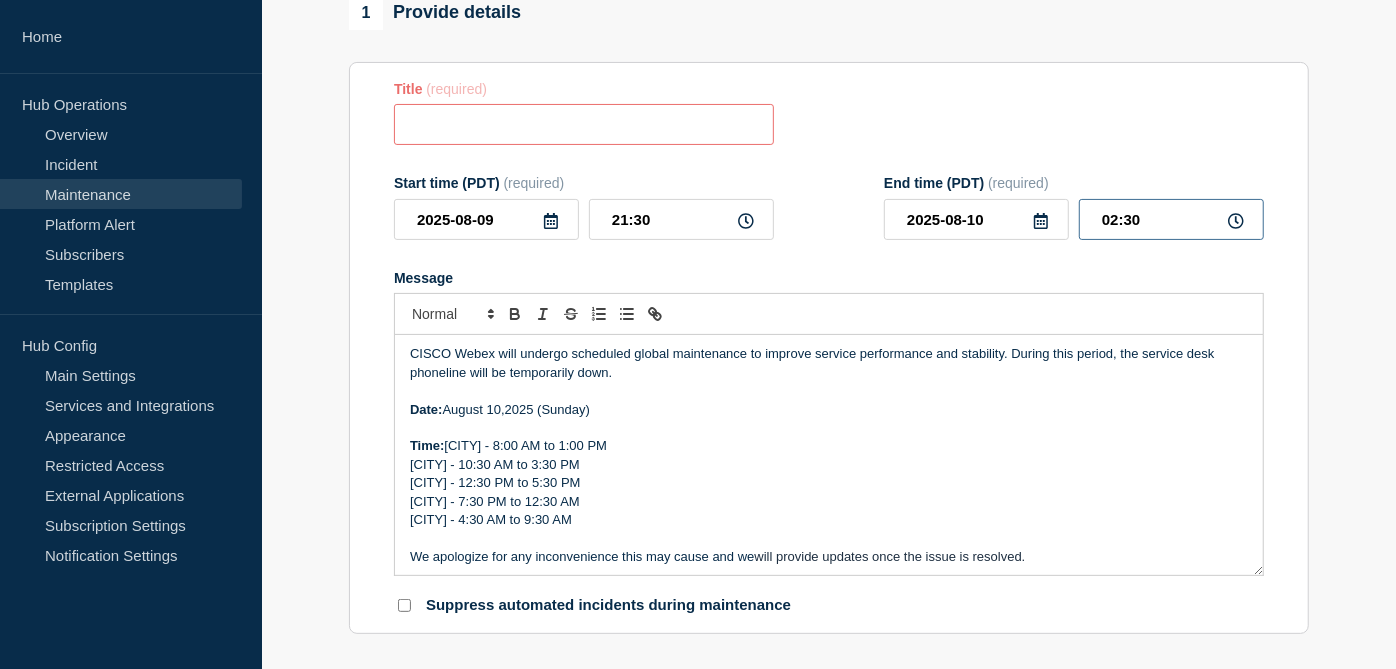 click on "02:30" at bounding box center (1171, 219) 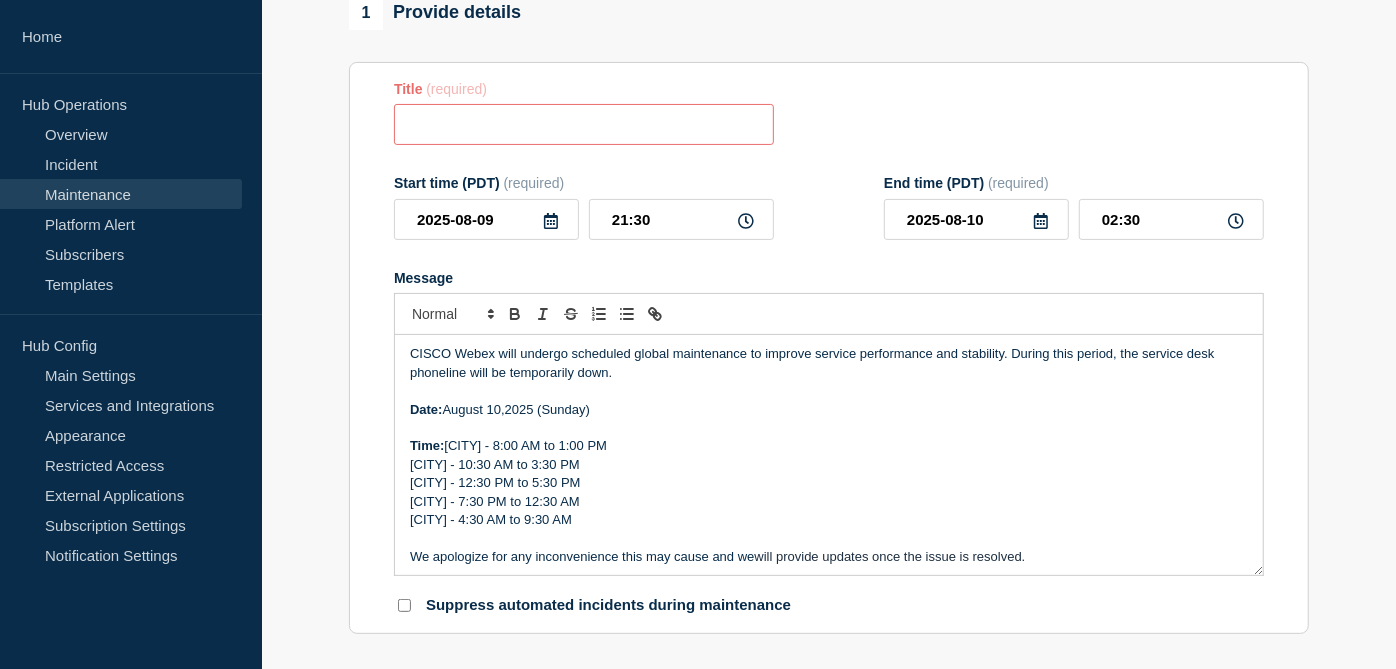 click on "Title  (required) Start time (PDT)  (required) 2025-08-09 21:30 End time (PDT)  (required) 2025-08-10 02:30 Message  CISCO Webex will undergo scheduled global maintenance to improve service performance and stability. During this period, the service desk phoneline will be temporarily down.  Date:  August 10,2025 (Sunday) Time:  Bangalore - 8:00 AM to 1:00 PM           Manila - 10:30 AM to 3:30 PM           Sydney - 12:30 PM to 5:30 PM           Bellevue - 7:30 PM to 12:30 AM           Europe - 4:30 AM to 9:30 AM  We apologize for any inconvenience this may cause and we  will provide updates once the issue is resolved.   As interim, please reach out to us via DL IT Service Desk_2 (External) <DL_C9972AA132734D1AA8229AC896DC943A@global.corp.sap> Thank you Suppress automated incidents during maintenance" 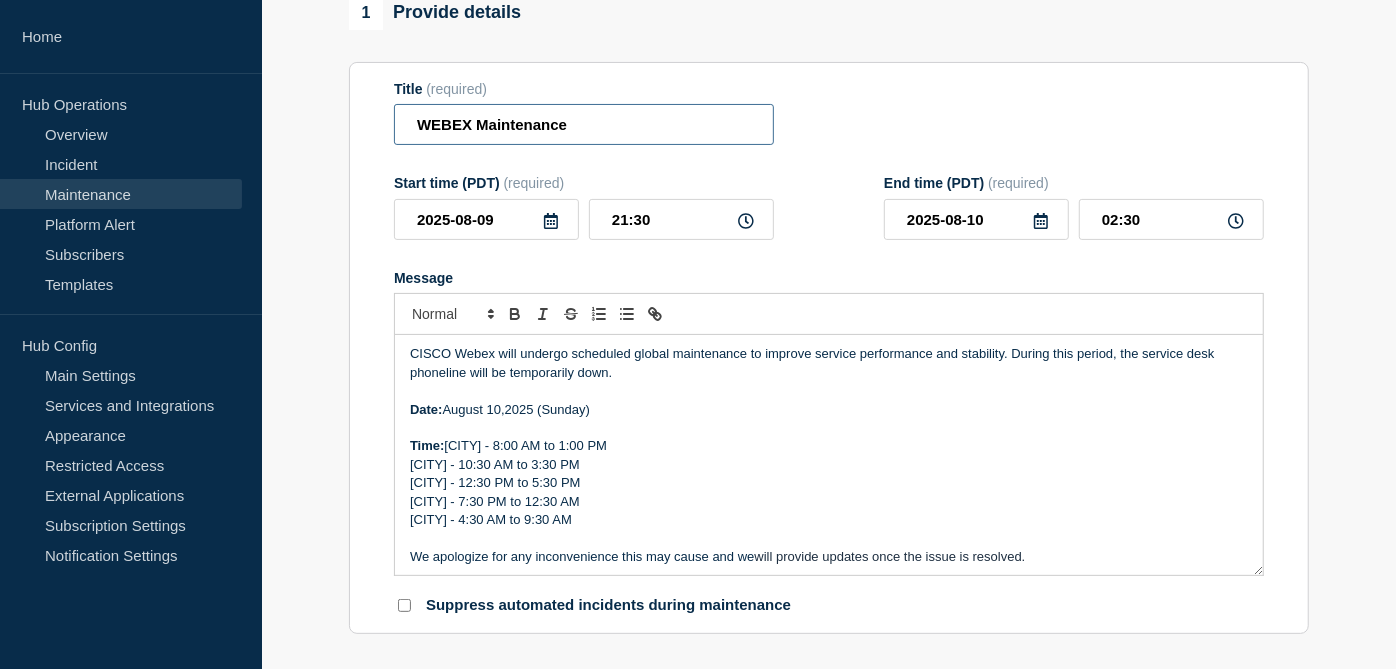 click on "WEBEX Maintenance" at bounding box center (584, 124) 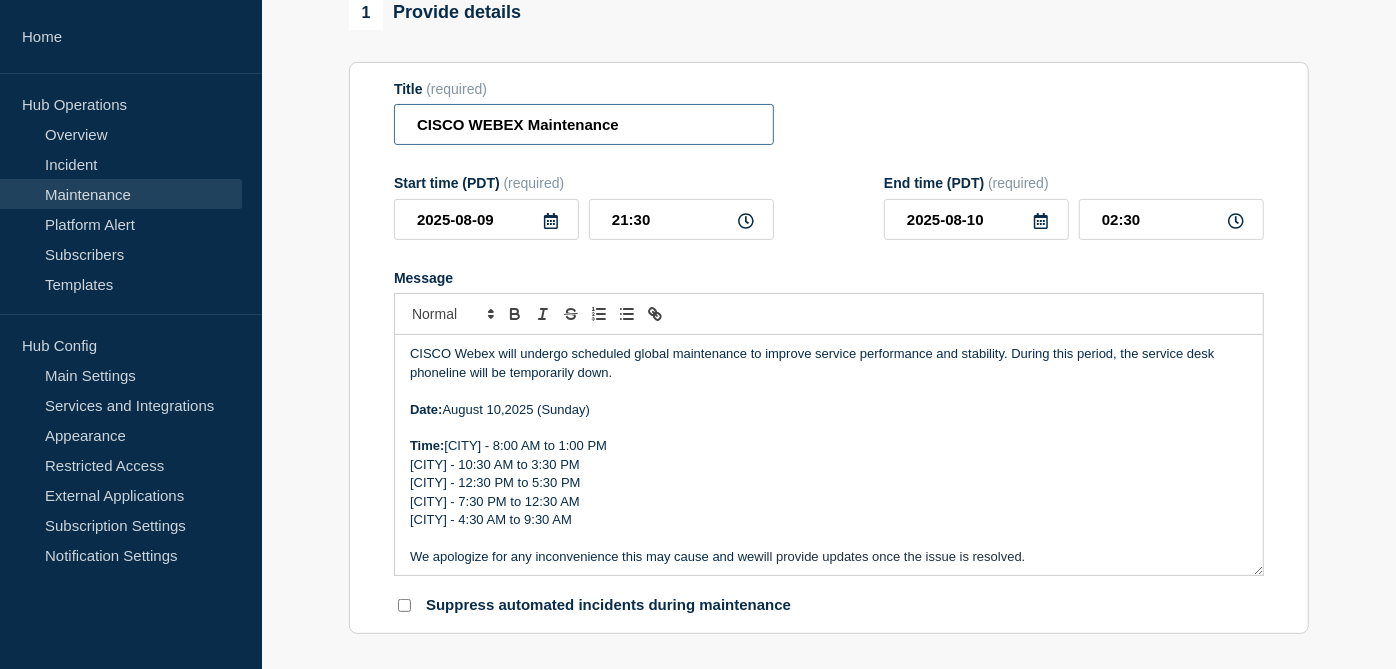 click on "CISCO WEBEX Maintenance" at bounding box center [584, 124] 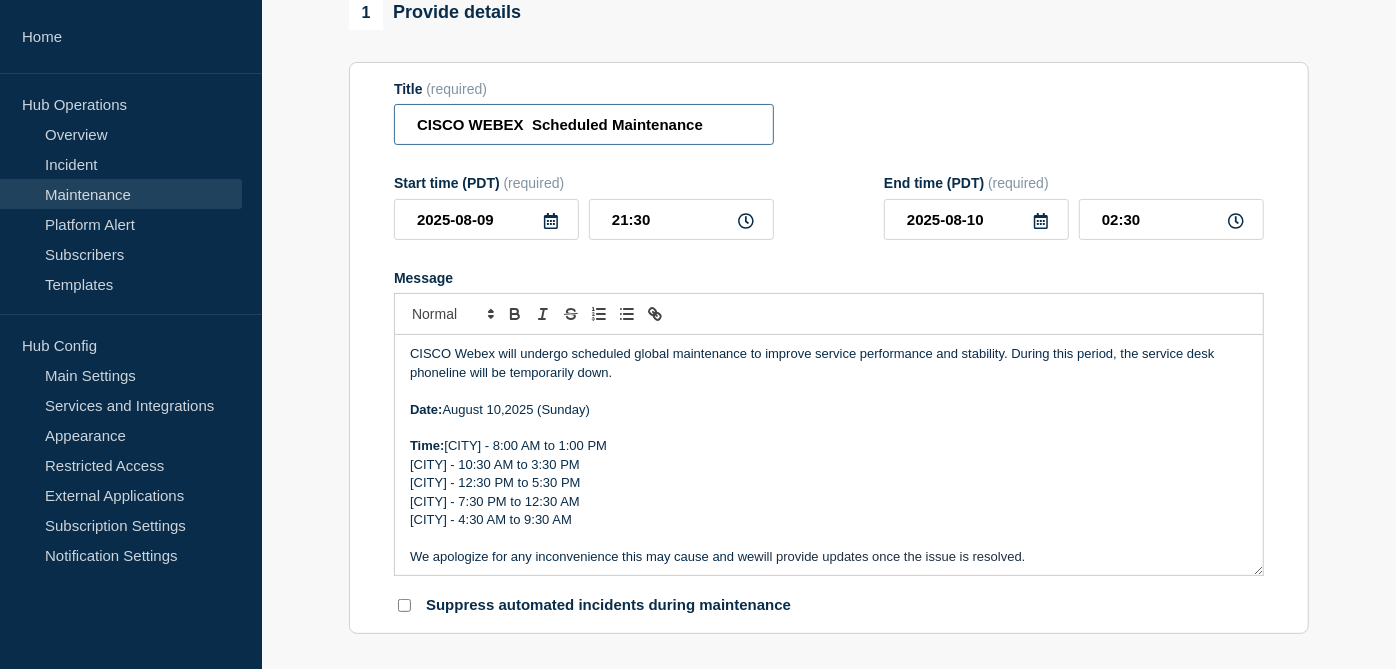 type on "CISCO WEBEX  Scheduled Maintenance" 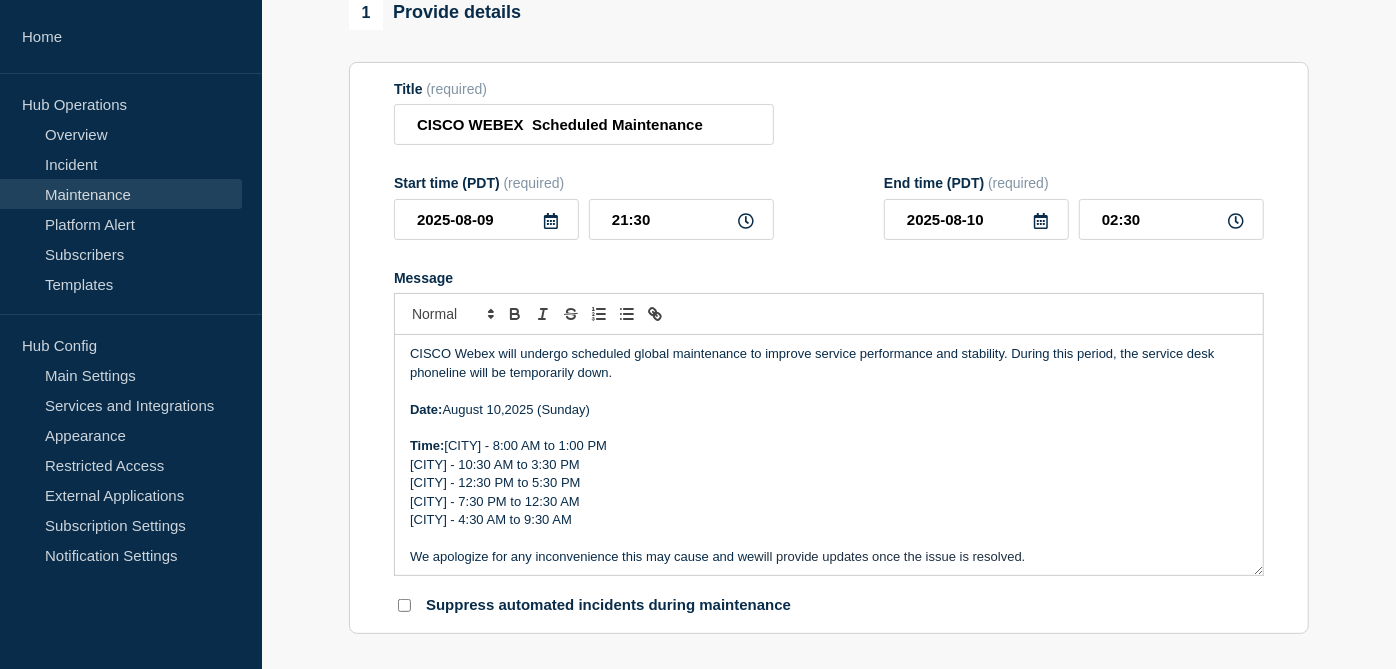 click on "Title  (required) CISCO WEBEX  Scheduled Maintenance Start time (PDT)  (required) 2025-08-09 21:30 End time (PDT)  (required) 2025-08-10 02:30 Message  CISCO Webex will undergo scheduled global maintenance to improve service performance and stability. During this period, the service desk phoneline will be temporarily down.  Date:  August 10,2025 (Sunday) Time:  Bangalore - 8:00 AM to 1:00 PM           Manila - 10:30 AM to 3:30 PM           Sydney - 12:30 PM to 5:30 PM           Bellevue - 7:30 PM to 12:30 AM           Europe - 4:30 AM to 9:30 AM  We apologize for any inconvenience this may cause and we  will provide updates once the issue is resolved.   As interim, please reach out to us via DL IT Service Desk_2 (External) <DL_C9972AA132734D1AA8229AC896DC943A@global.corp.sap> Thank you Suppress automated incidents during maintenance" 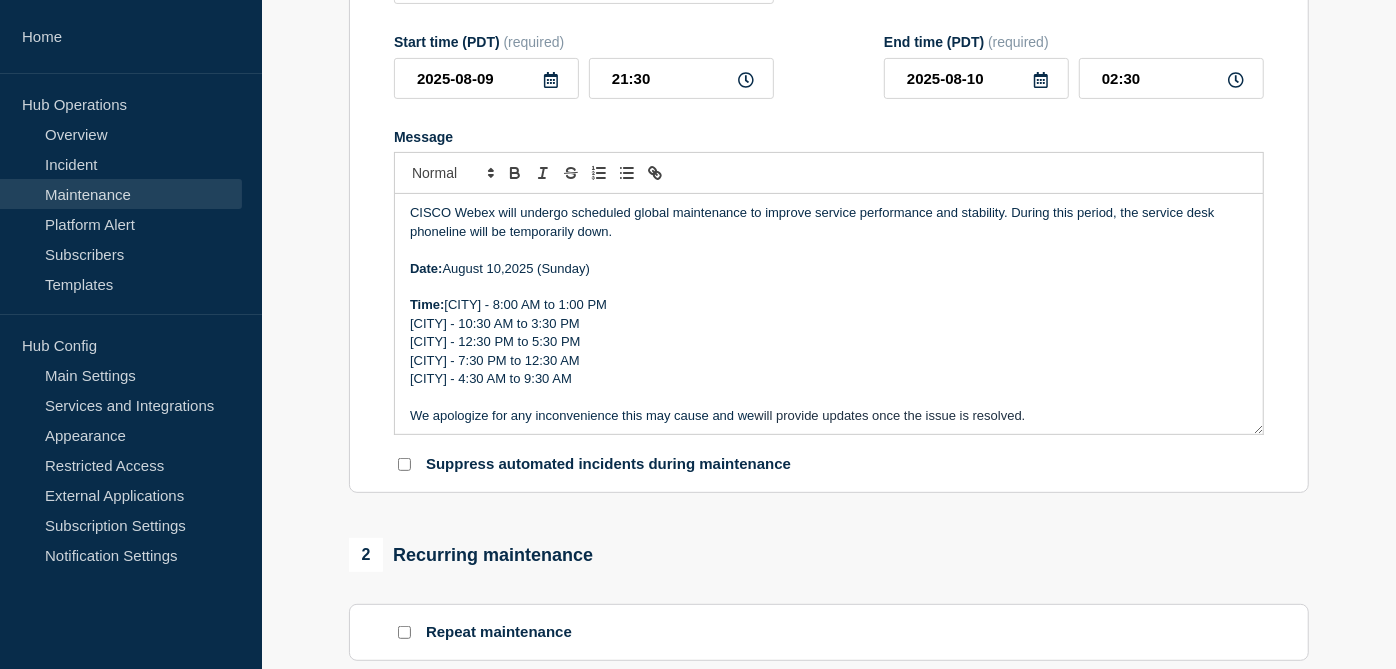 scroll, scrollTop: 313, scrollLeft: 0, axis: vertical 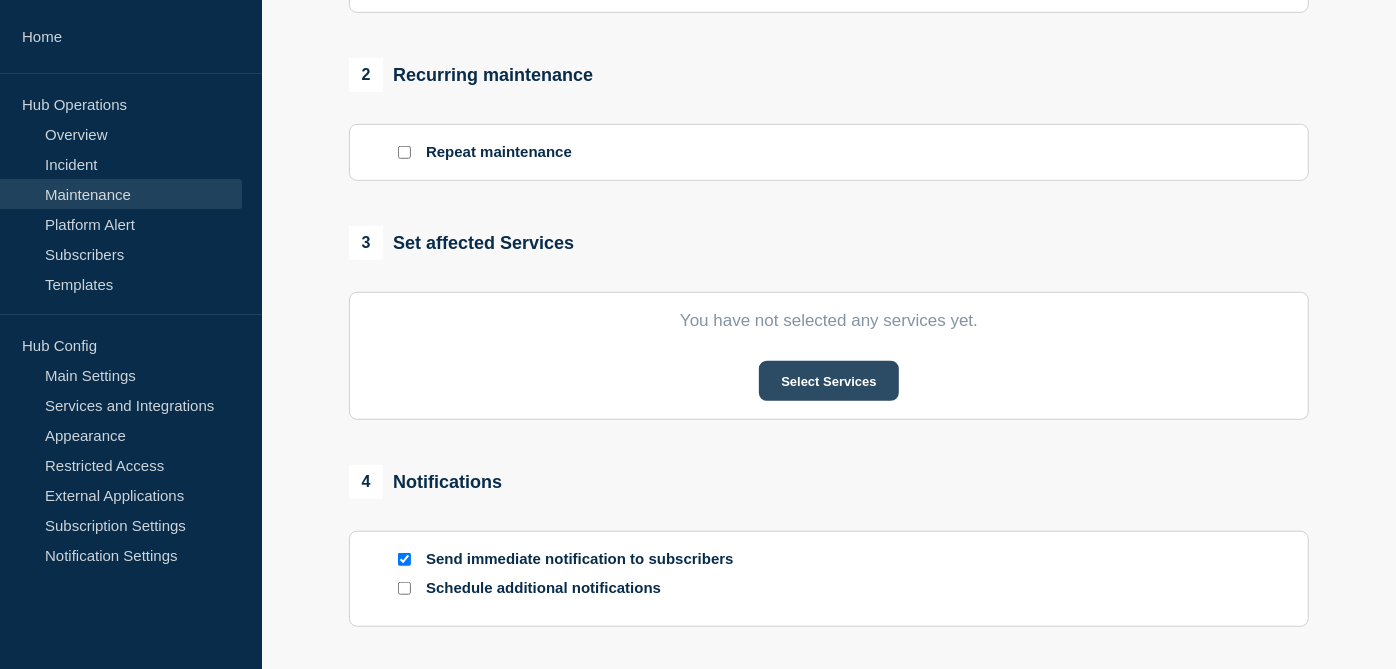 click on "Select Services" at bounding box center [828, 381] 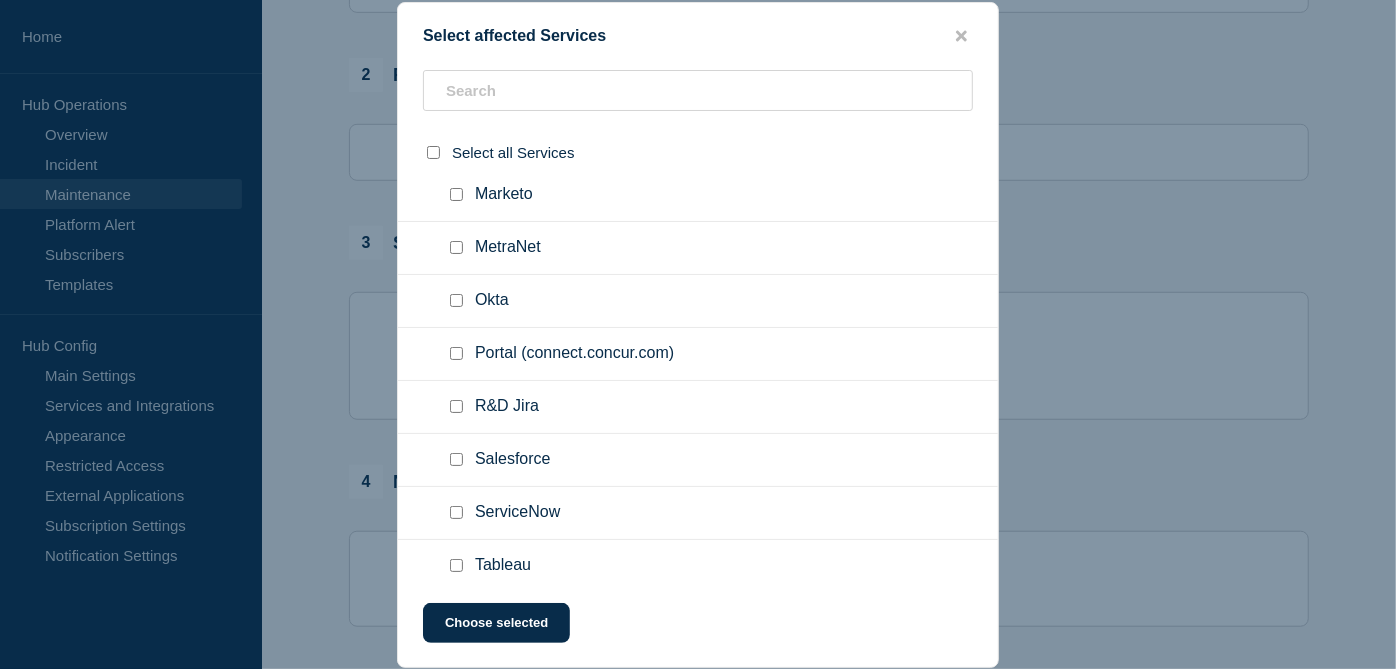 scroll, scrollTop: 711, scrollLeft: 0, axis: vertical 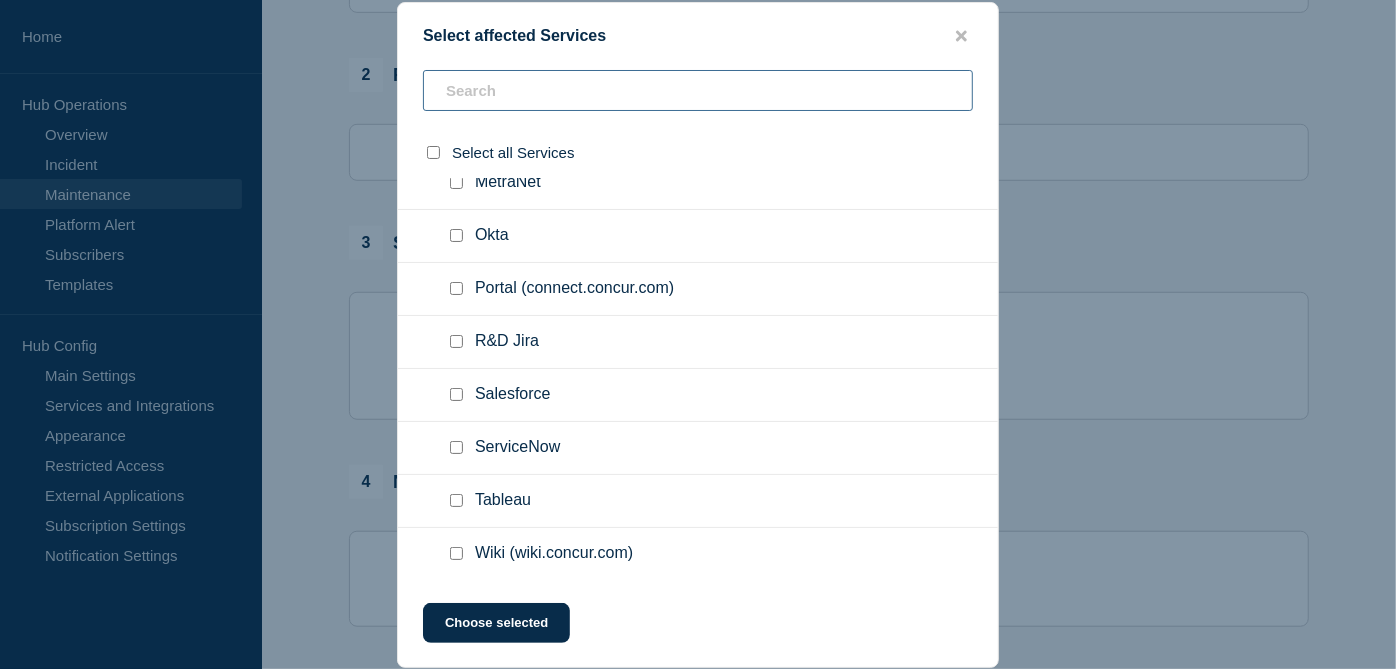 click at bounding box center [698, 90] 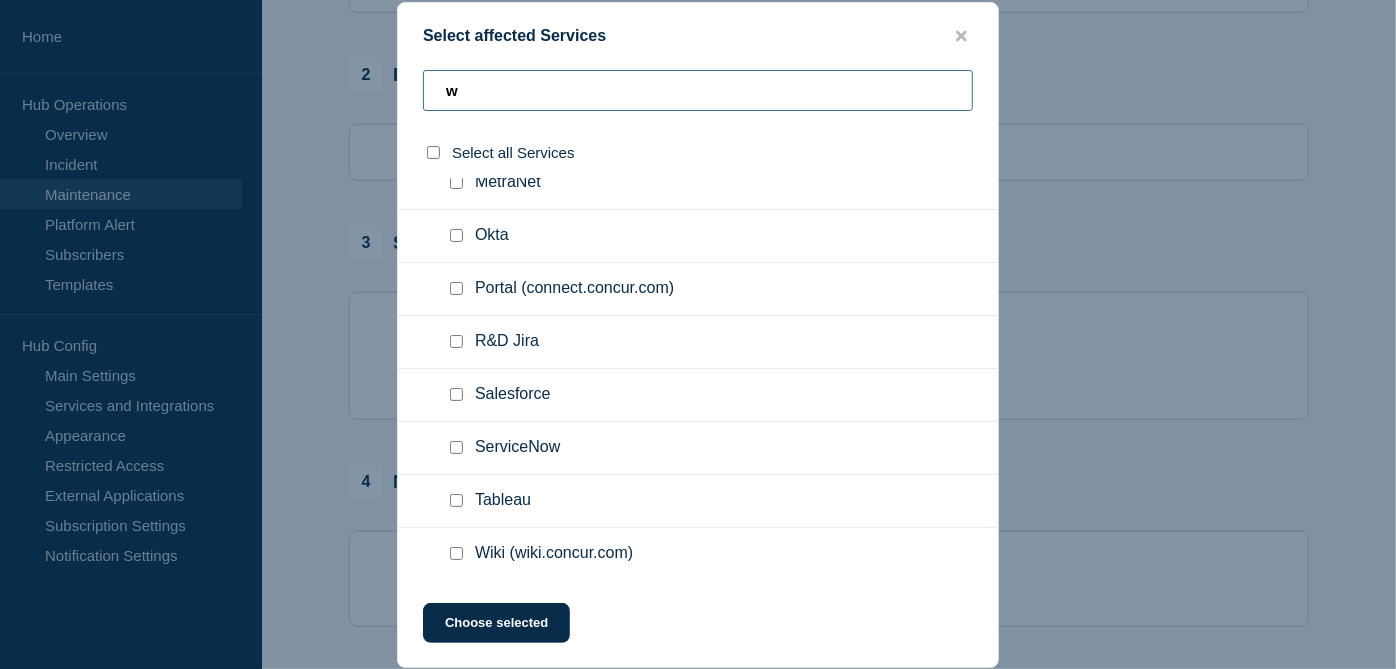scroll, scrollTop: 0, scrollLeft: 0, axis: both 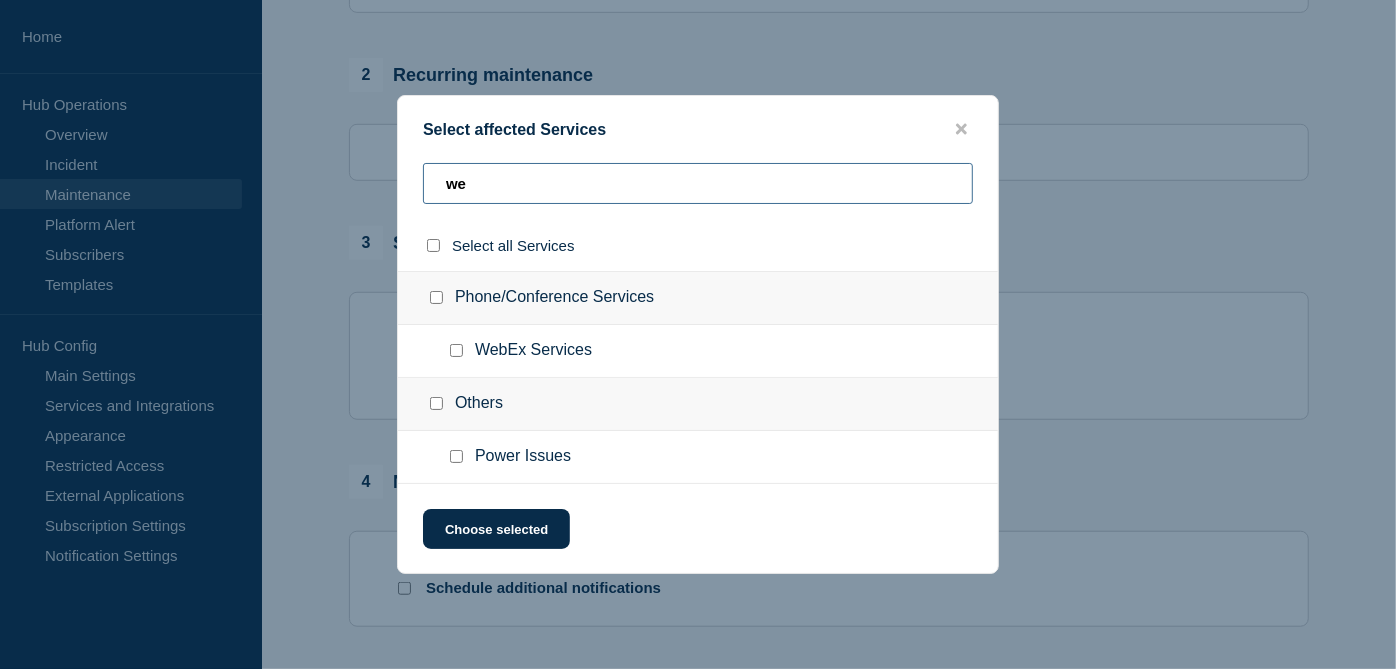 type on "we" 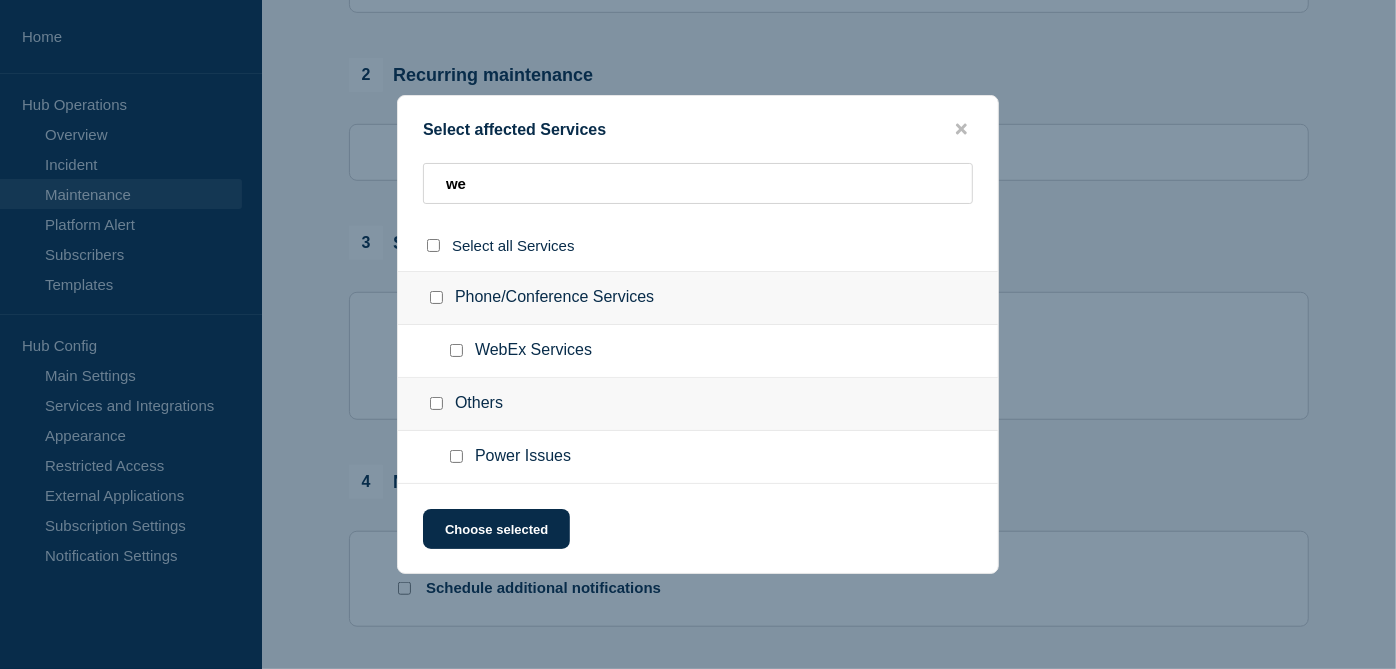 click at bounding box center (456, 350) 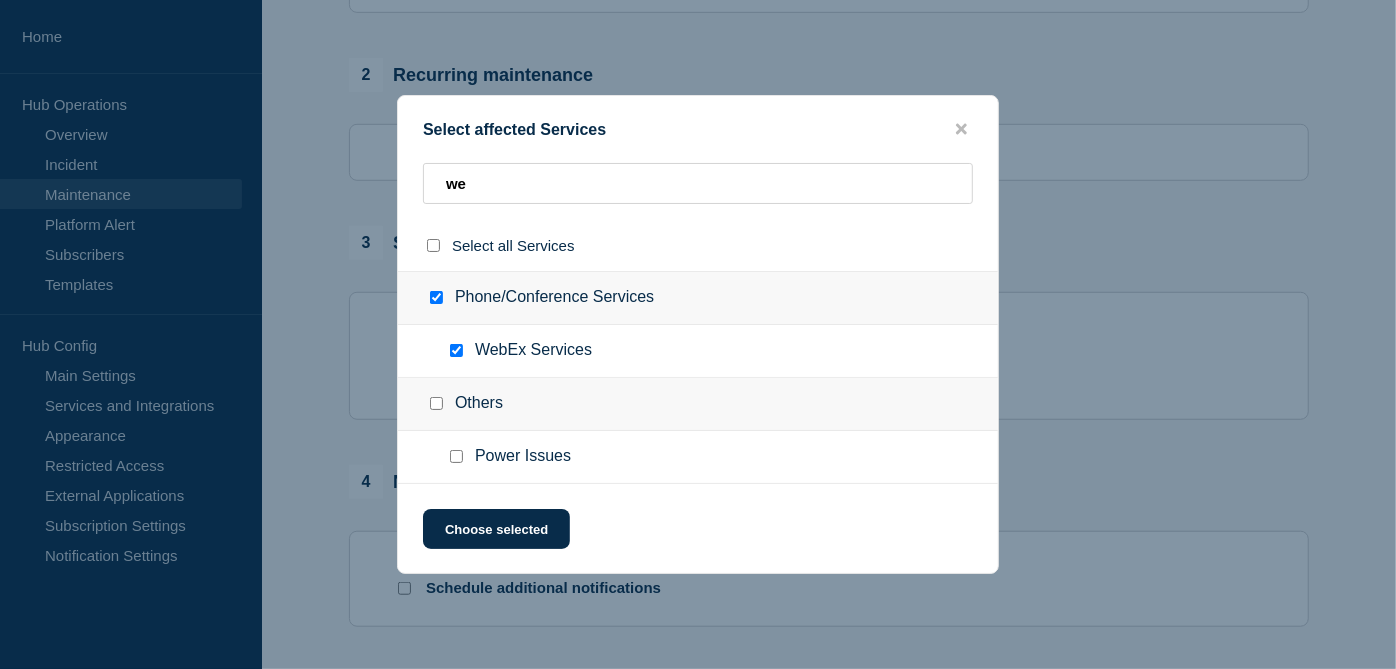 checkbox on "true" 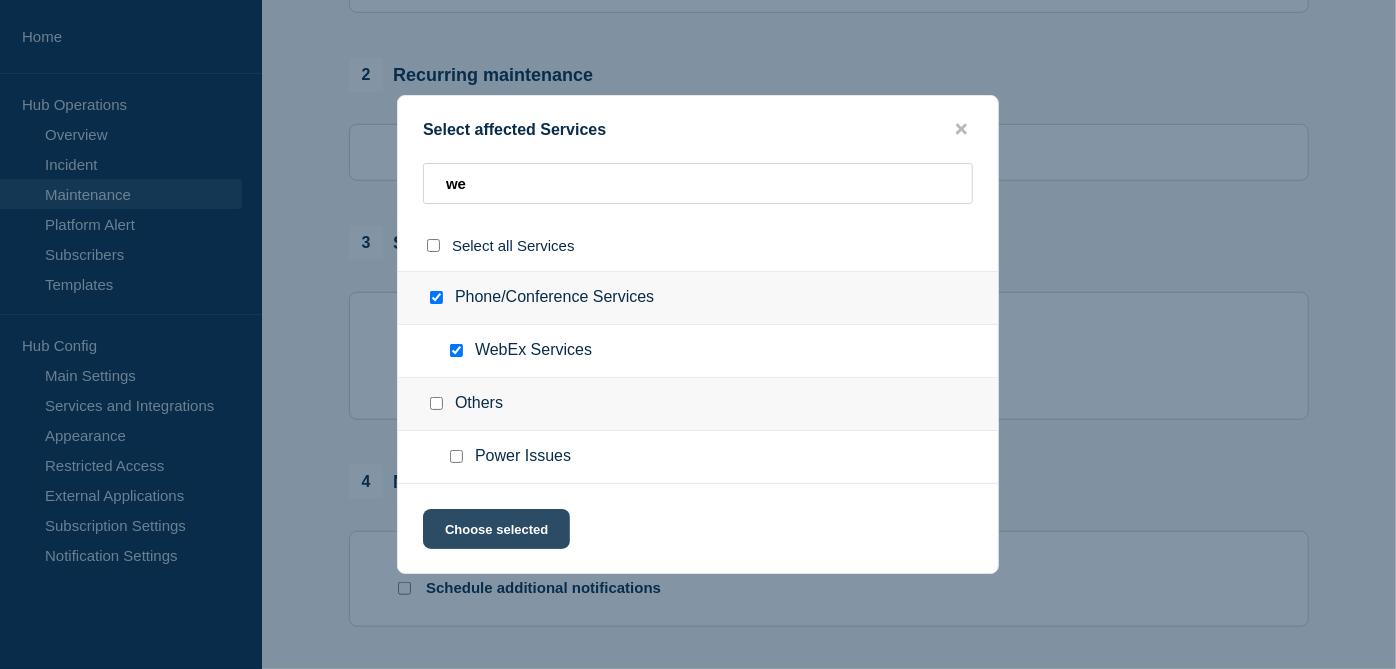 click on "Choose selected" 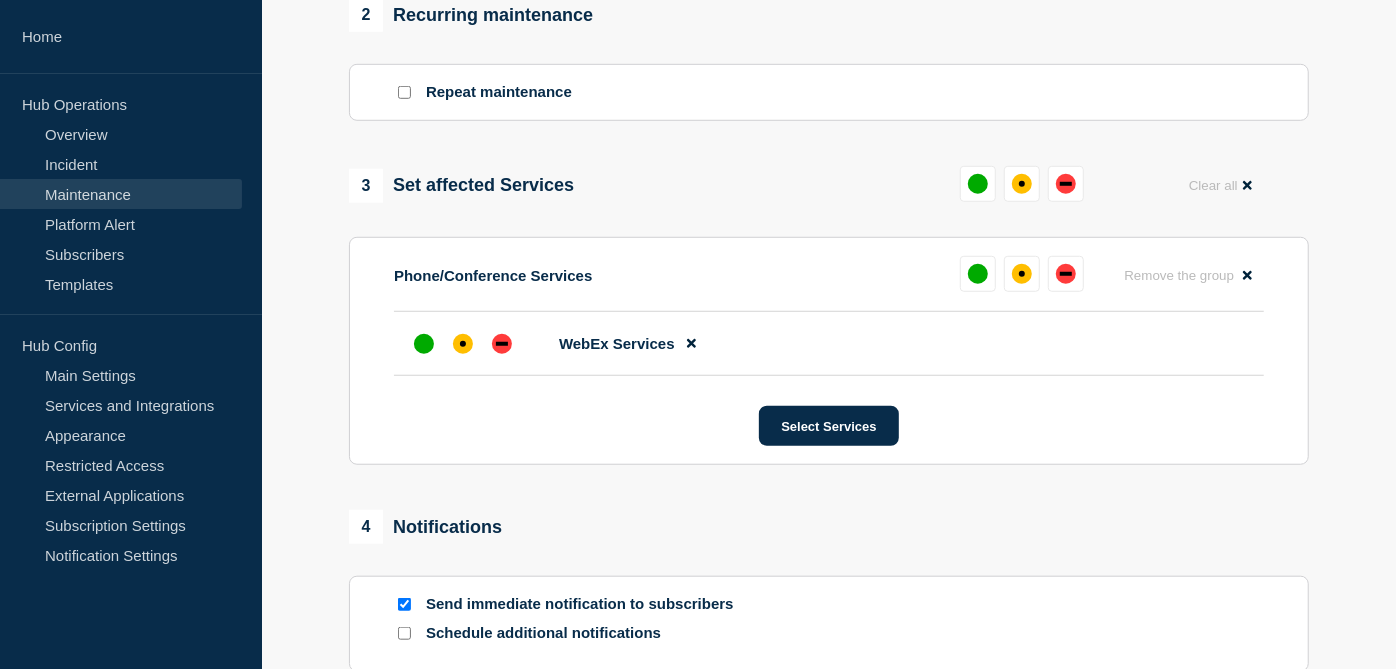 scroll, scrollTop: 858, scrollLeft: 0, axis: vertical 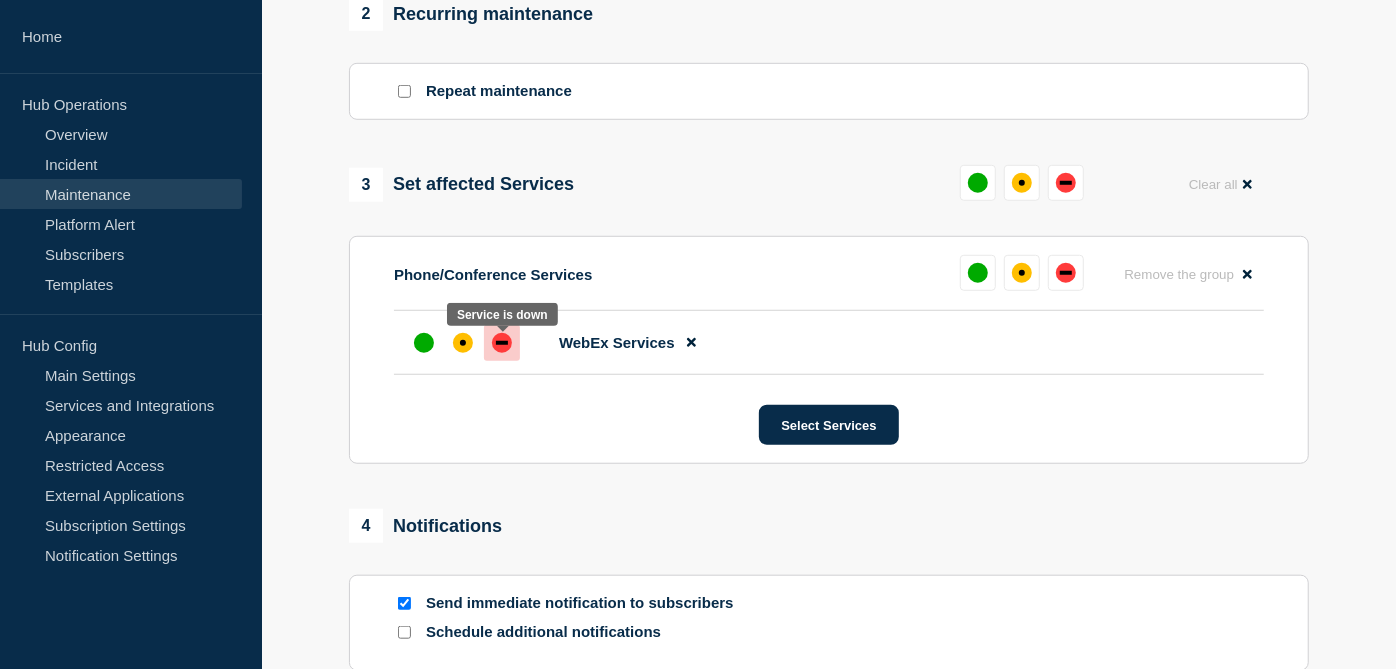 click at bounding box center (502, 343) 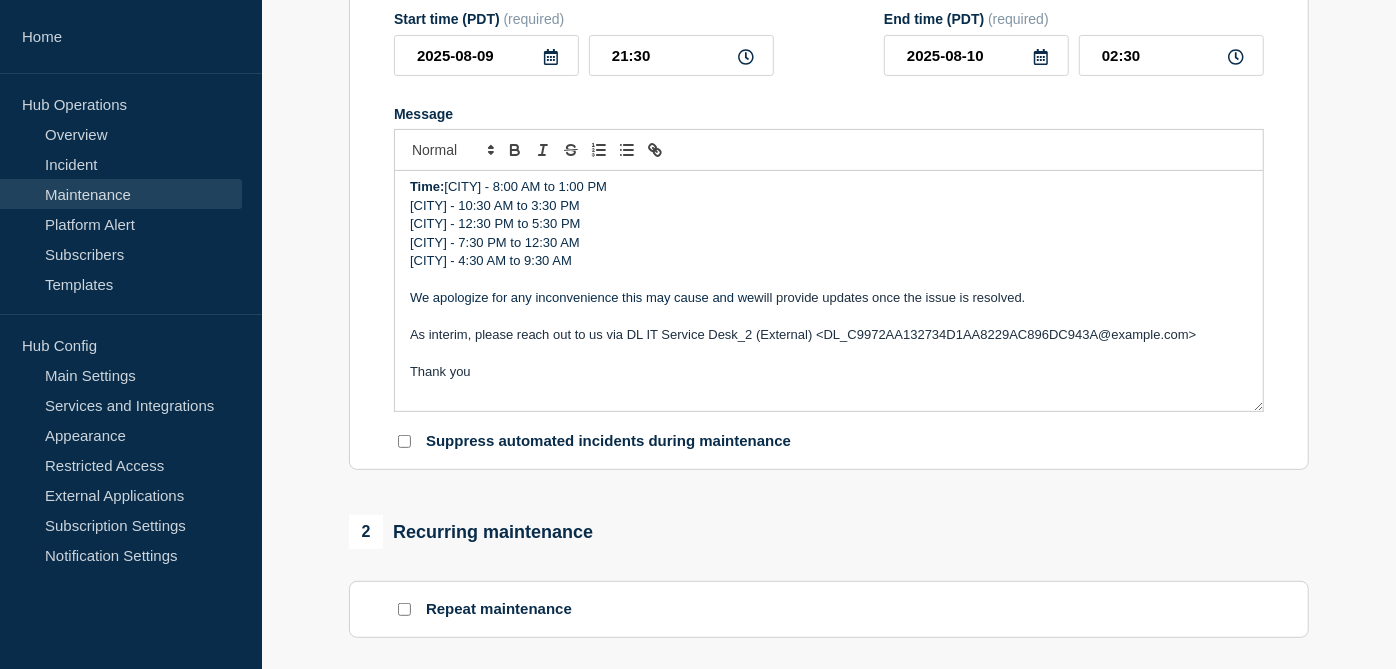 scroll, scrollTop: 341, scrollLeft: 0, axis: vertical 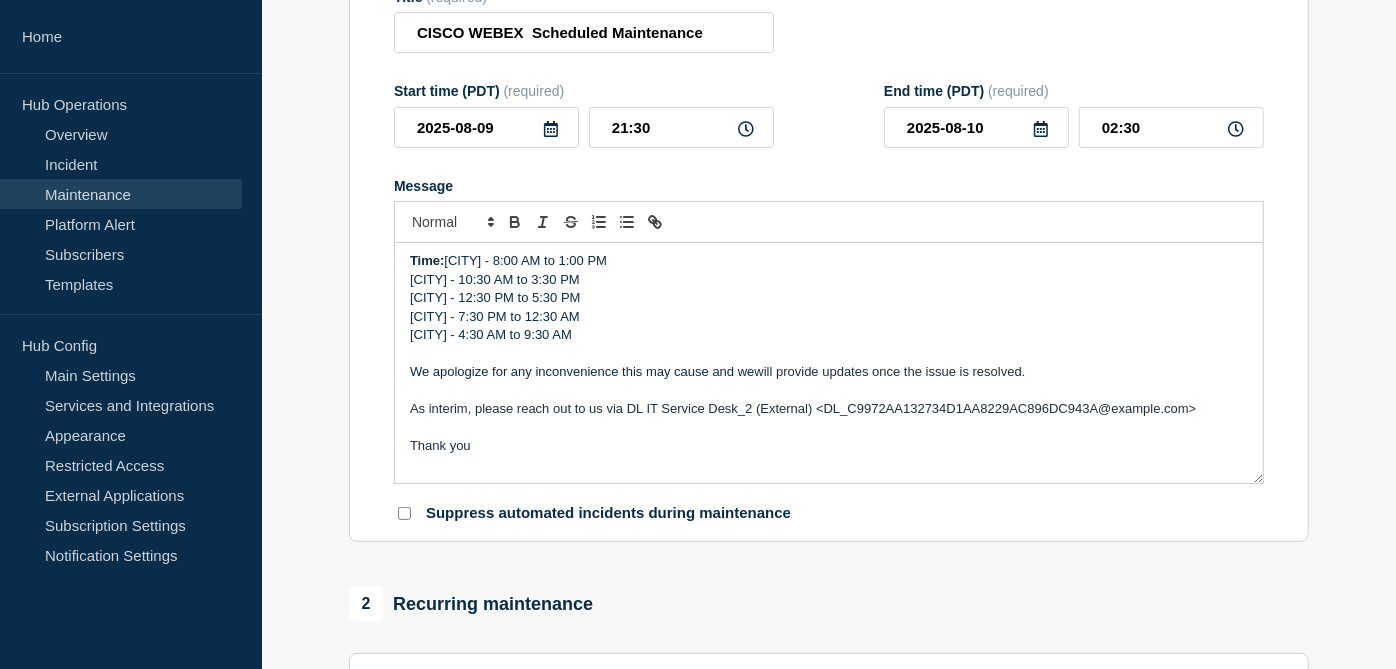 click on "Europe - 4:30 AM to 9:30 AM" at bounding box center [829, 335] 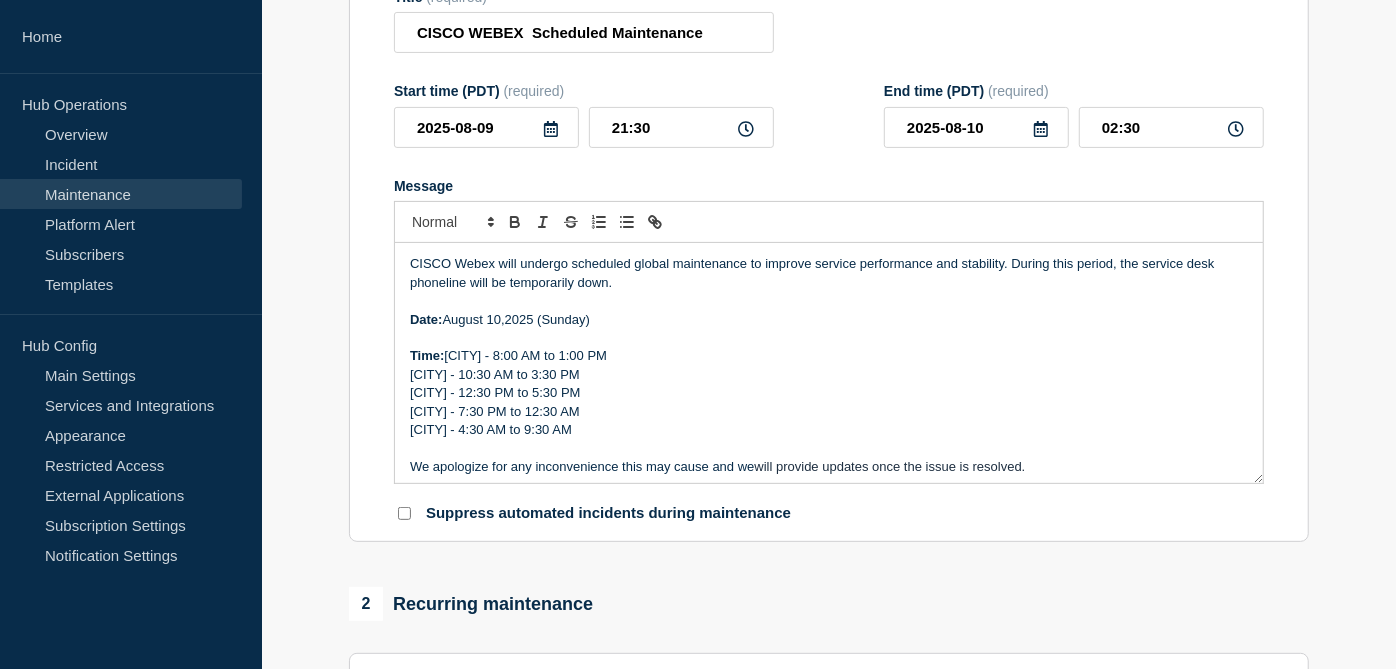 scroll, scrollTop: 97, scrollLeft: 0, axis: vertical 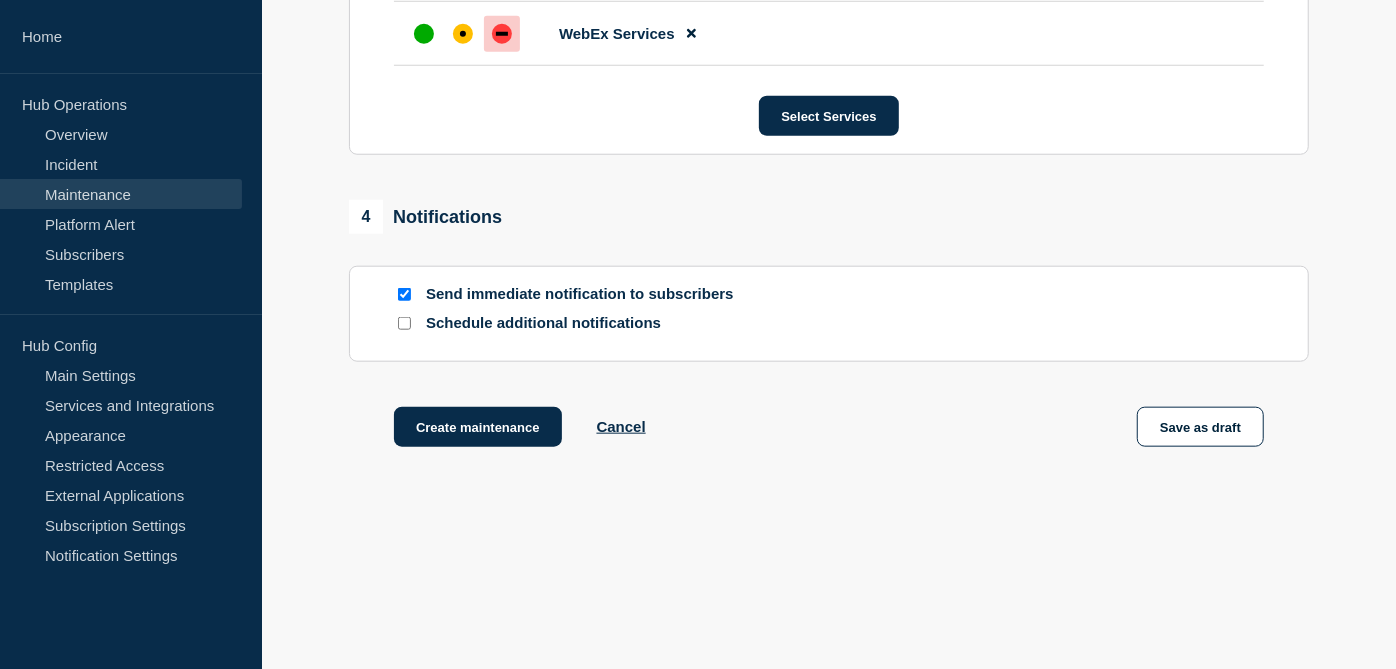 drag, startPoint x: 645, startPoint y: 329, endPoint x: 506, endPoint y: 492, distance: 214.21951 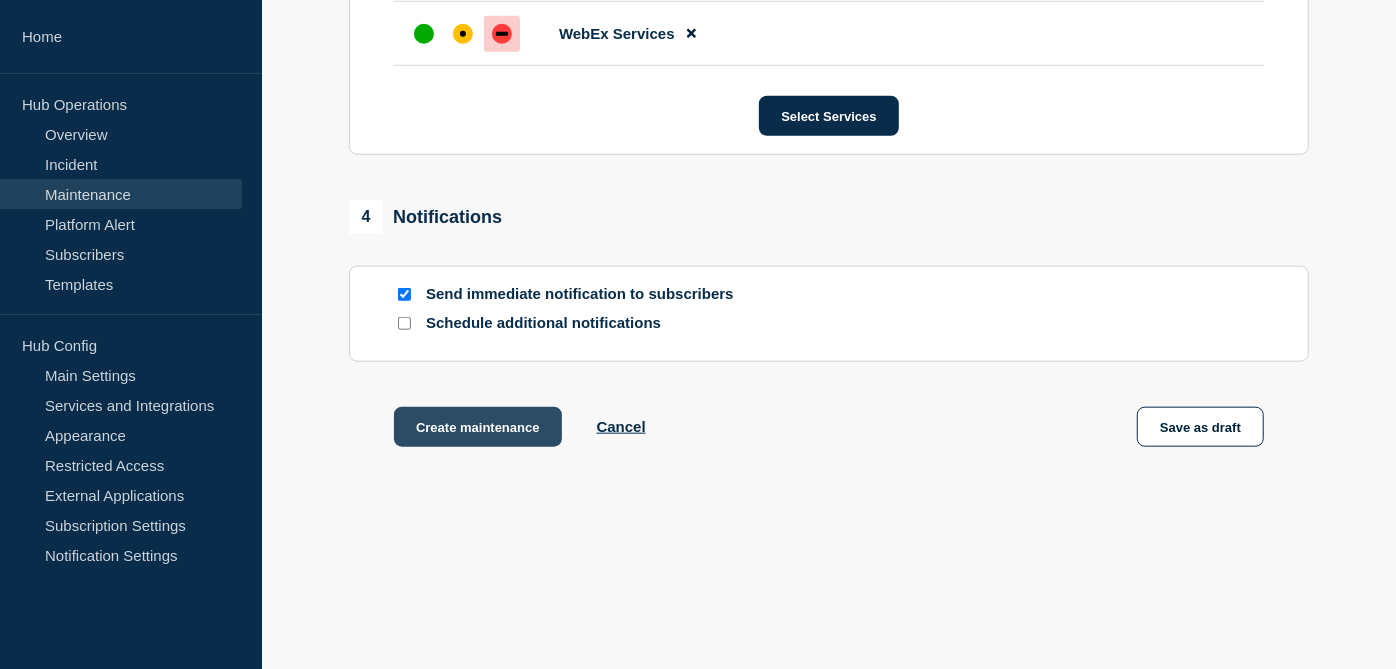 click on "Create maintenance" at bounding box center (478, 427) 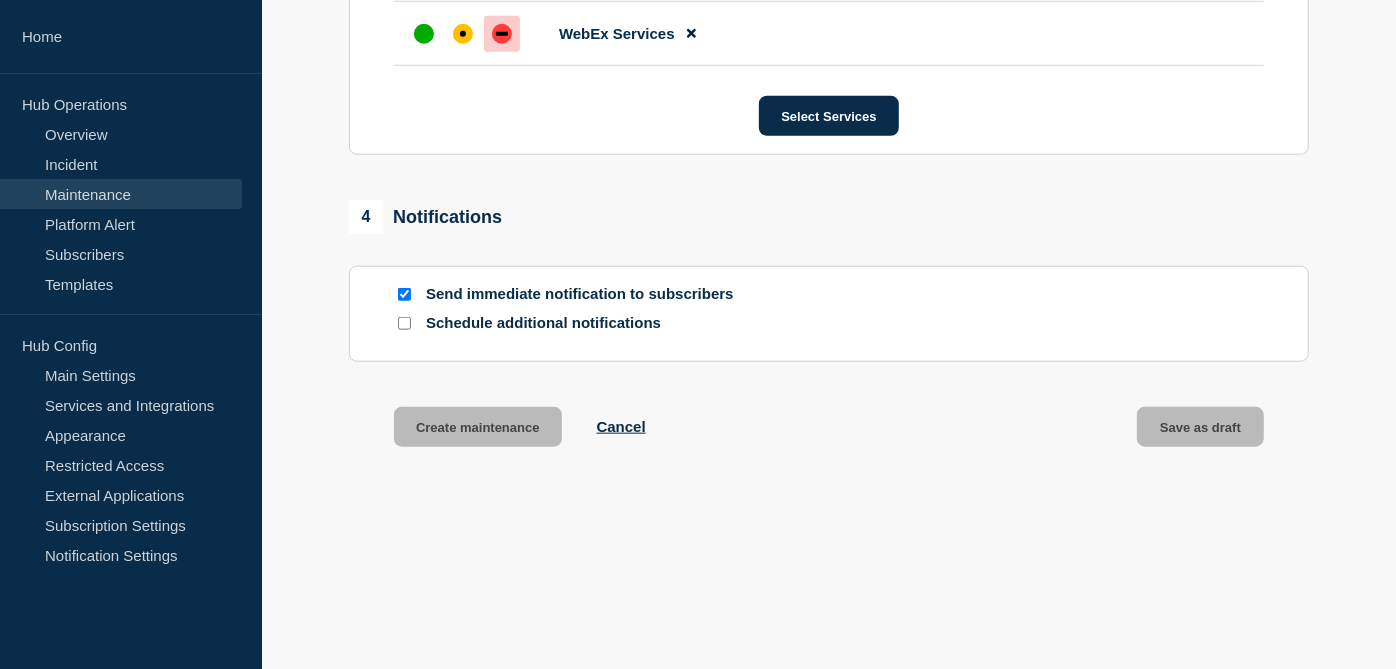 scroll, scrollTop: 0, scrollLeft: 0, axis: both 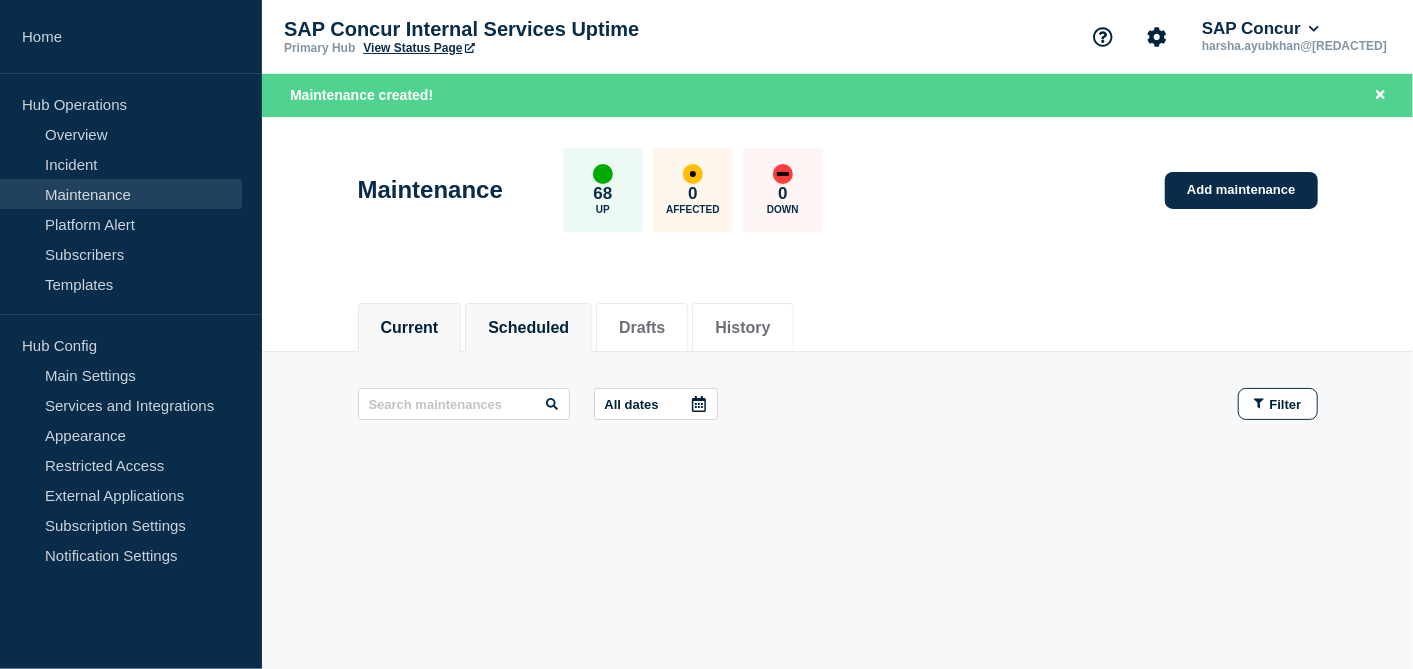 click on "Scheduled" at bounding box center (528, 328) 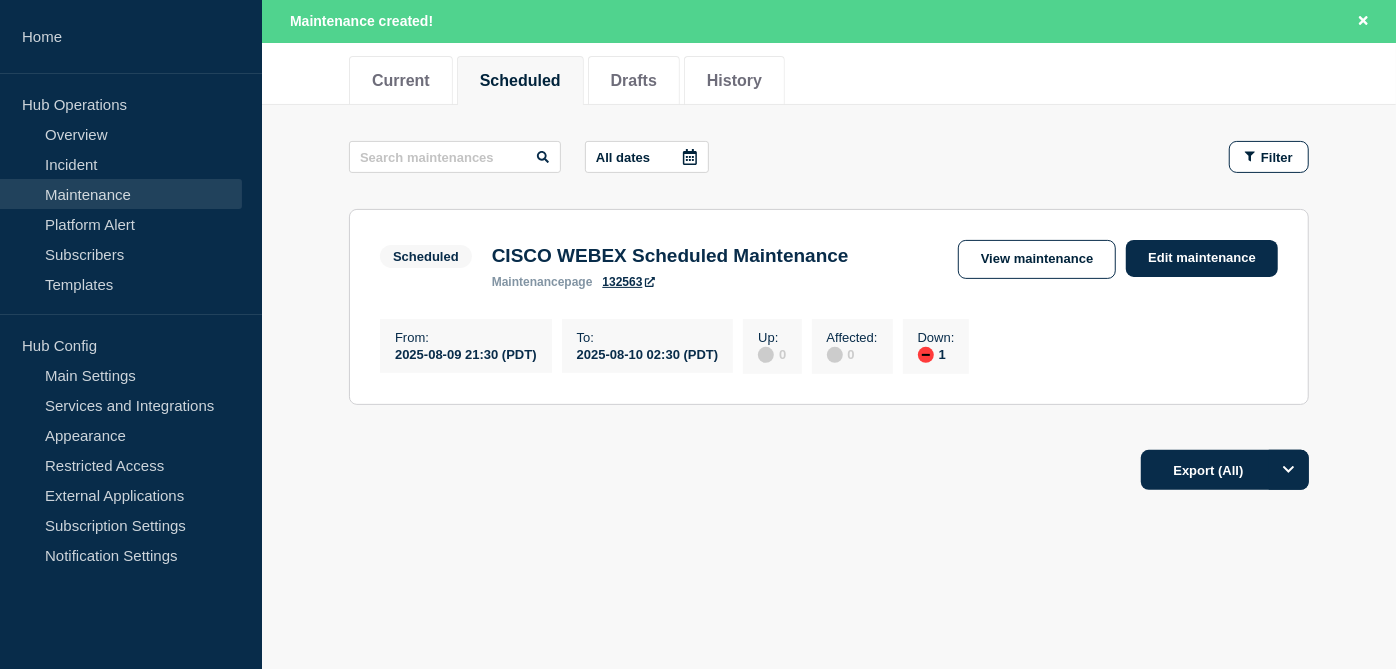 scroll, scrollTop: 250, scrollLeft: 0, axis: vertical 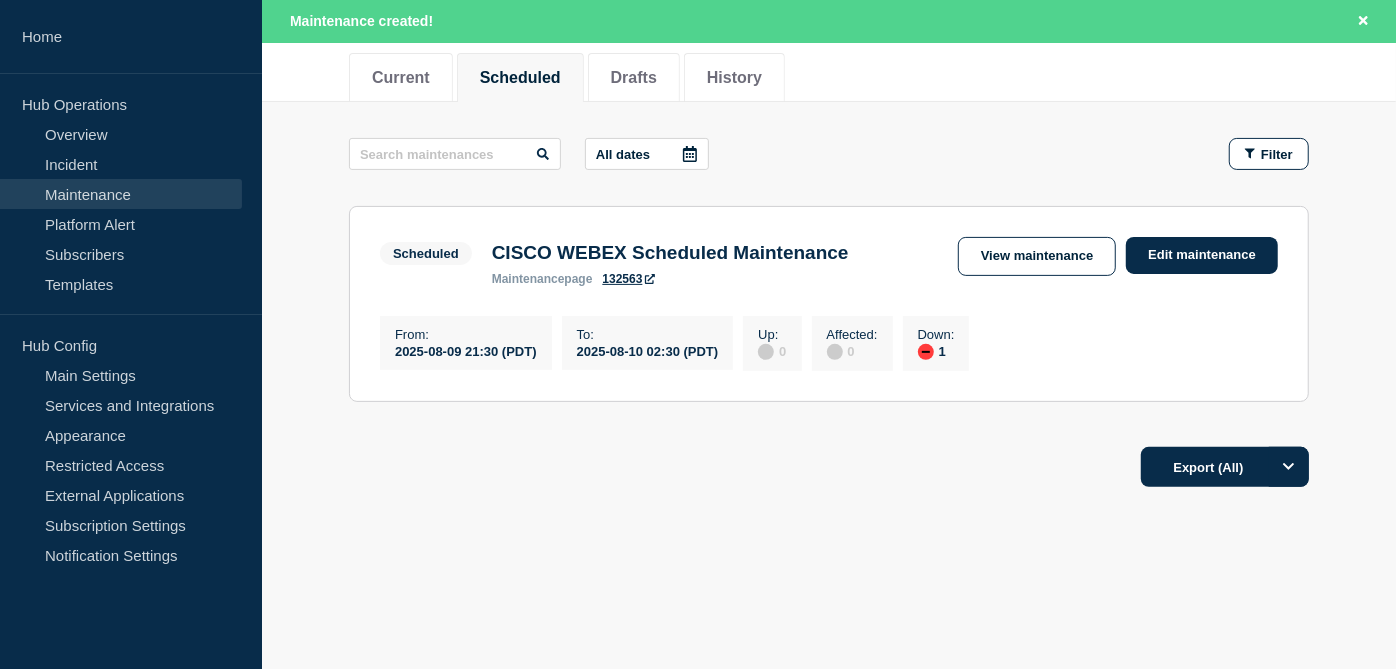 type 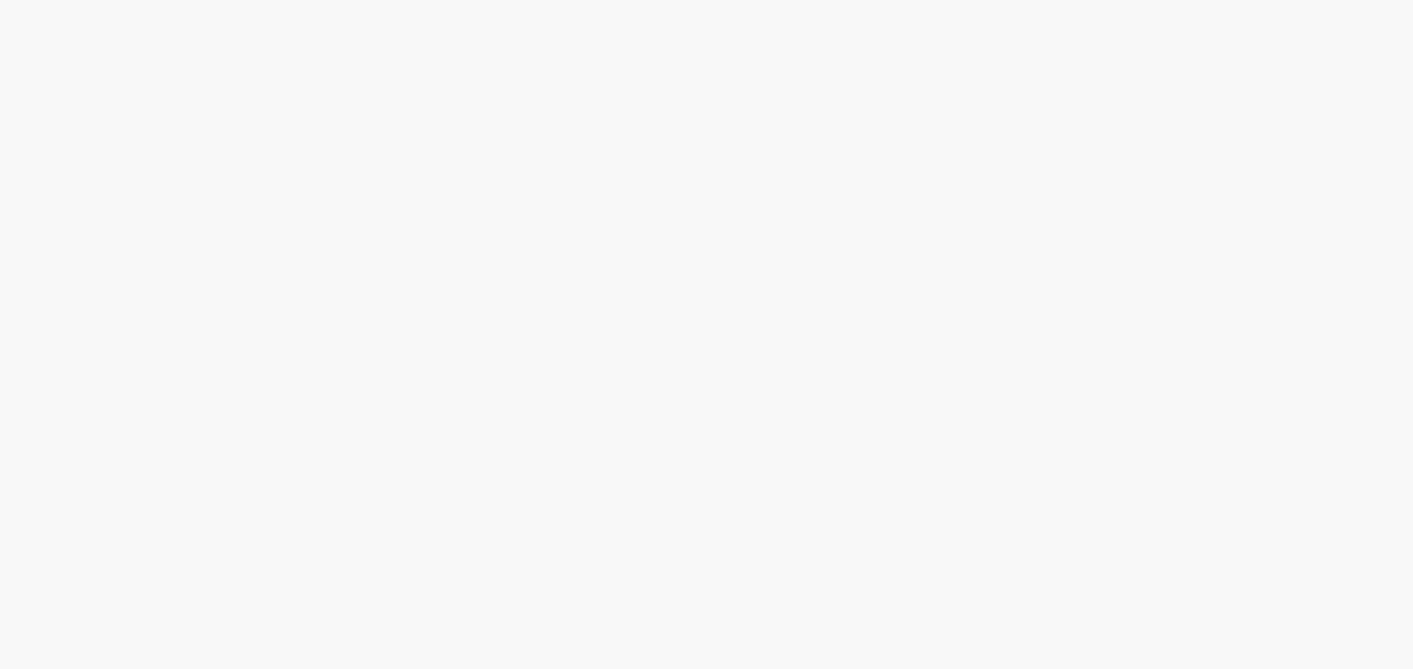 scroll, scrollTop: 0, scrollLeft: 0, axis: both 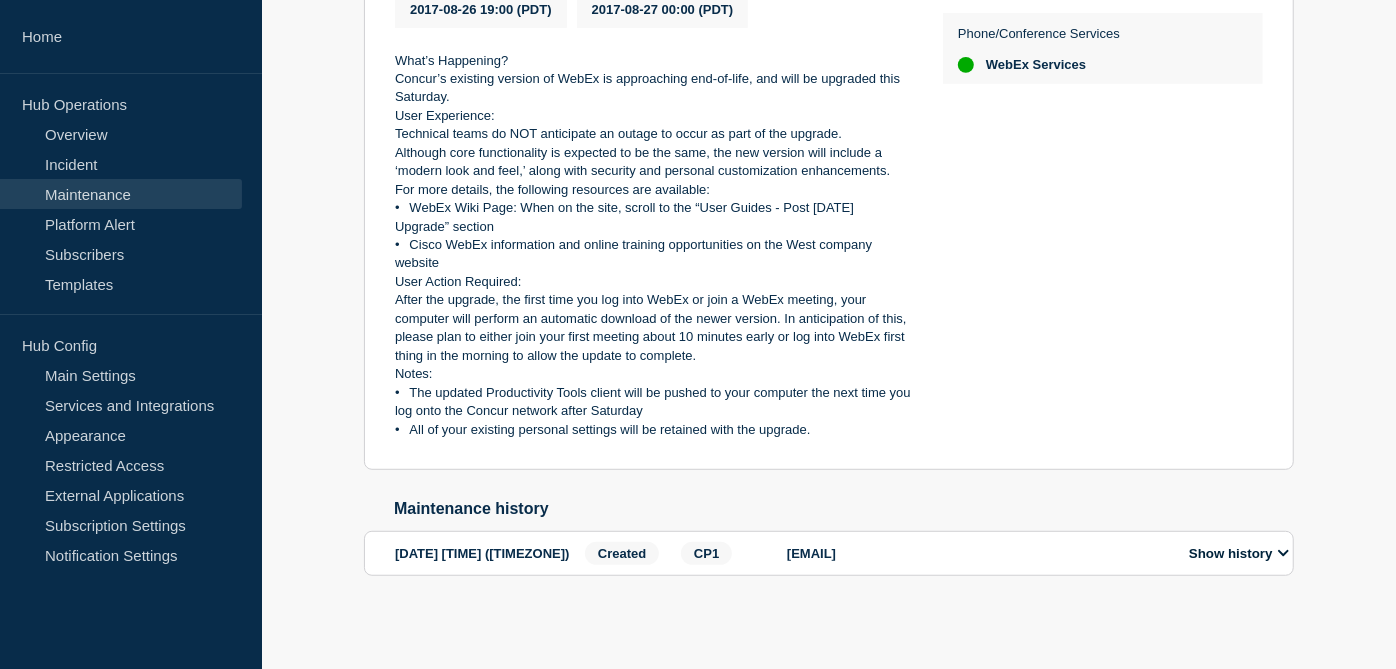 click on "Show history" at bounding box center (1239, 553) 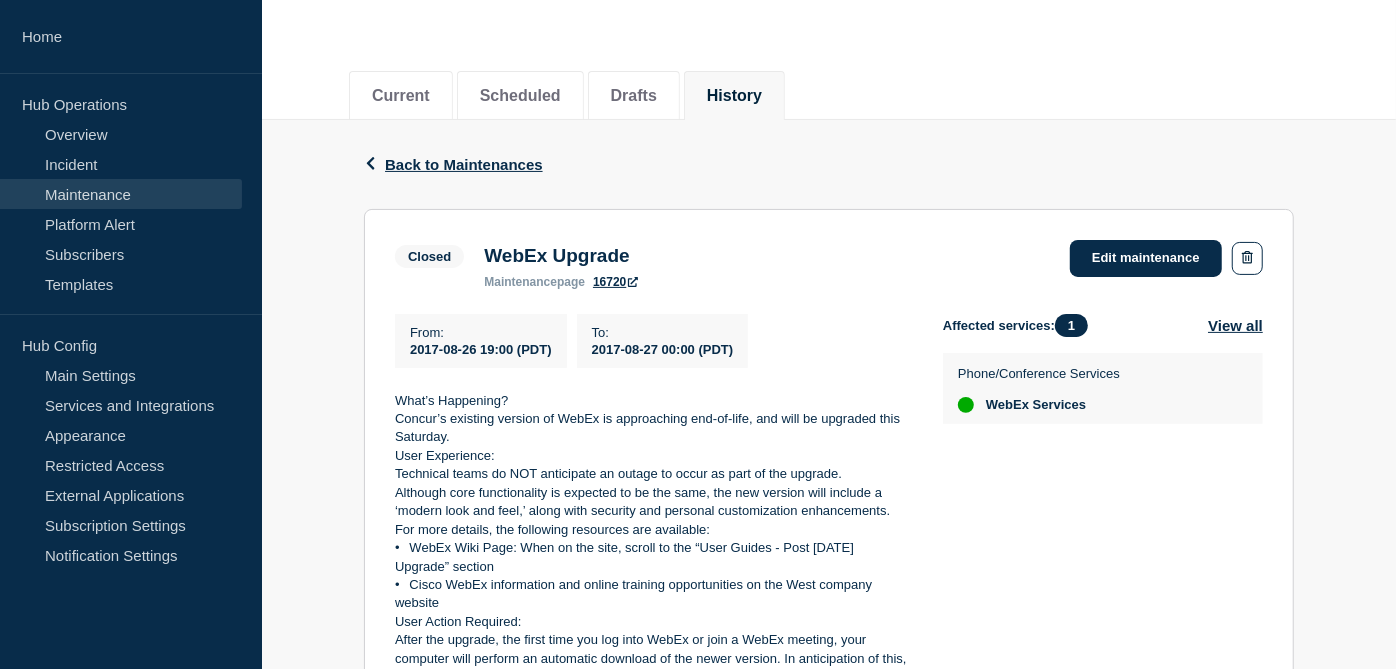 scroll, scrollTop: 0, scrollLeft: 0, axis: both 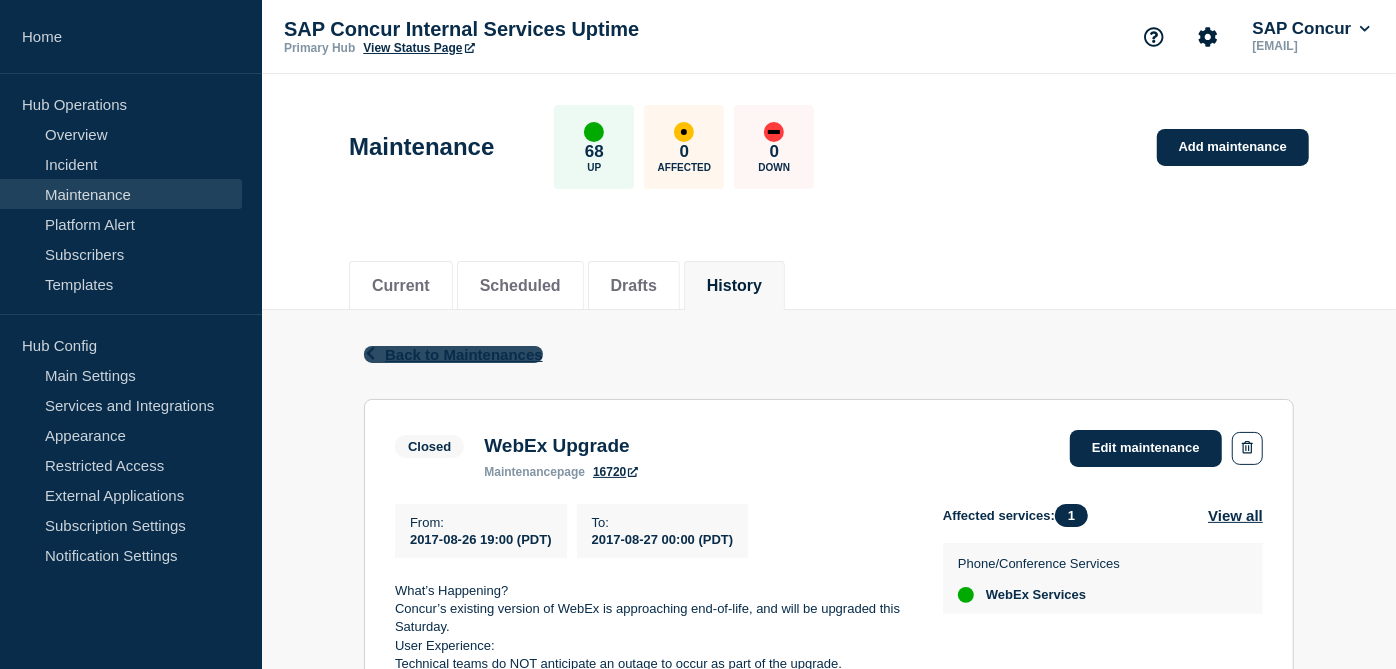 click on "Back Back to Maintenances" at bounding box center [453, 354] 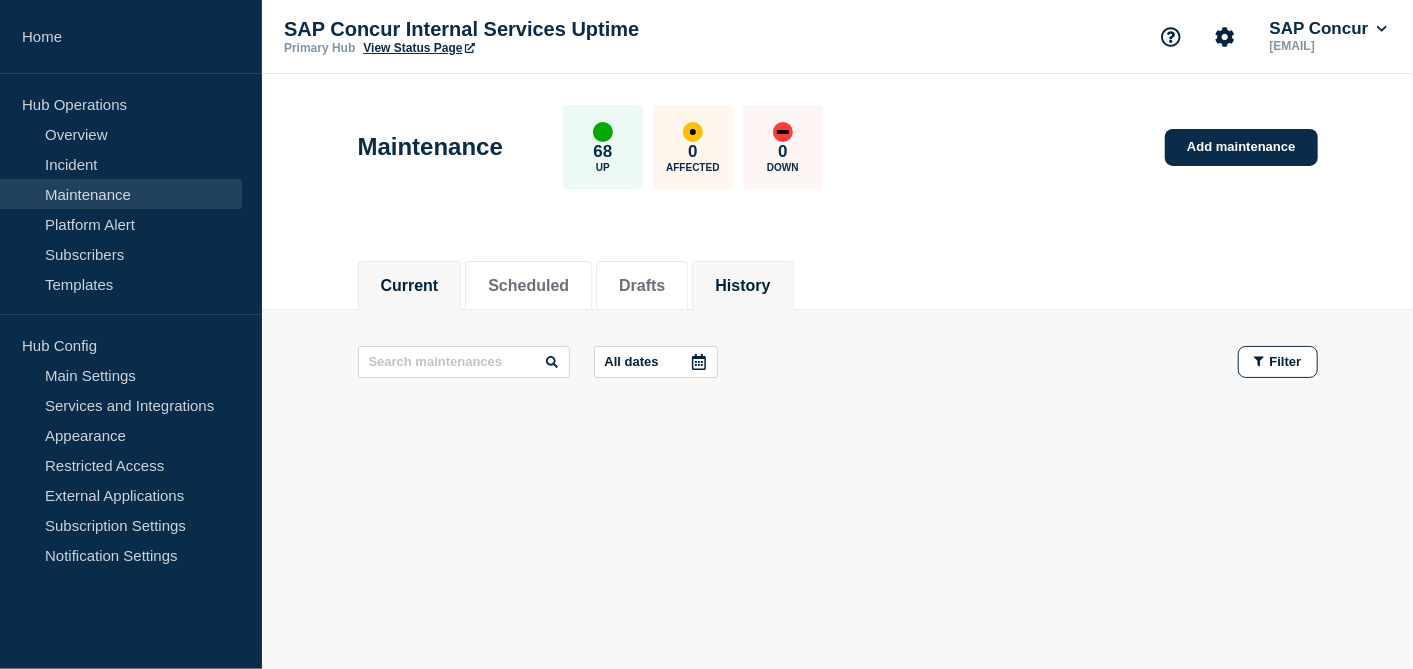 click on "History" at bounding box center [742, 286] 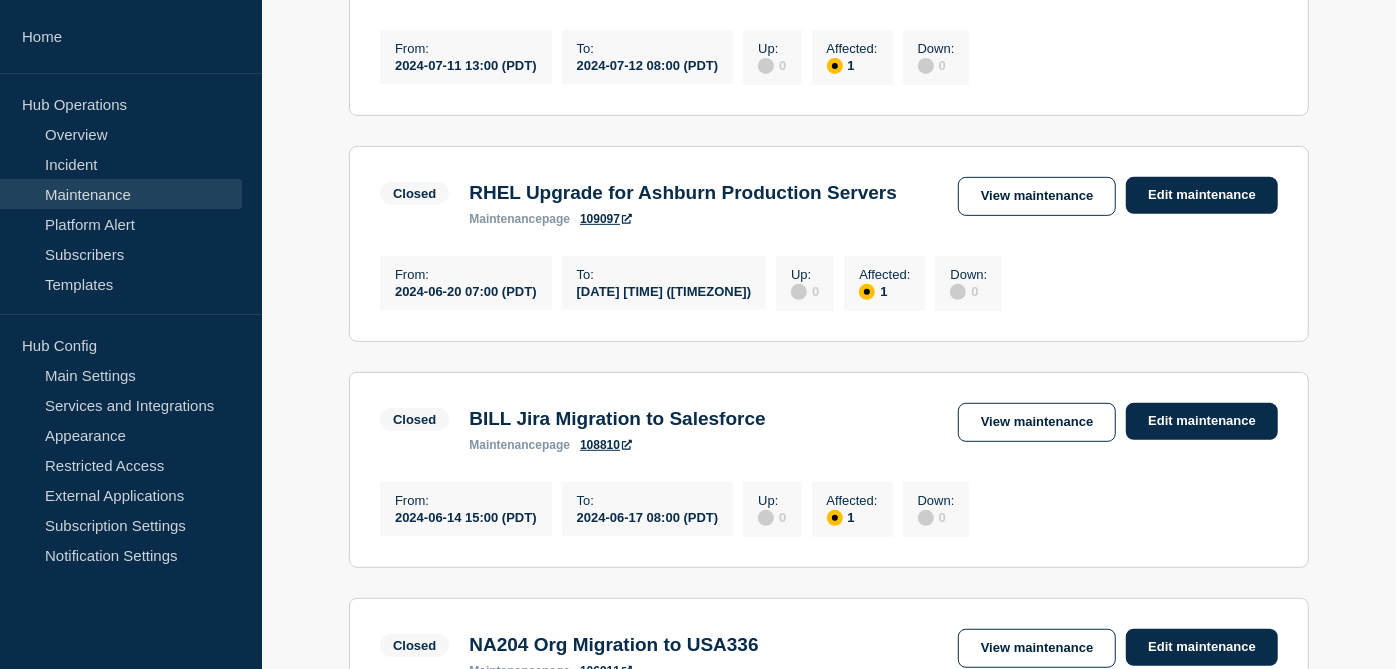 scroll, scrollTop: 0, scrollLeft: 0, axis: both 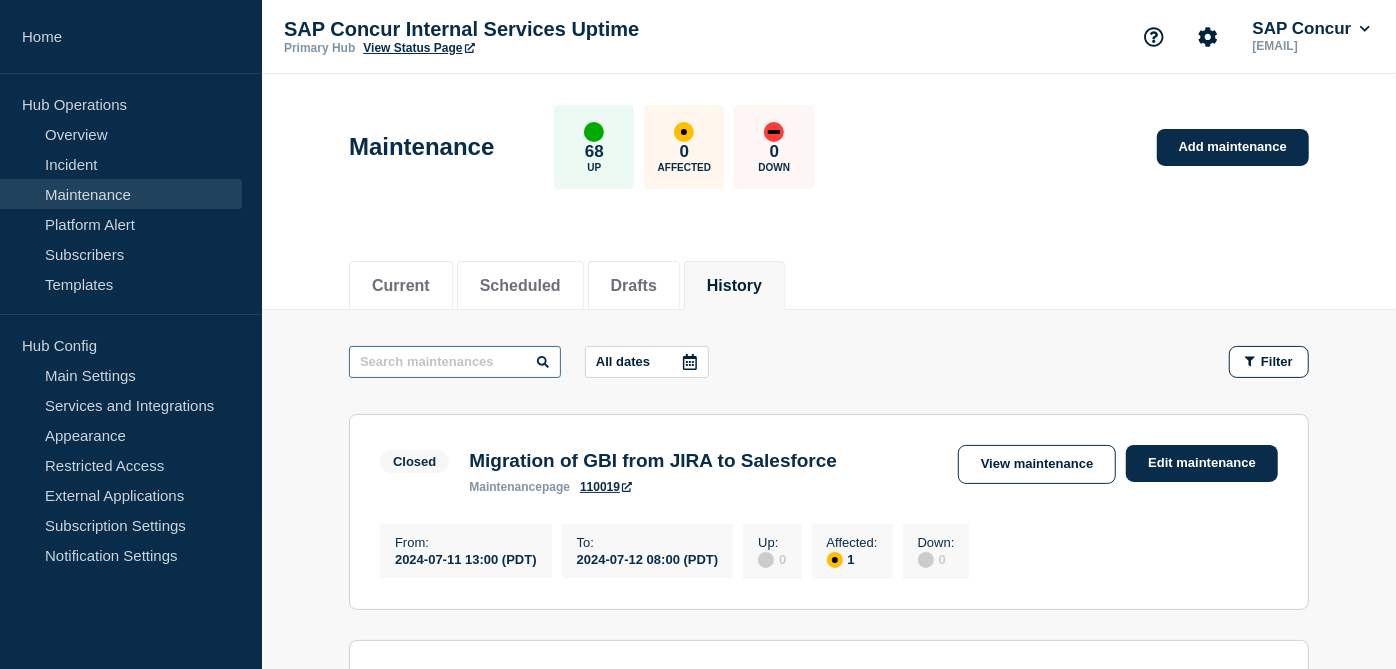 click at bounding box center (455, 362) 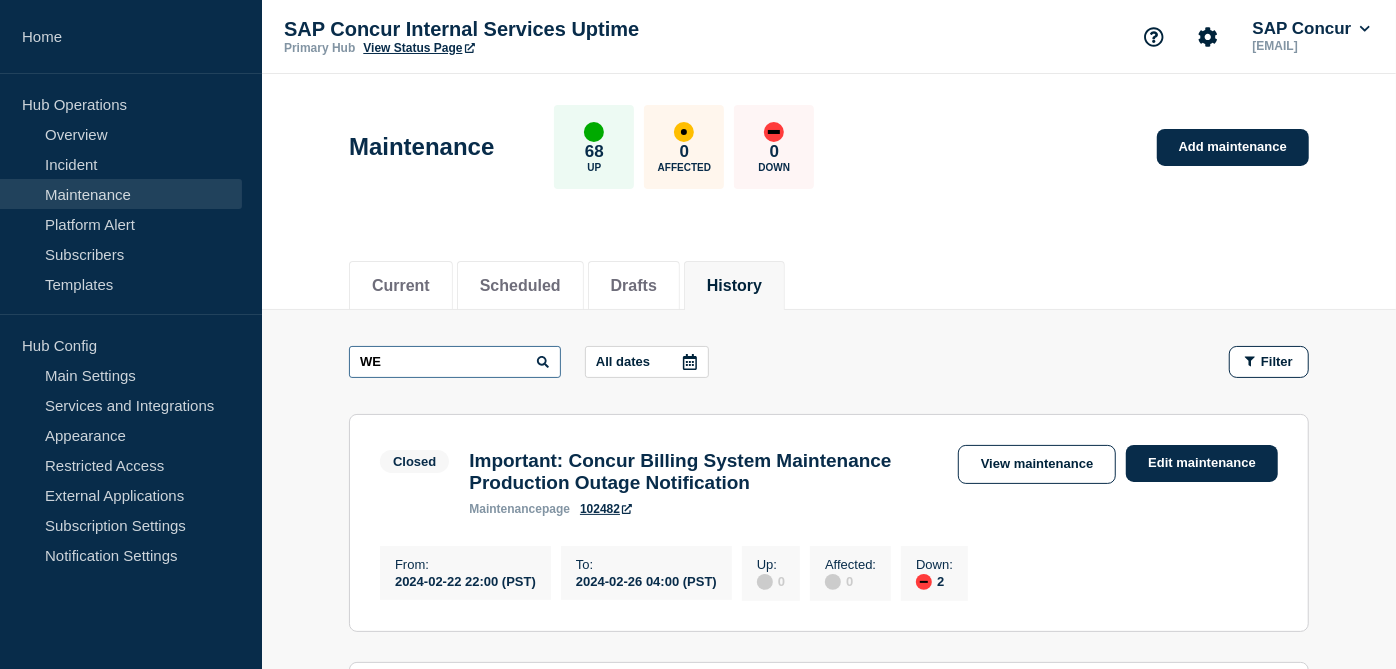 click on "WE" at bounding box center (455, 362) 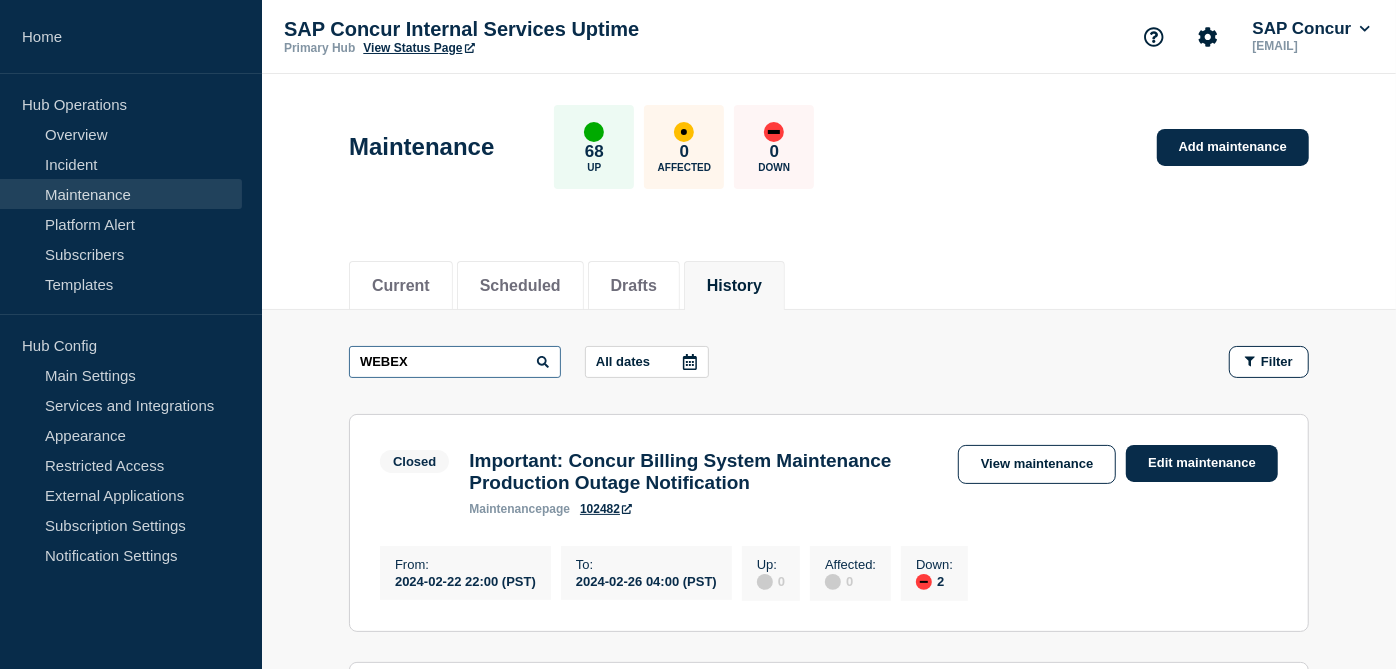 type on "WEBEX" 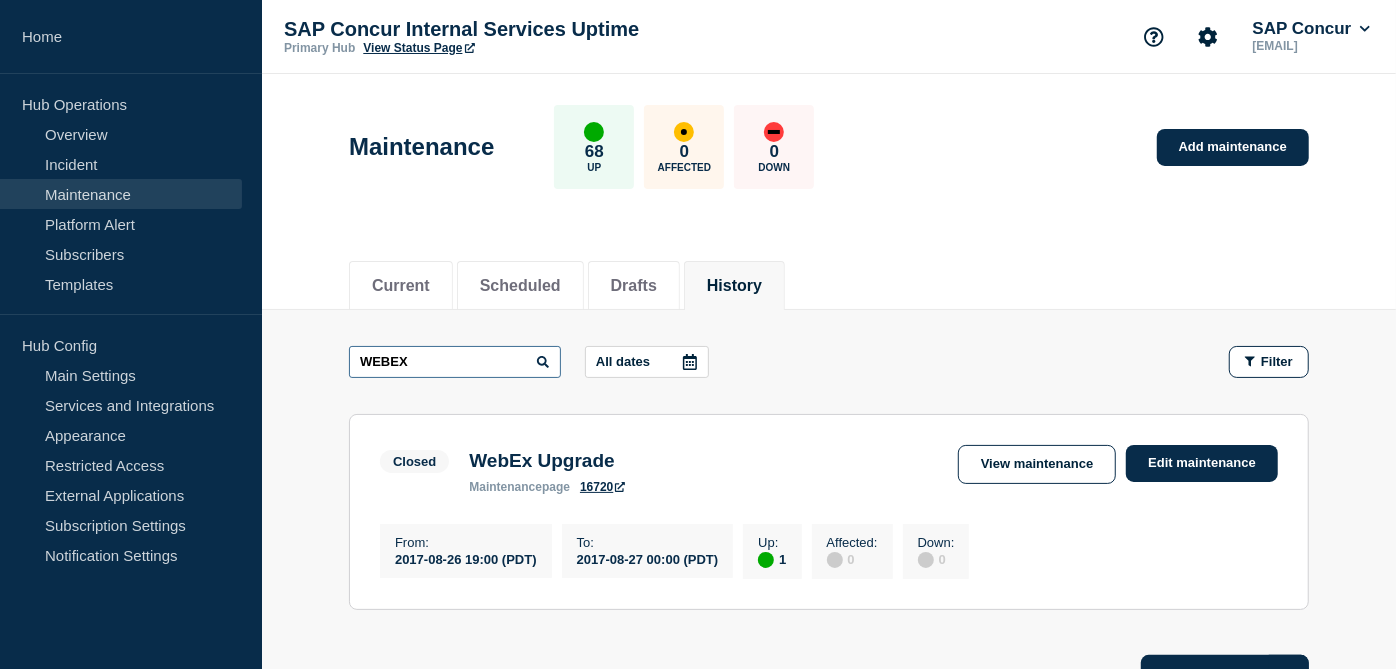 drag, startPoint x: 419, startPoint y: 359, endPoint x: 288, endPoint y: 360, distance: 131.00381 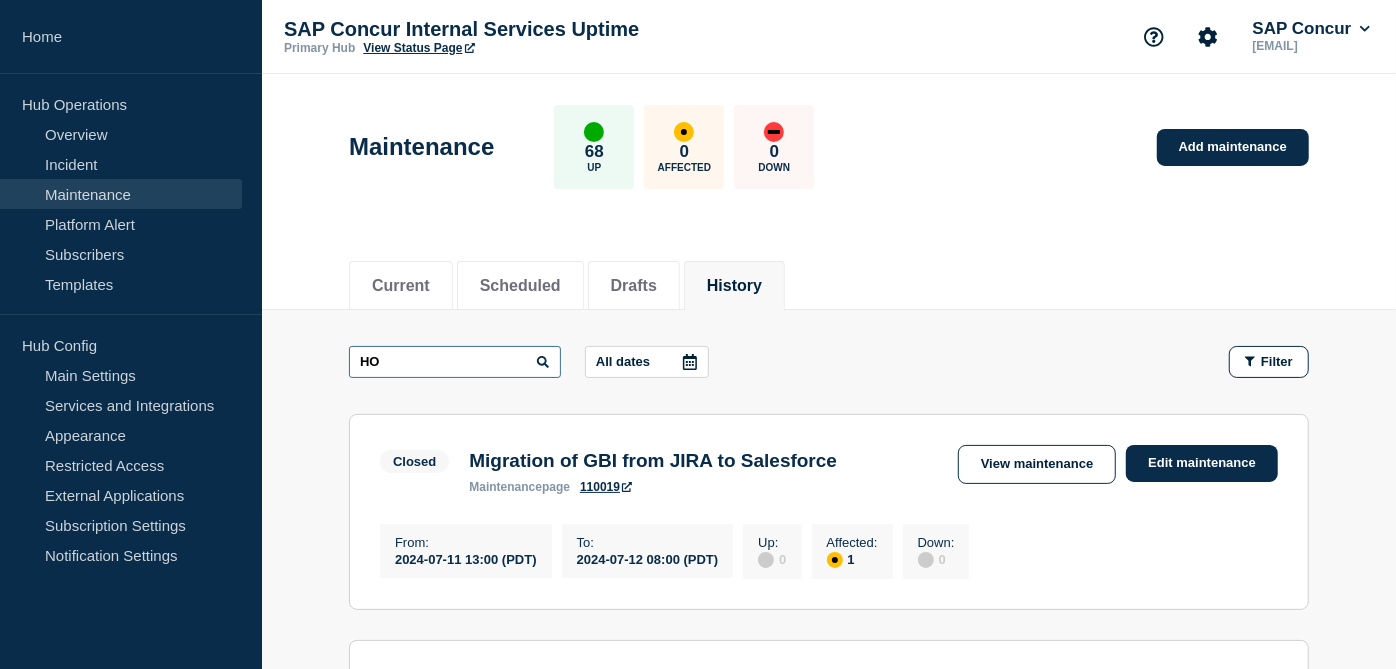 type on "H" 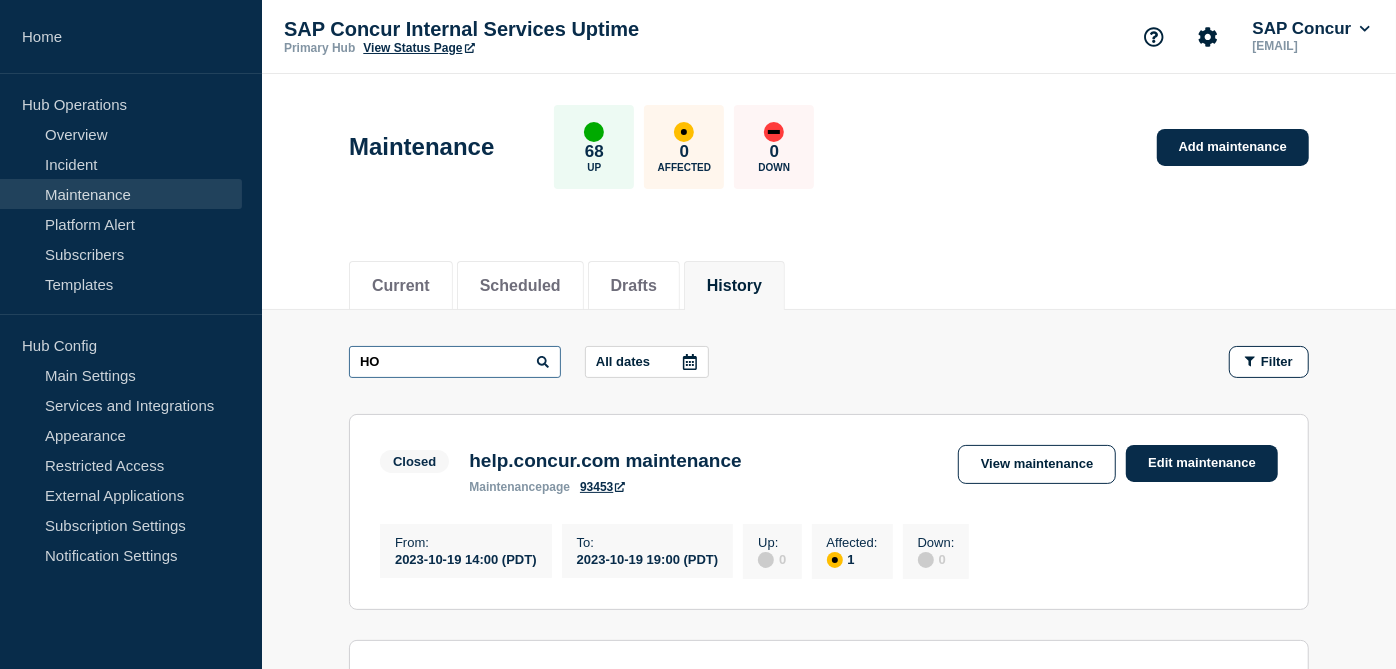 click on "HO" at bounding box center [455, 362] 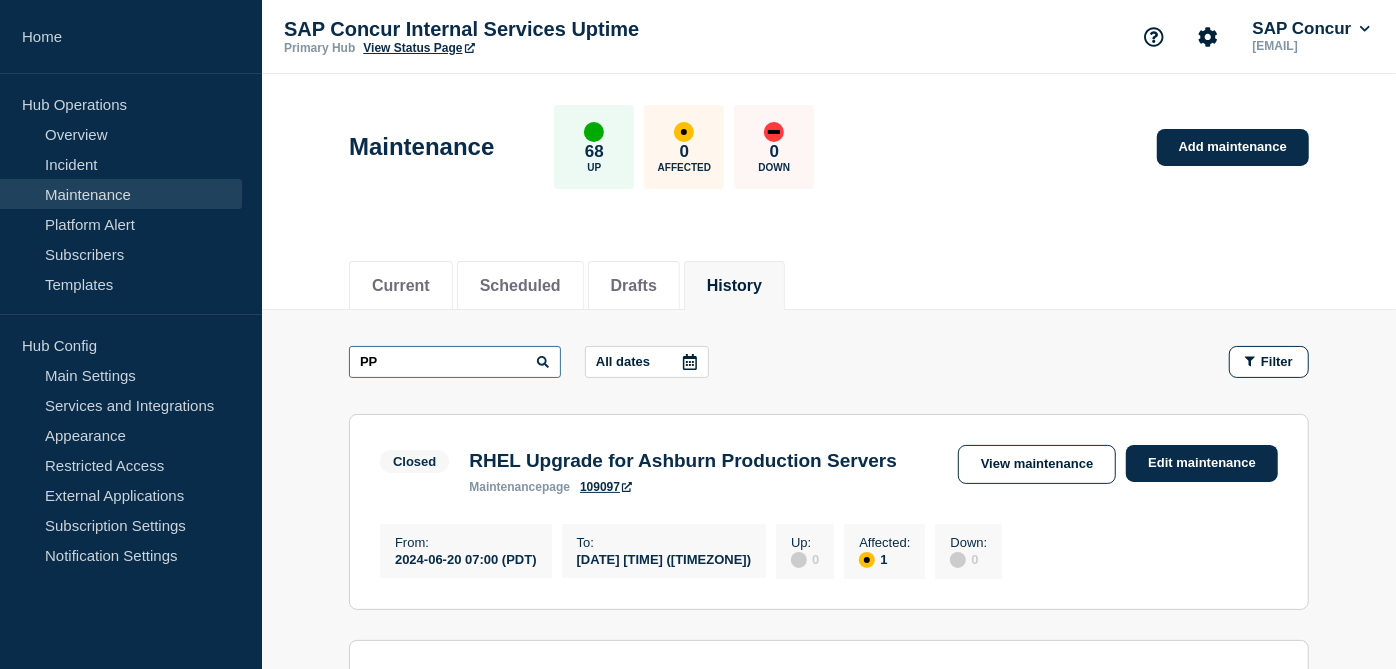 click on "PP" at bounding box center [455, 362] 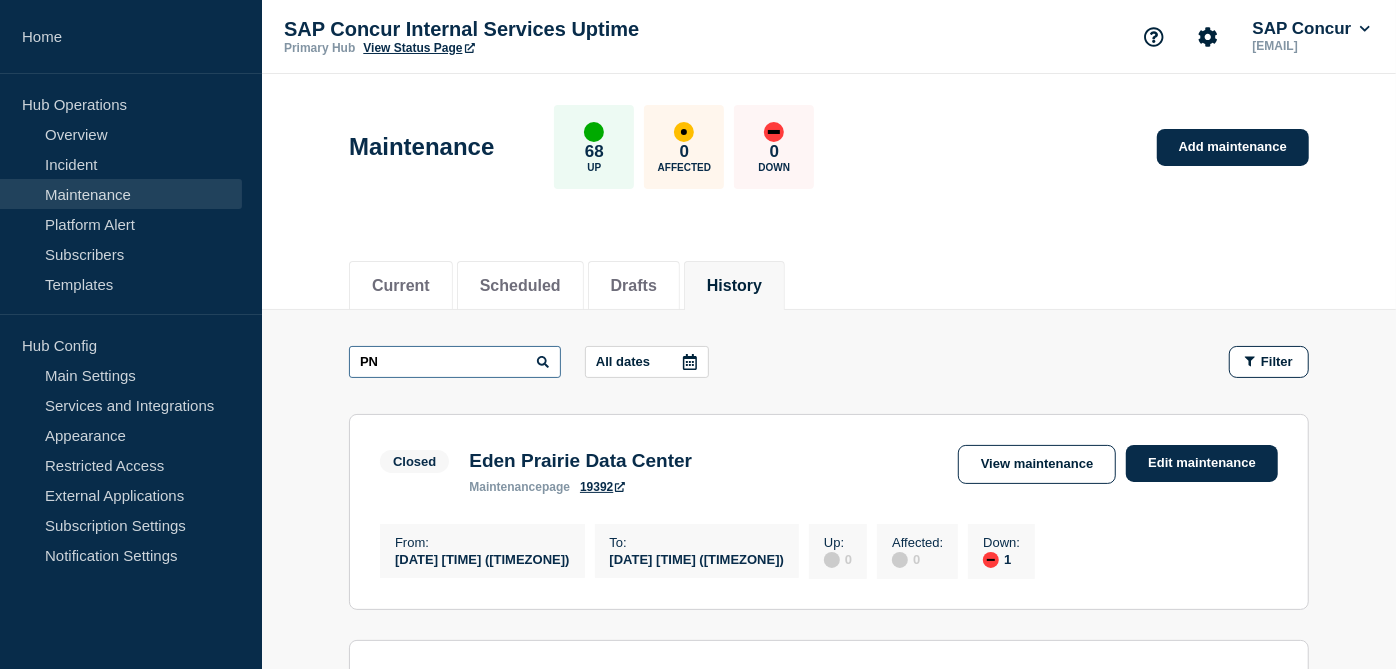 click on "PN" at bounding box center (455, 362) 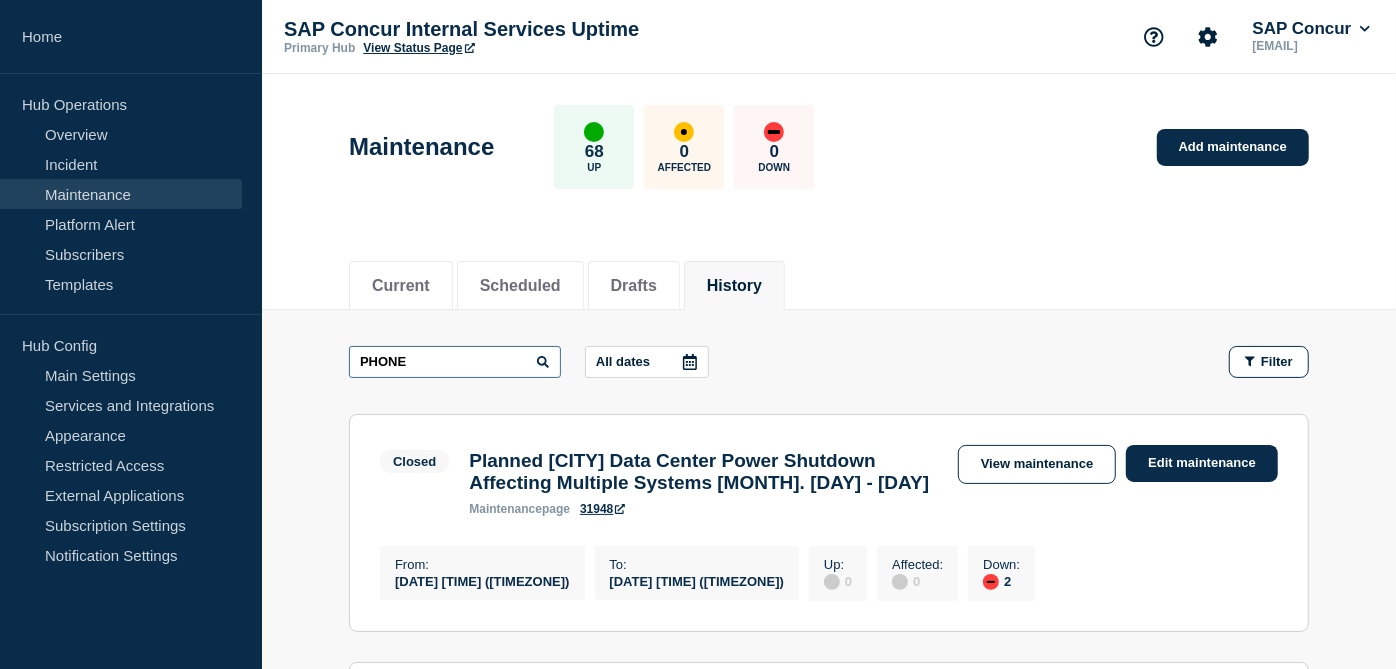 type on "PHONE" 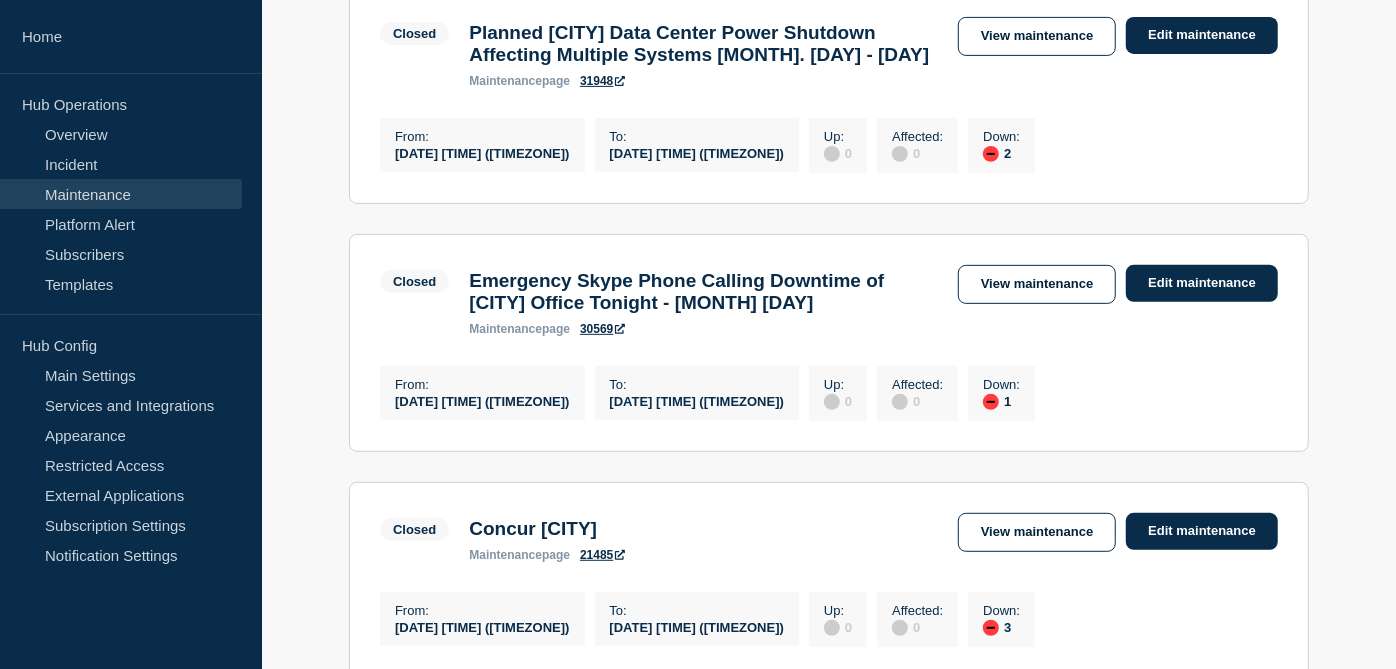 scroll, scrollTop: 428, scrollLeft: 0, axis: vertical 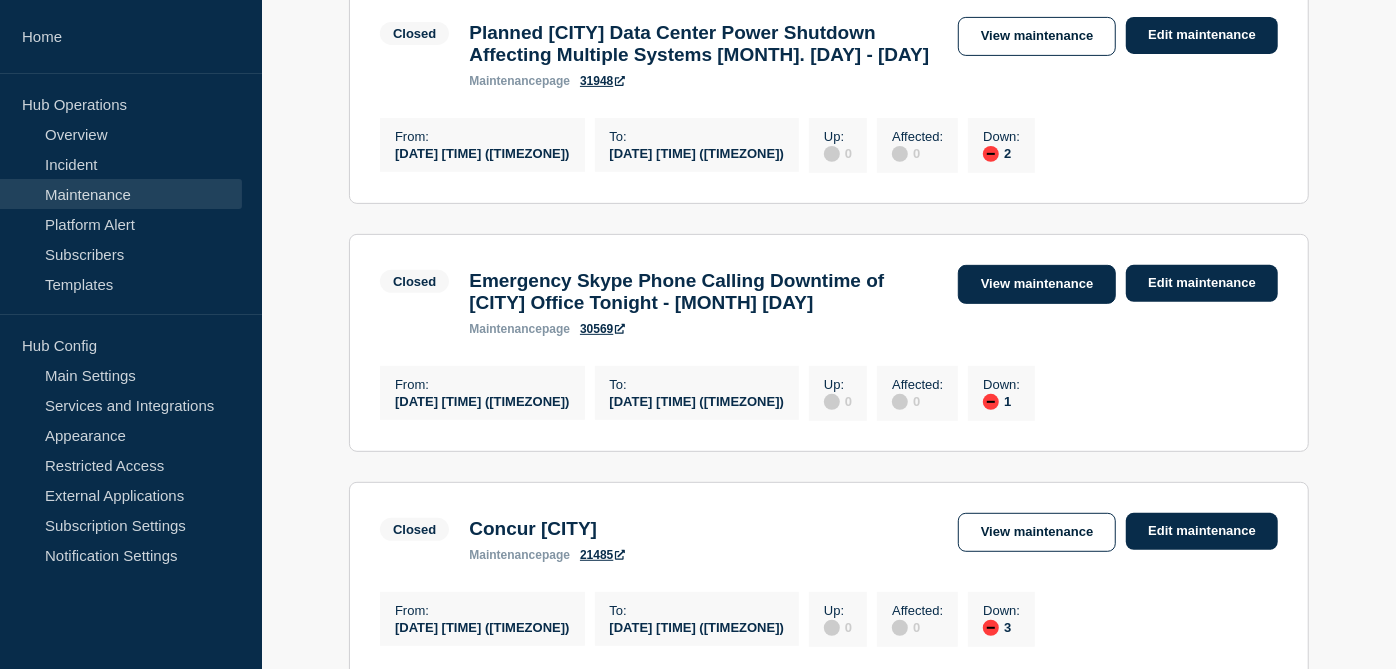 click on "View maintenance" at bounding box center [1037, 284] 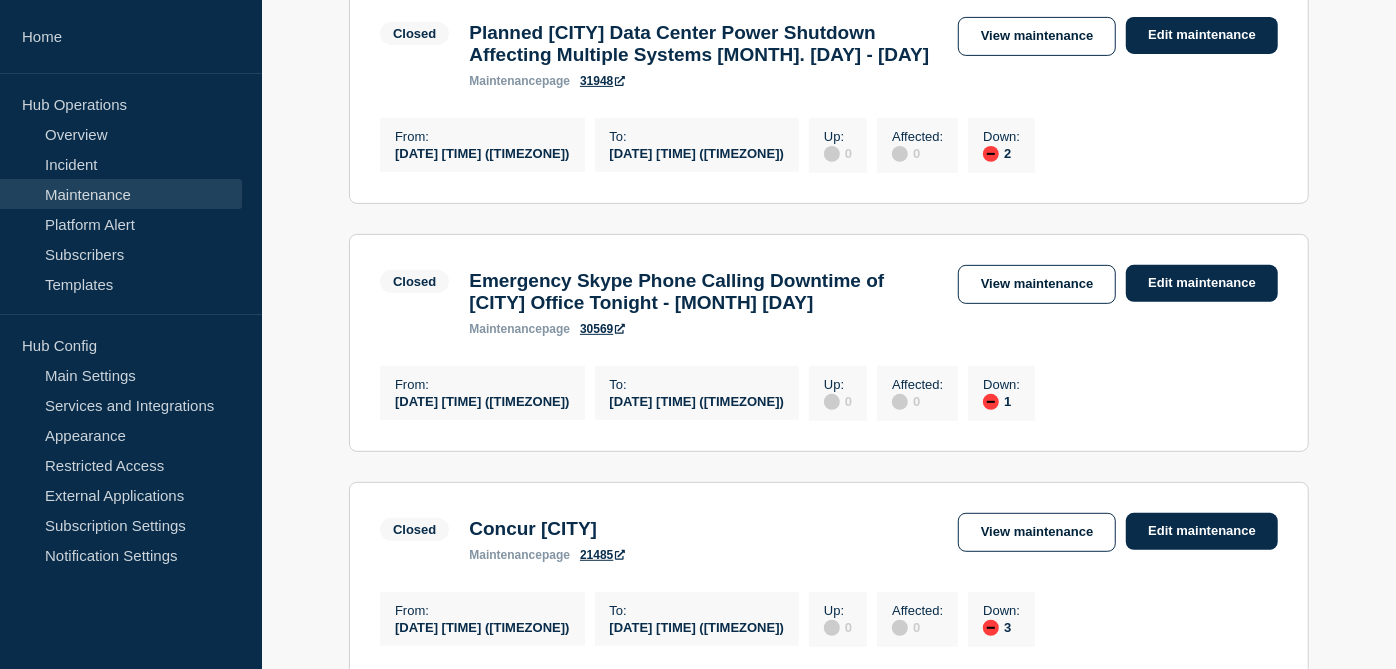 scroll, scrollTop: 0, scrollLeft: 0, axis: both 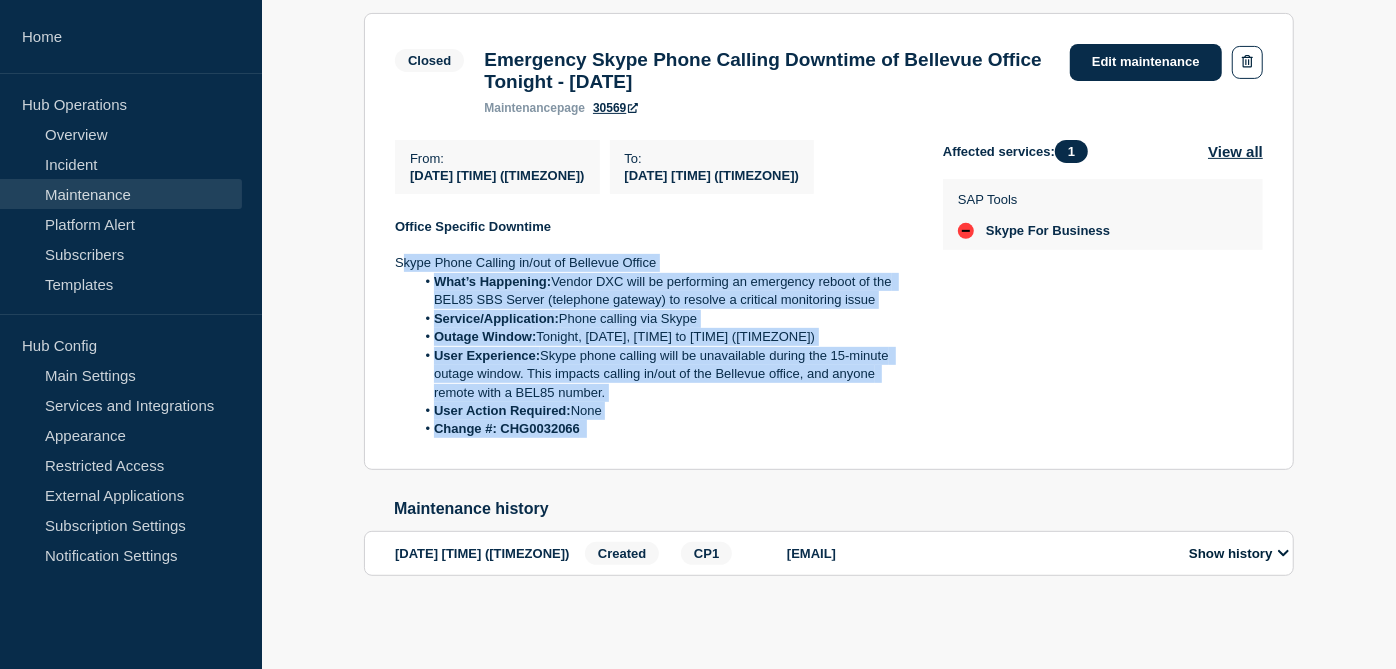 drag, startPoint x: 600, startPoint y: 429, endPoint x: 397, endPoint y: 256, distance: 266.71707 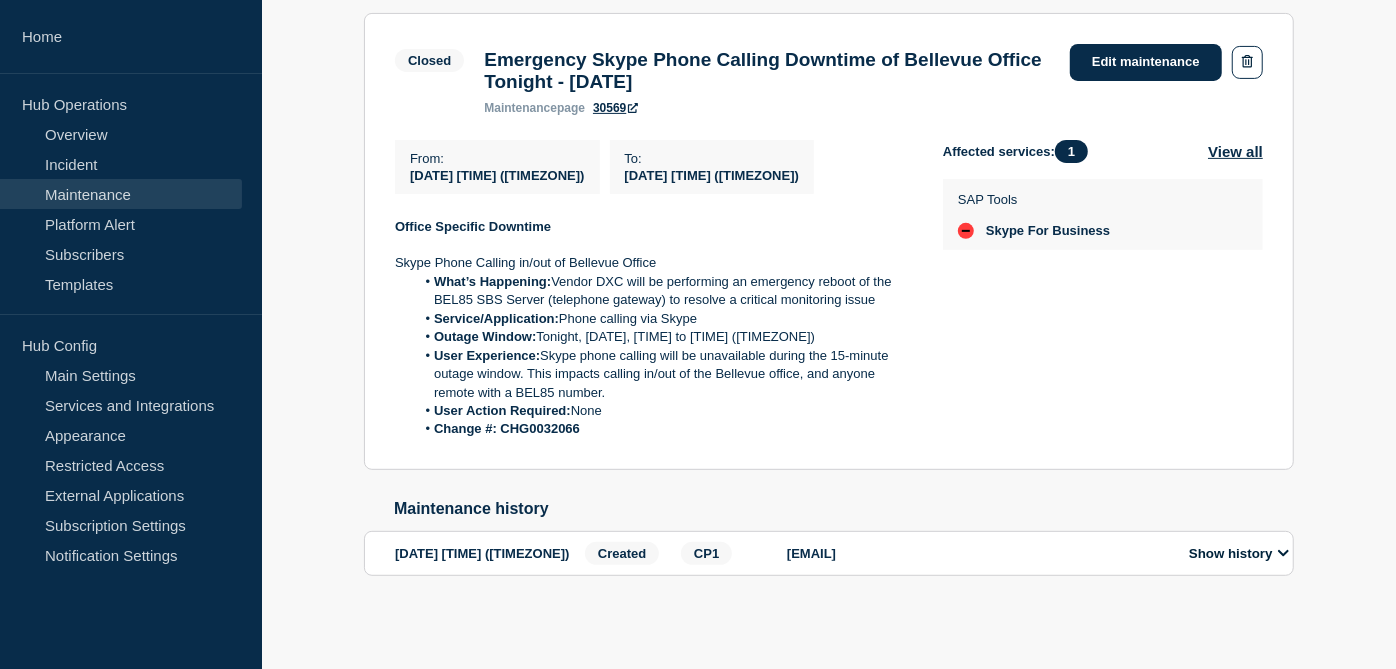 click 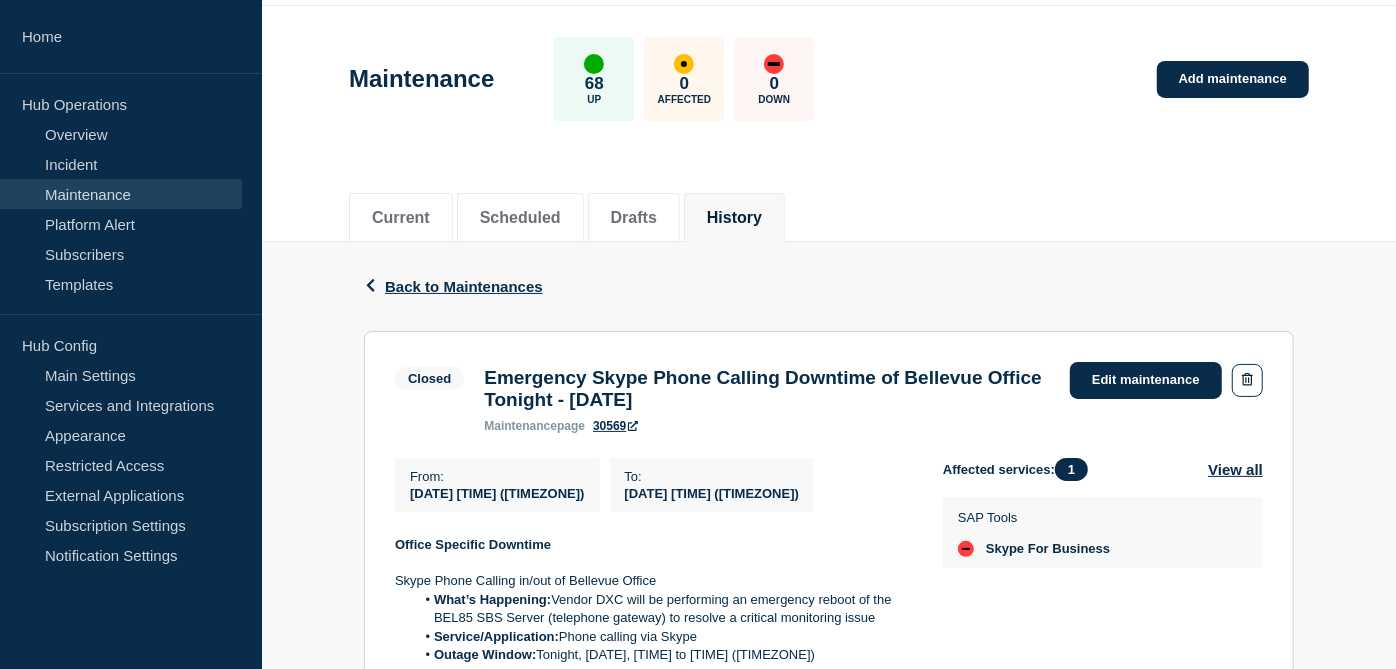 scroll, scrollTop: 0, scrollLeft: 0, axis: both 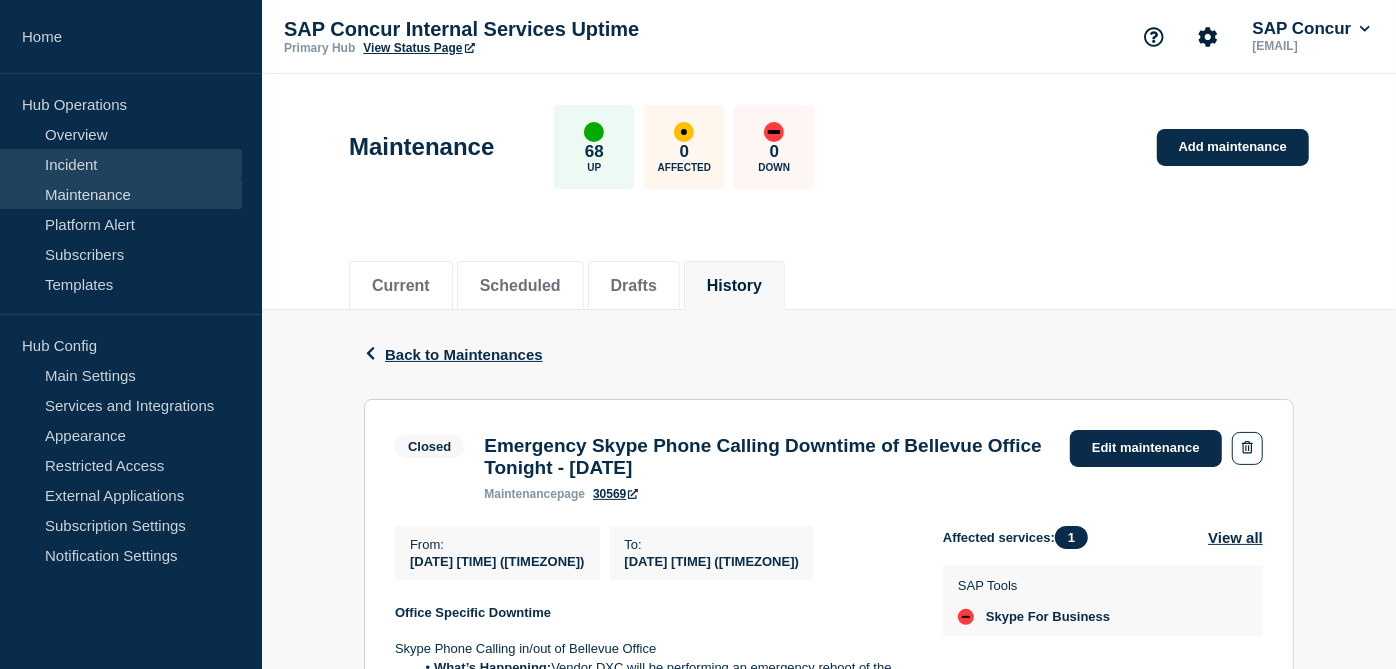type 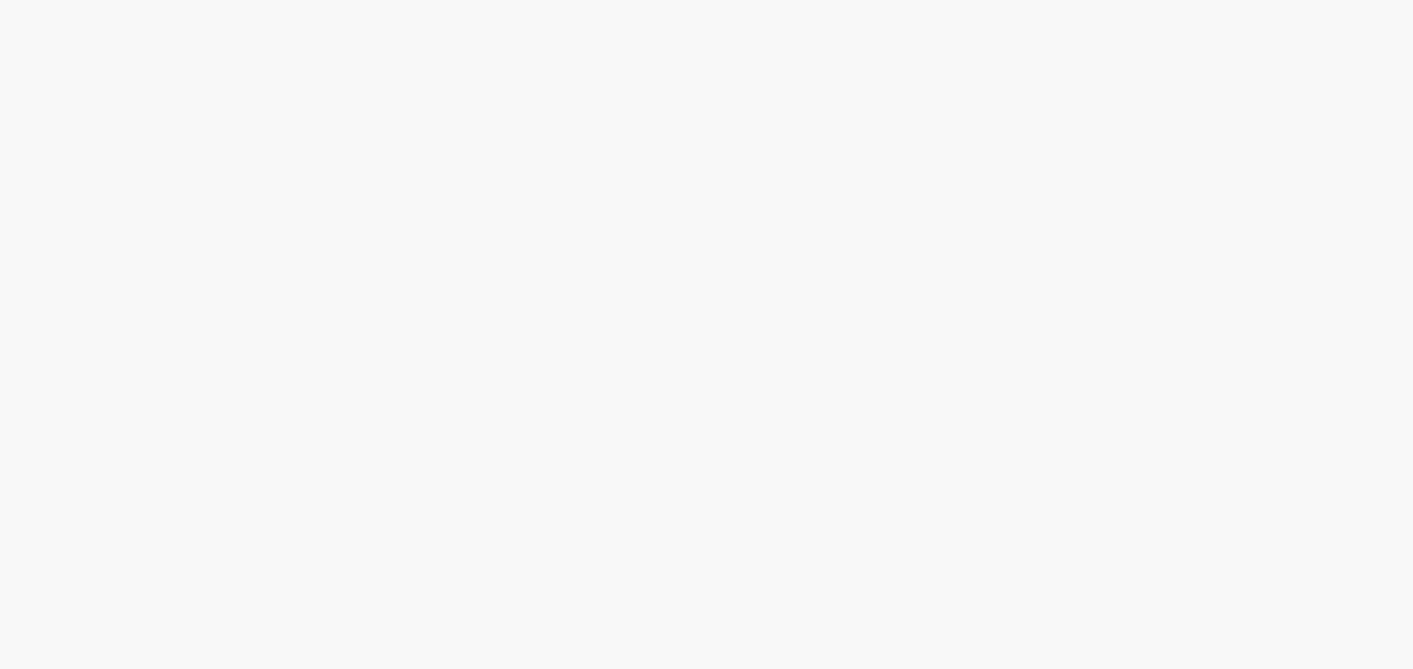 scroll, scrollTop: 0, scrollLeft: 0, axis: both 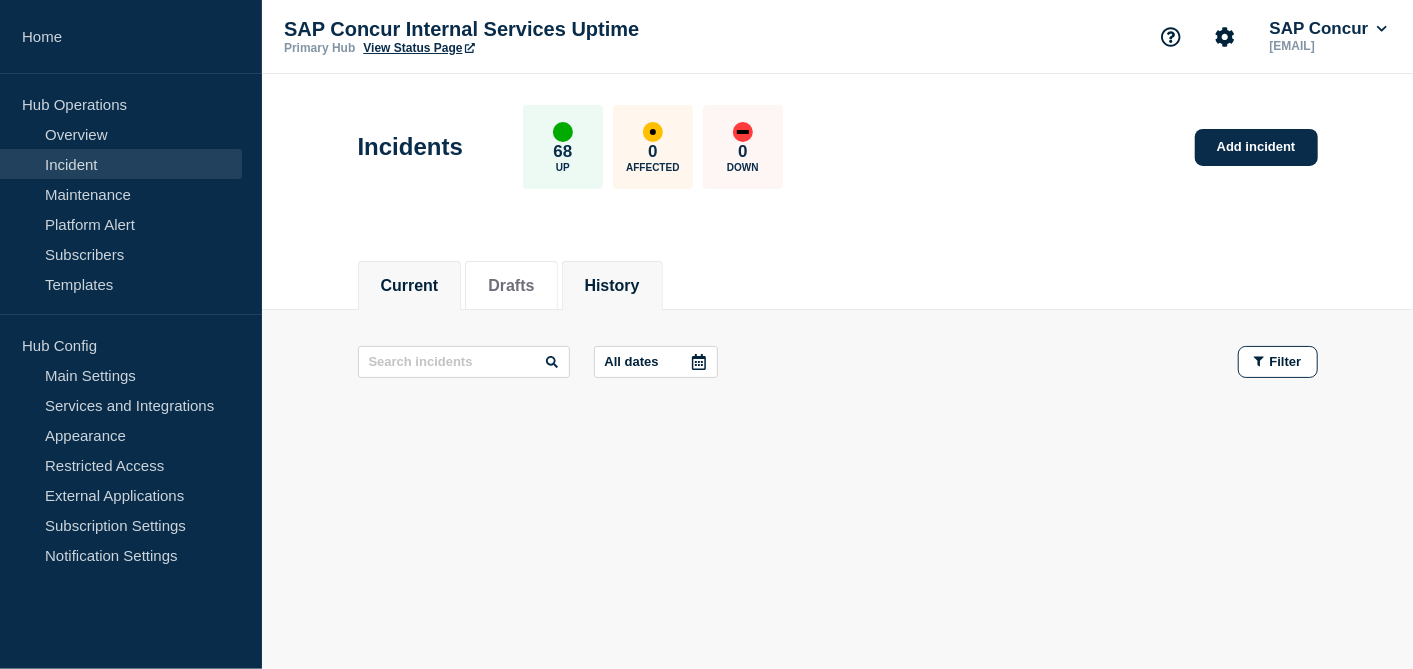 click on "History" at bounding box center (612, 286) 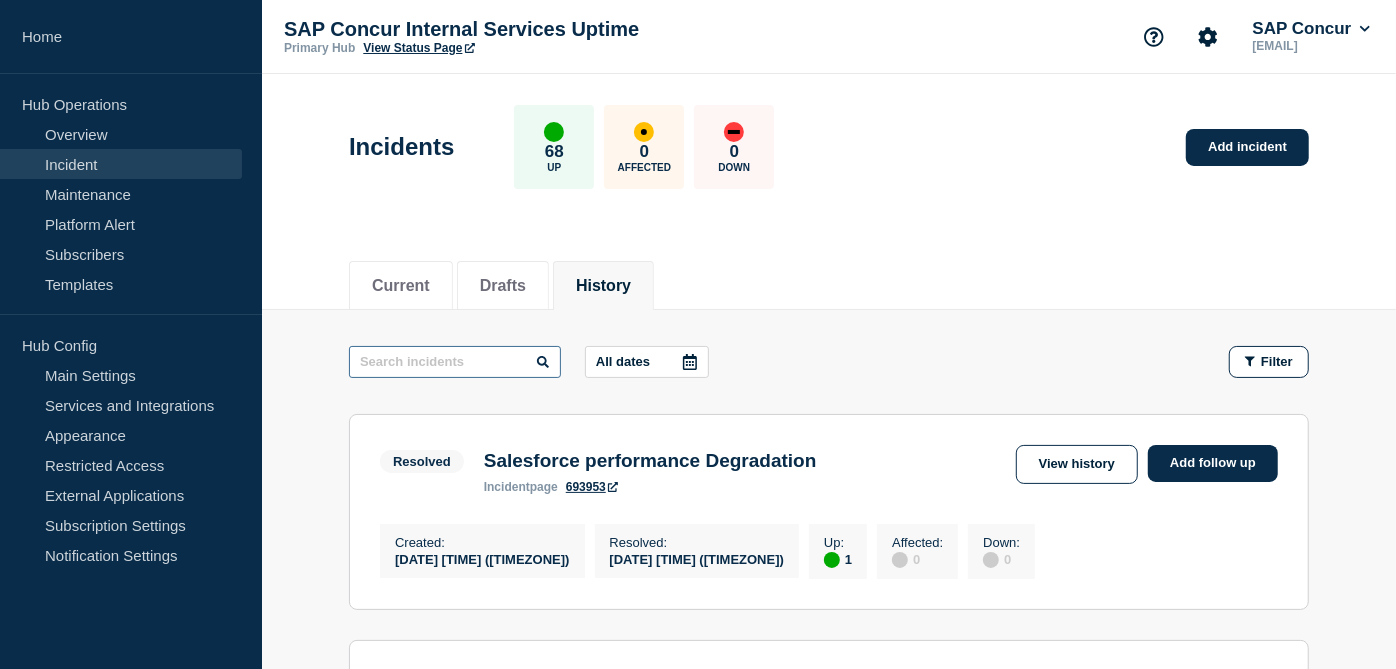 click at bounding box center [455, 362] 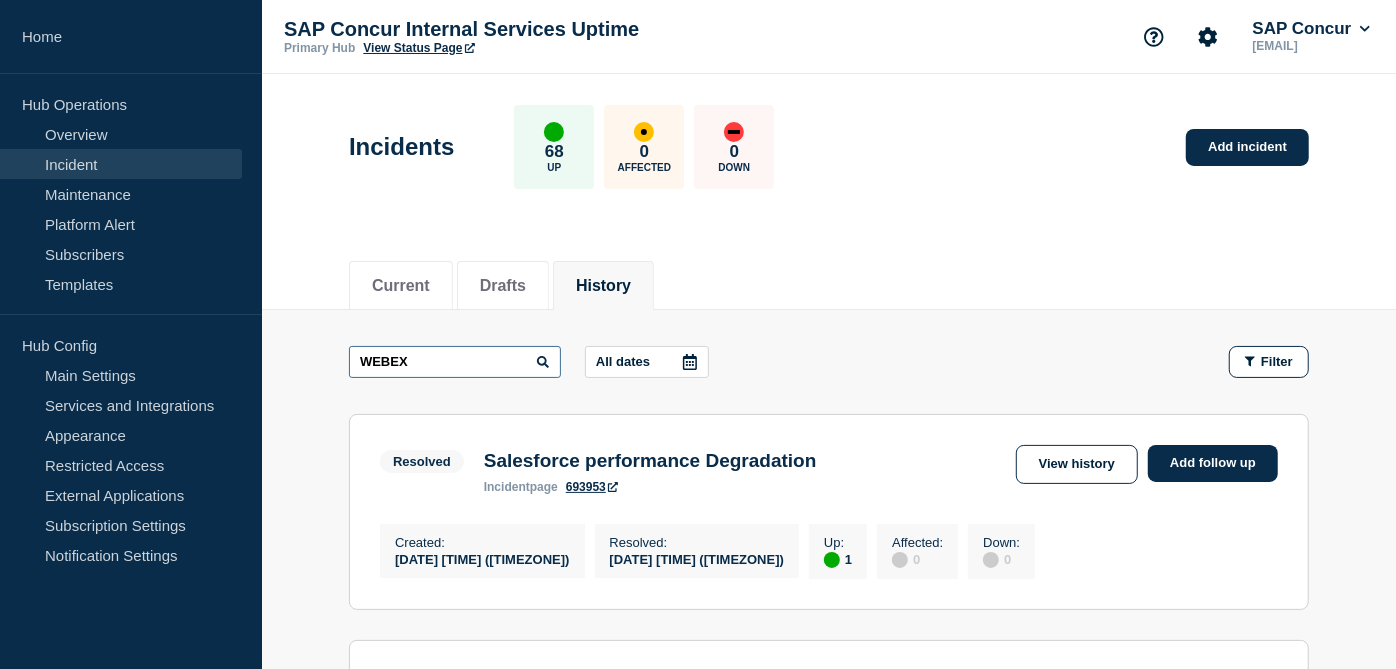 type on "WEBEX" 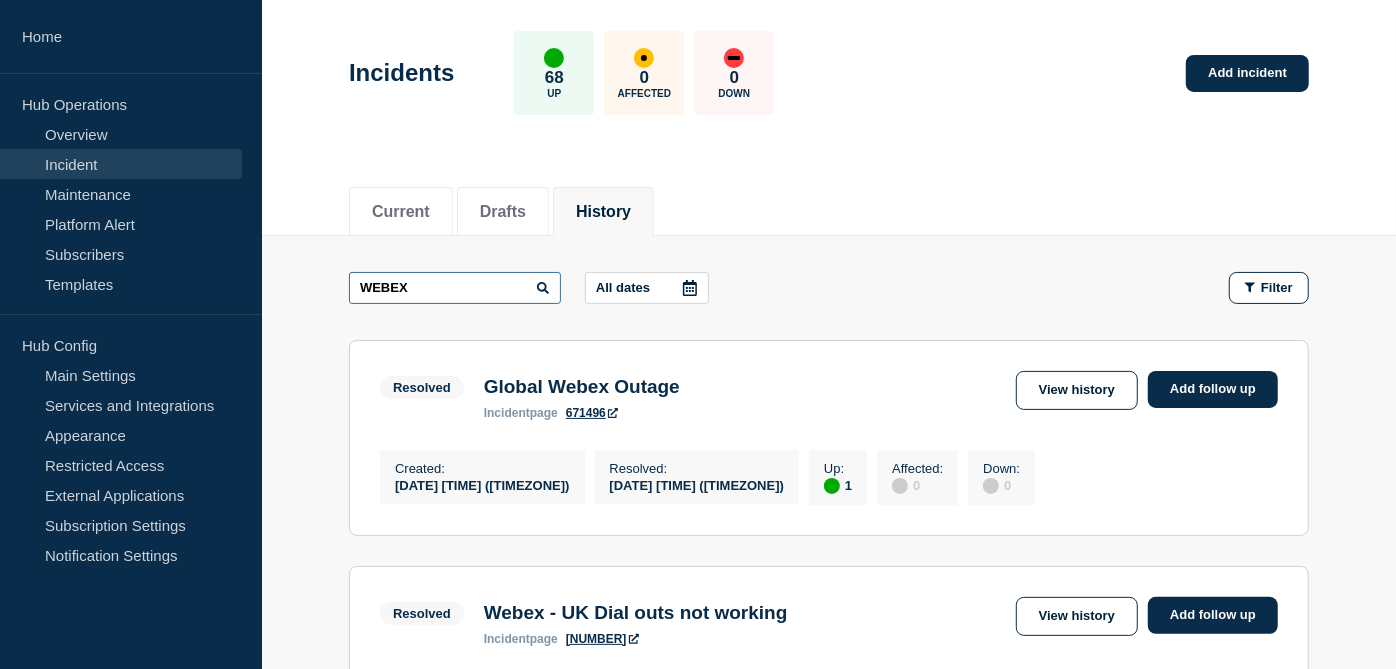 scroll, scrollTop: 65, scrollLeft: 0, axis: vertical 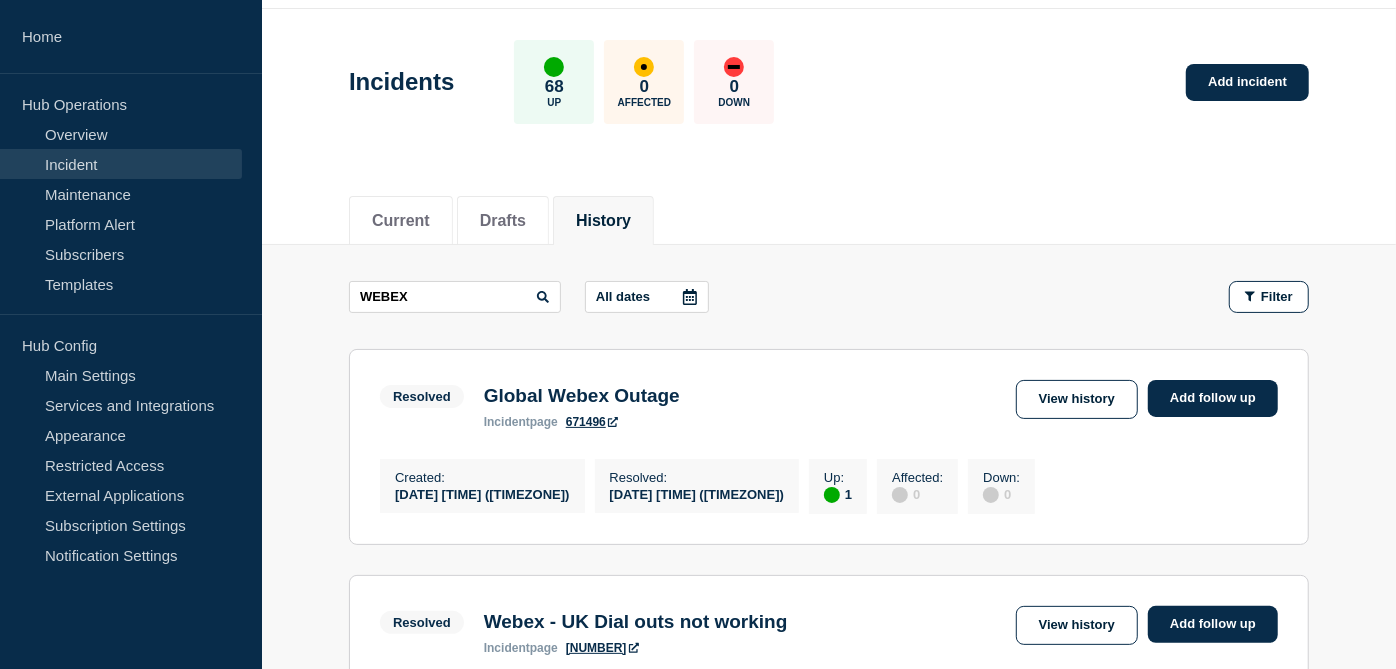 click on "671496" at bounding box center (592, 422) 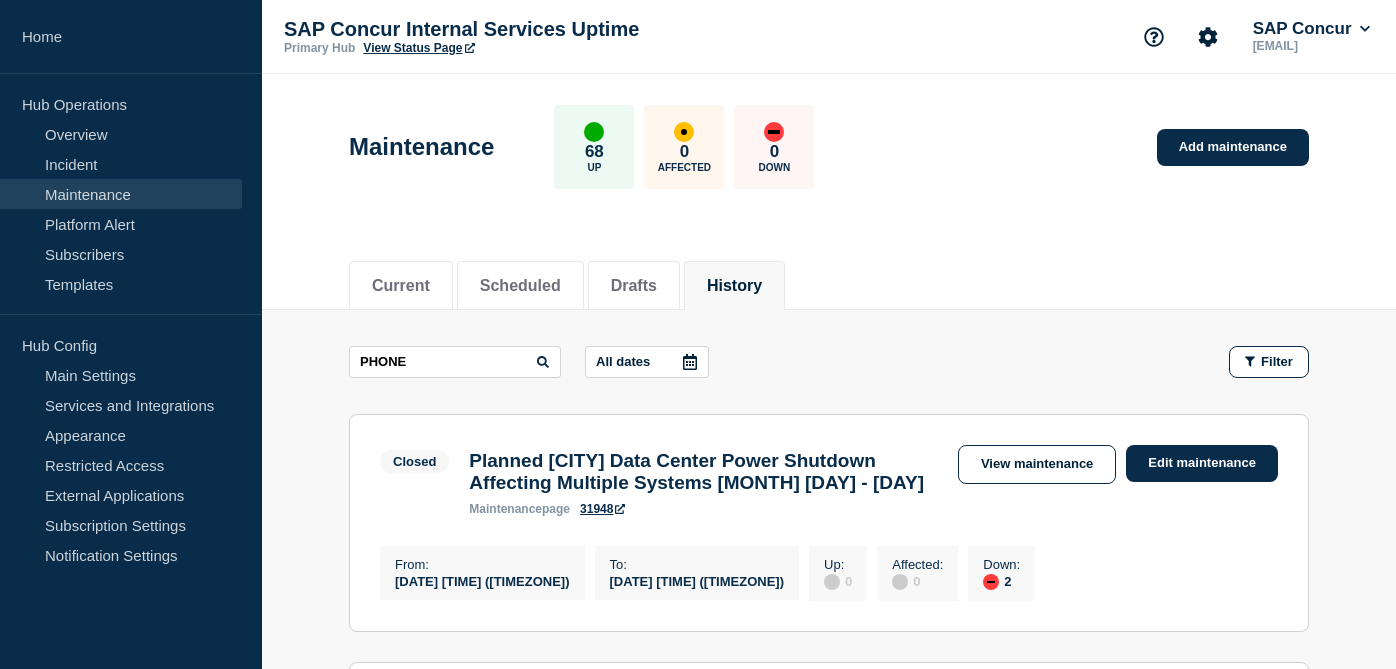 scroll, scrollTop: 0, scrollLeft: 0, axis: both 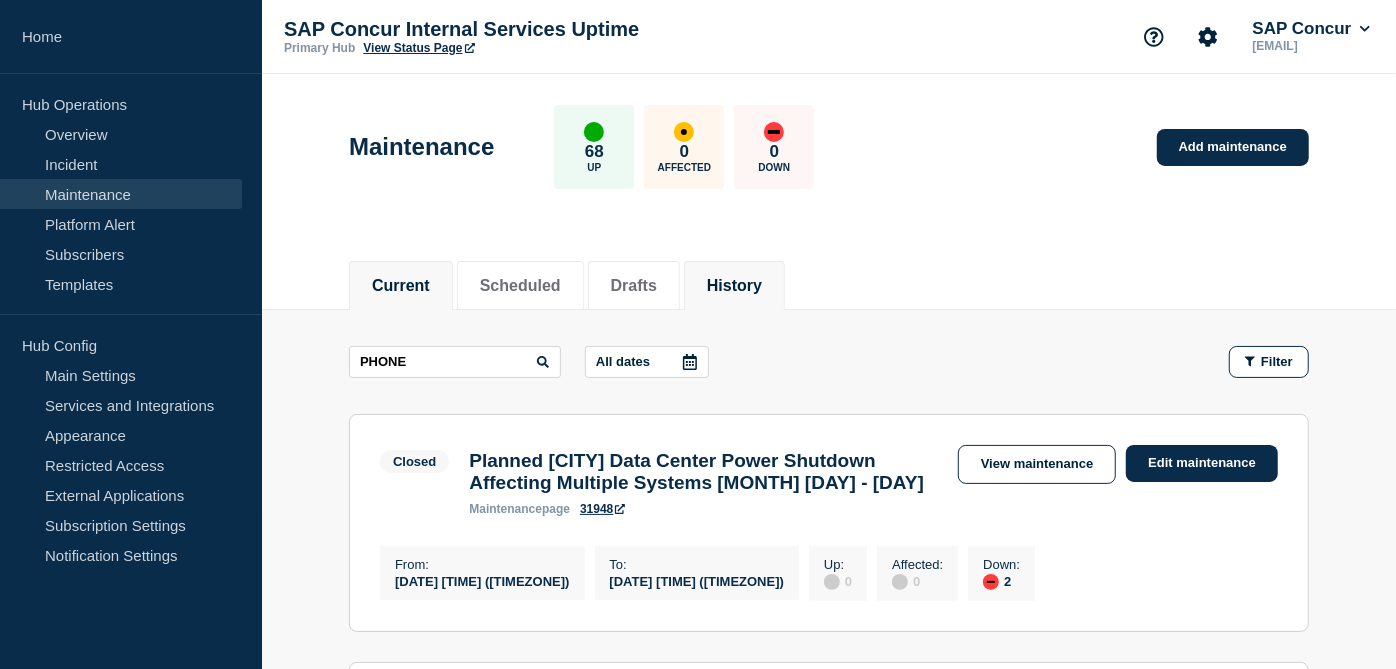 click on "Current" at bounding box center [401, 286] 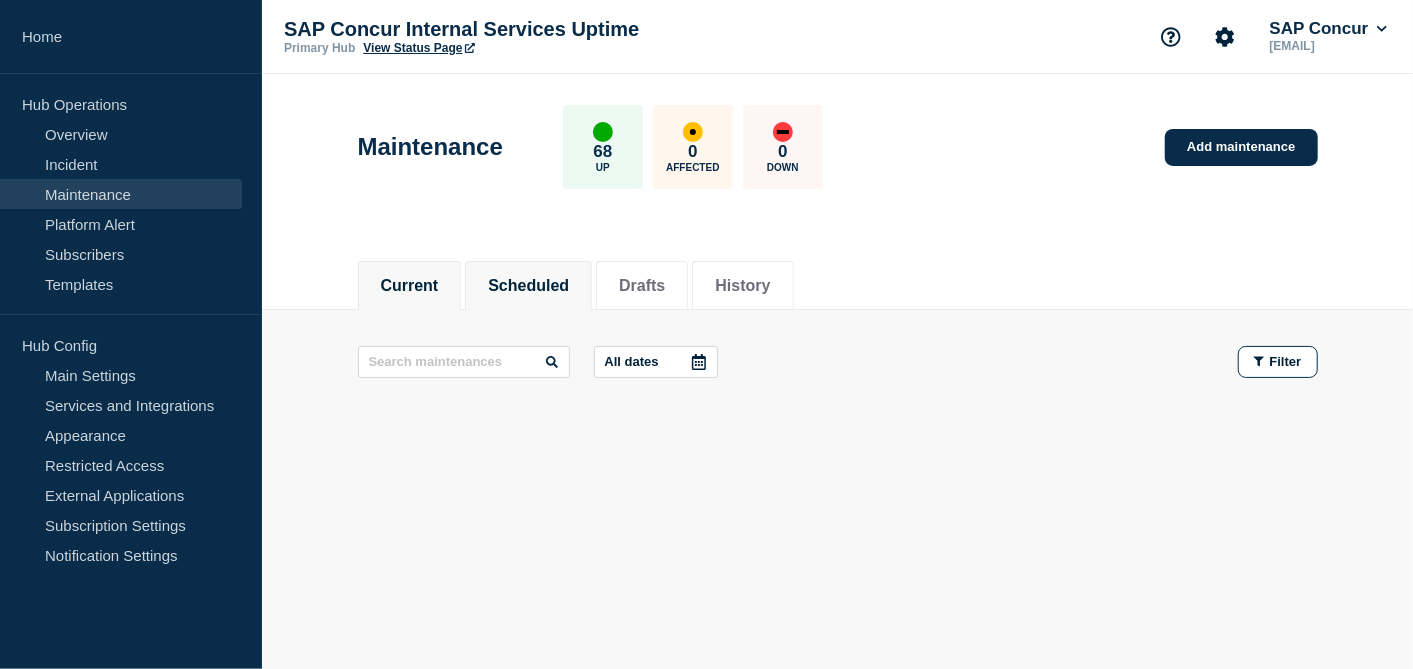 click on "Scheduled" at bounding box center [528, 286] 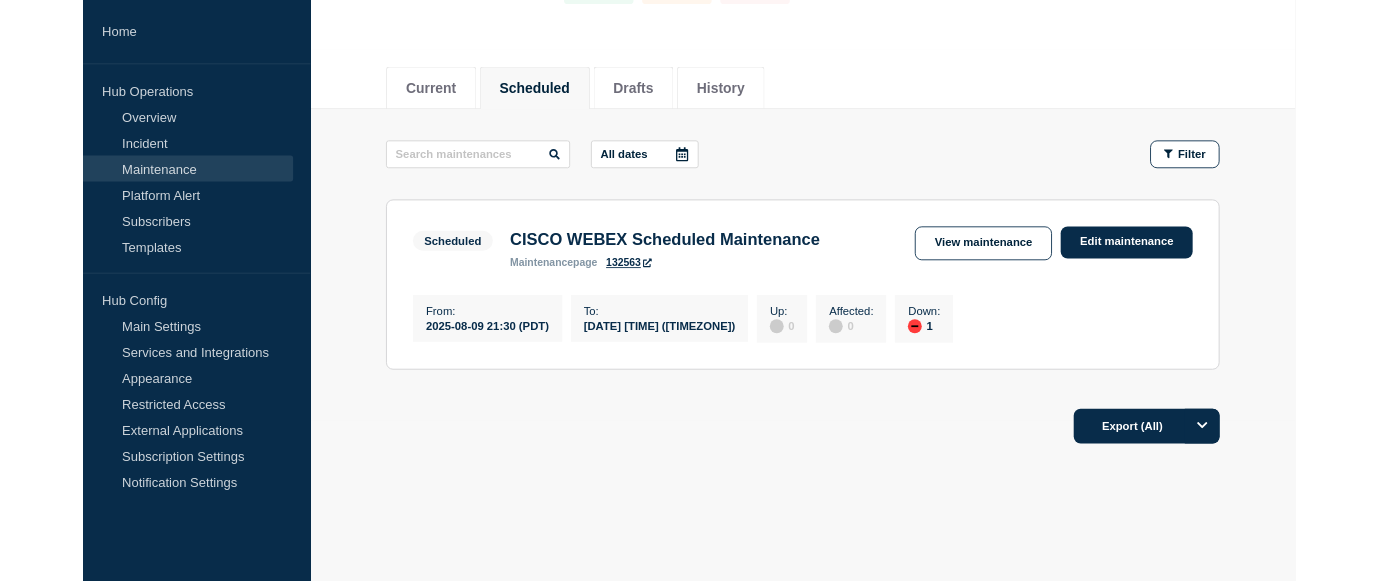 scroll, scrollTop: 213, scrollLeft: 0, axis: vertical 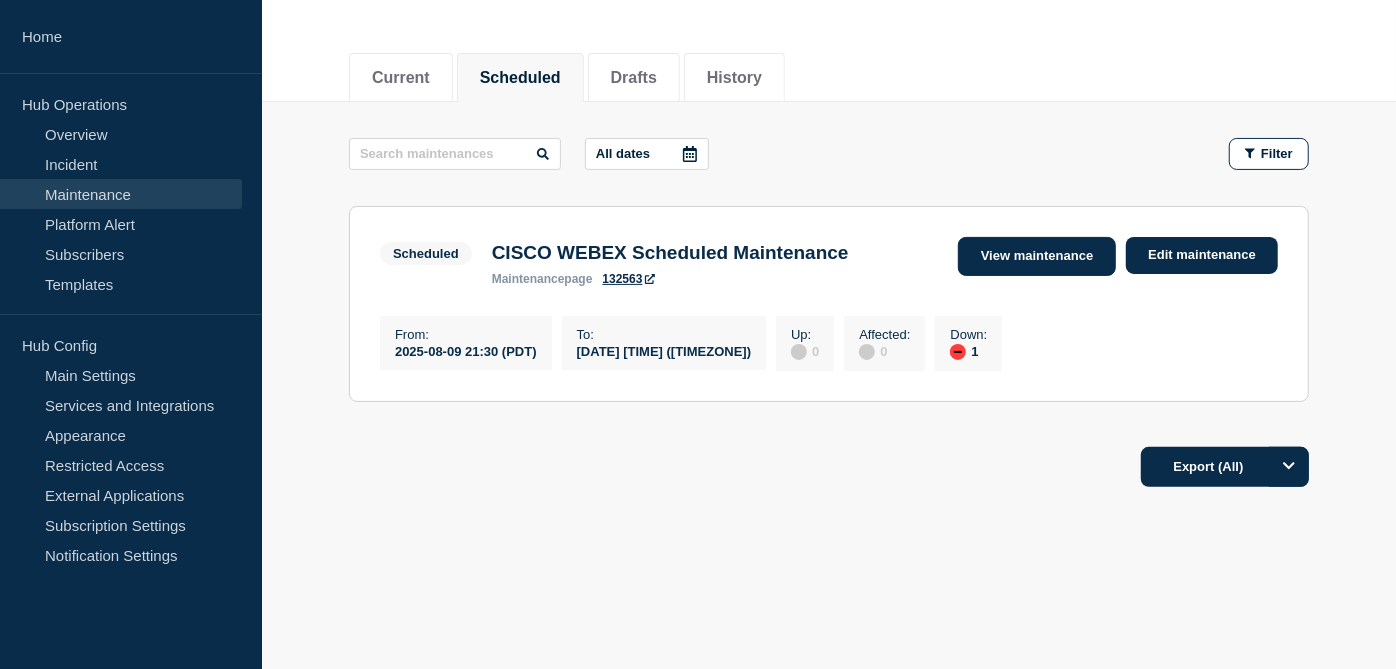 type 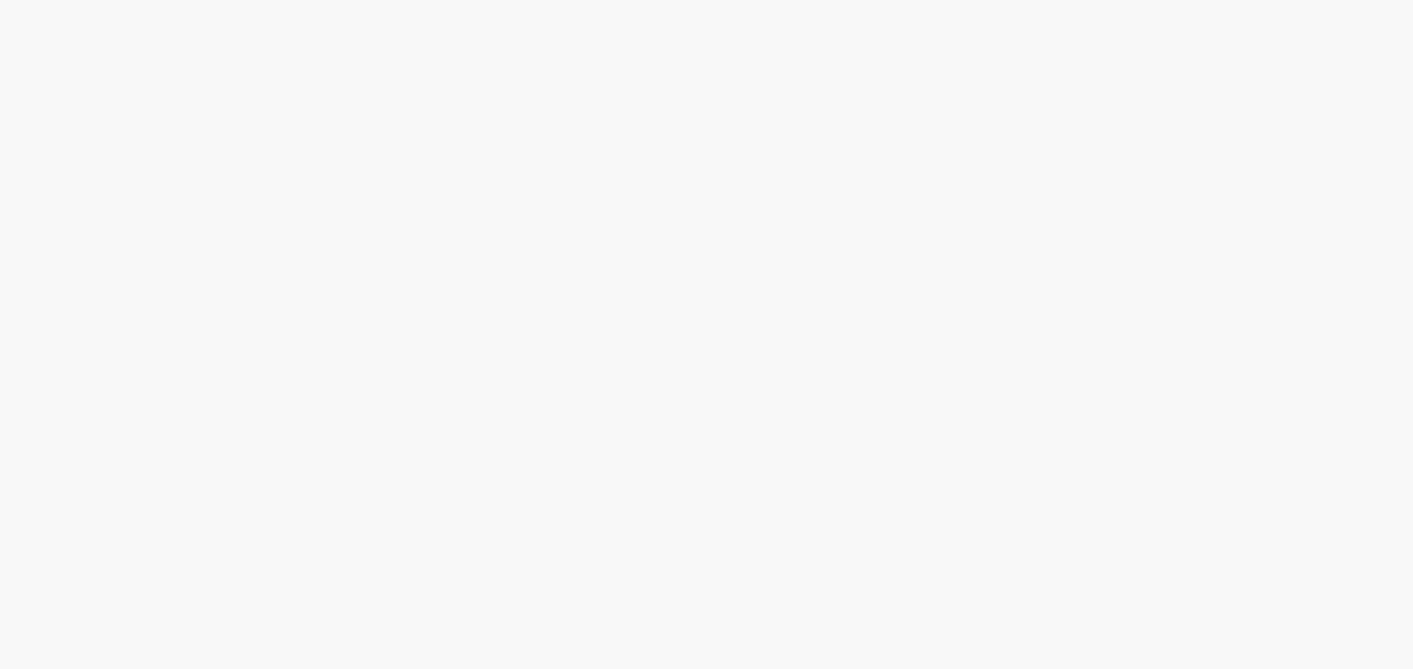 scroll, scrollTop: 0, scrollLeft: 0, axis: both 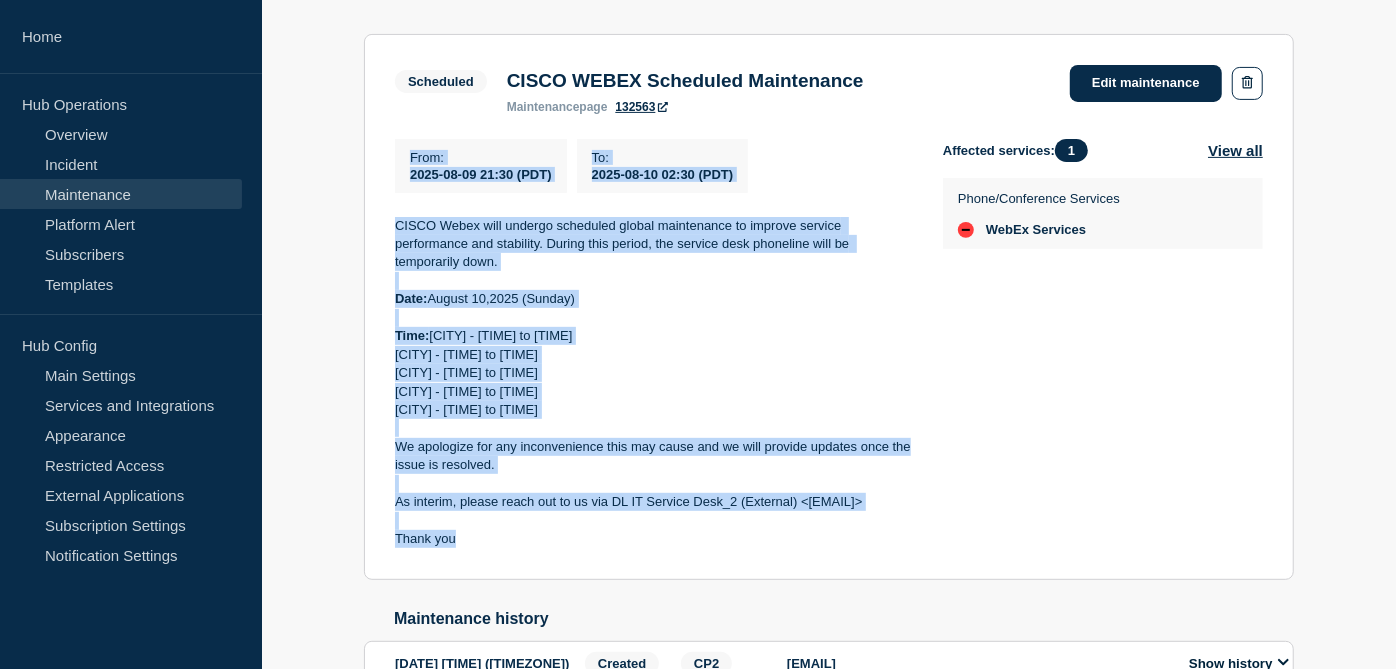 drag, startPoint x: 474, startPoint y: 563, endPoint x: 409, endPoint y: 154, distance: 414.13284 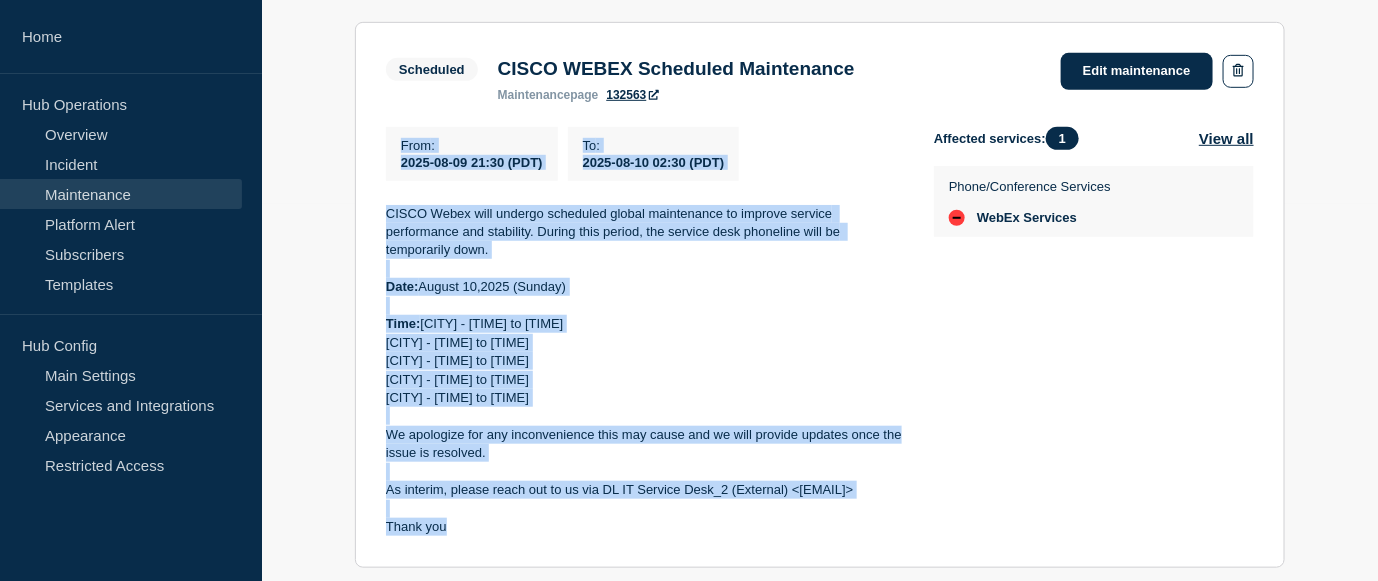 scroll, scrollTop: 0, scrollLeft: 0, axis: both 